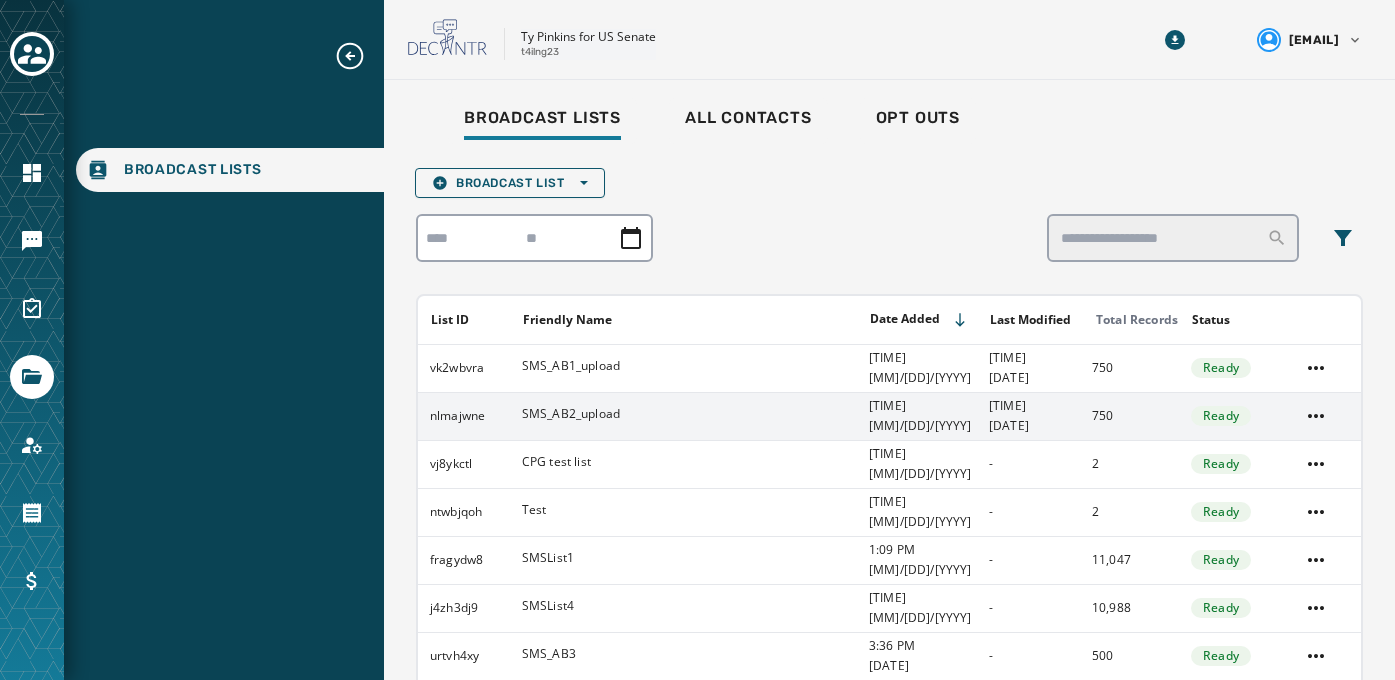 scroll, scrollTop: 0, scrollLeft: 0, axis: both 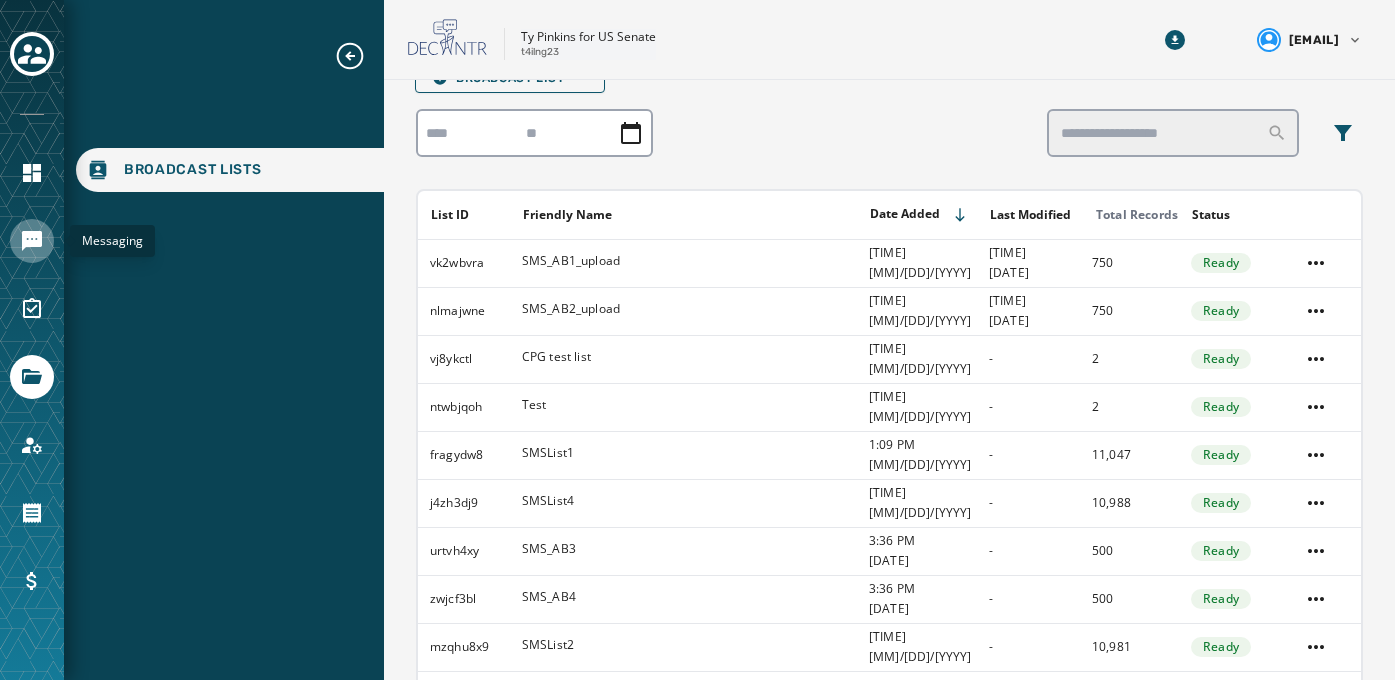 click 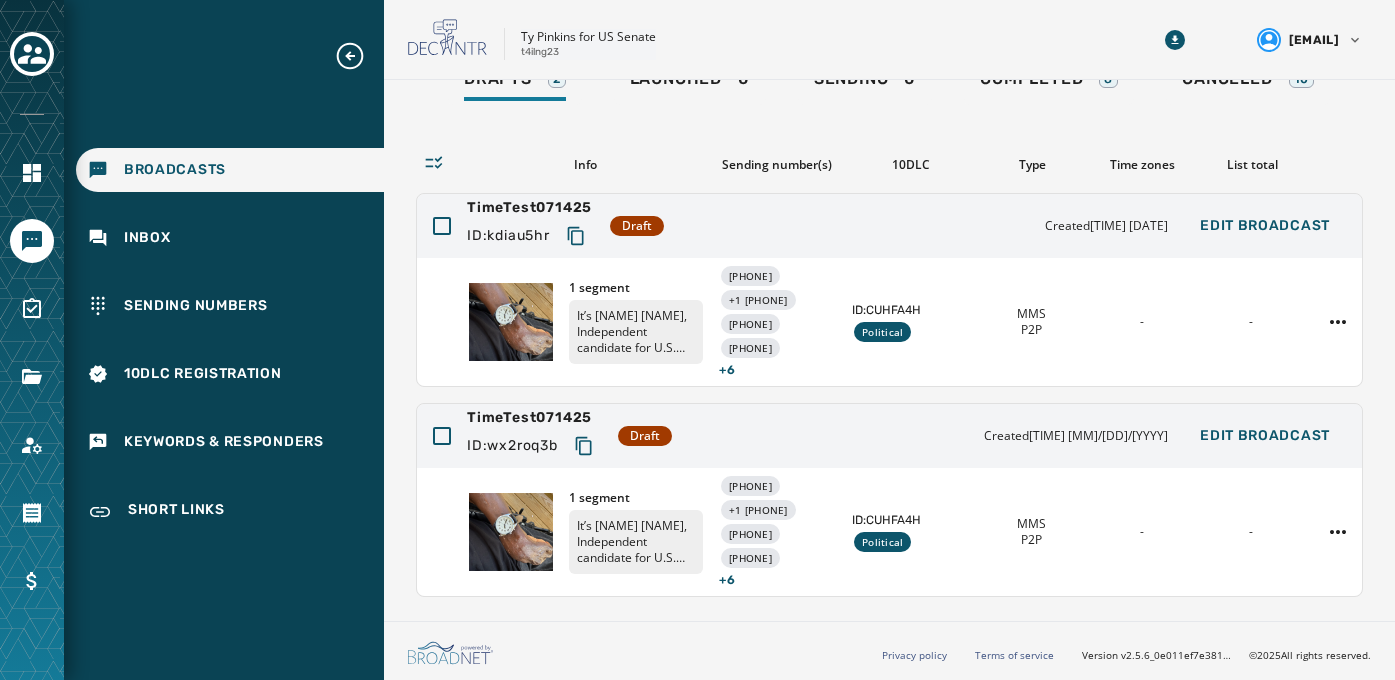 scroll, scrollTop: 0, scrollLeft: 0, axis: both 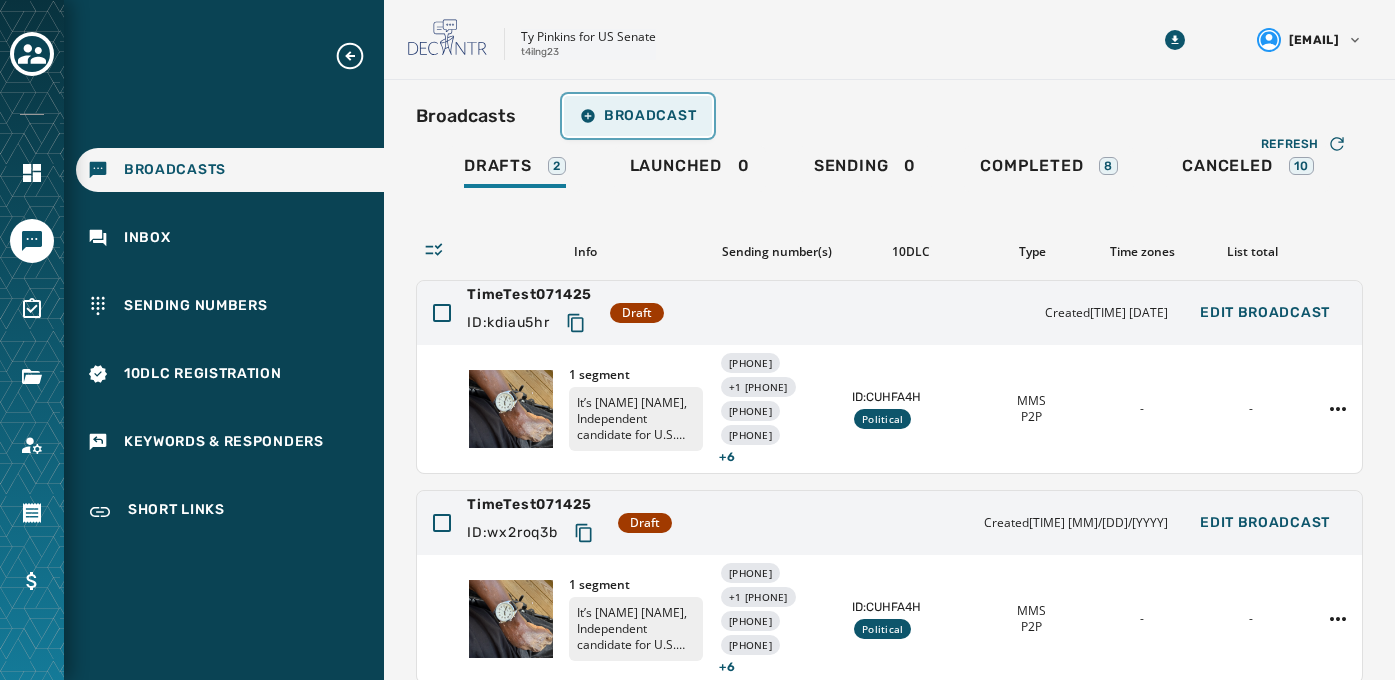click on "Broadcast" at bounding box center [638, 116] 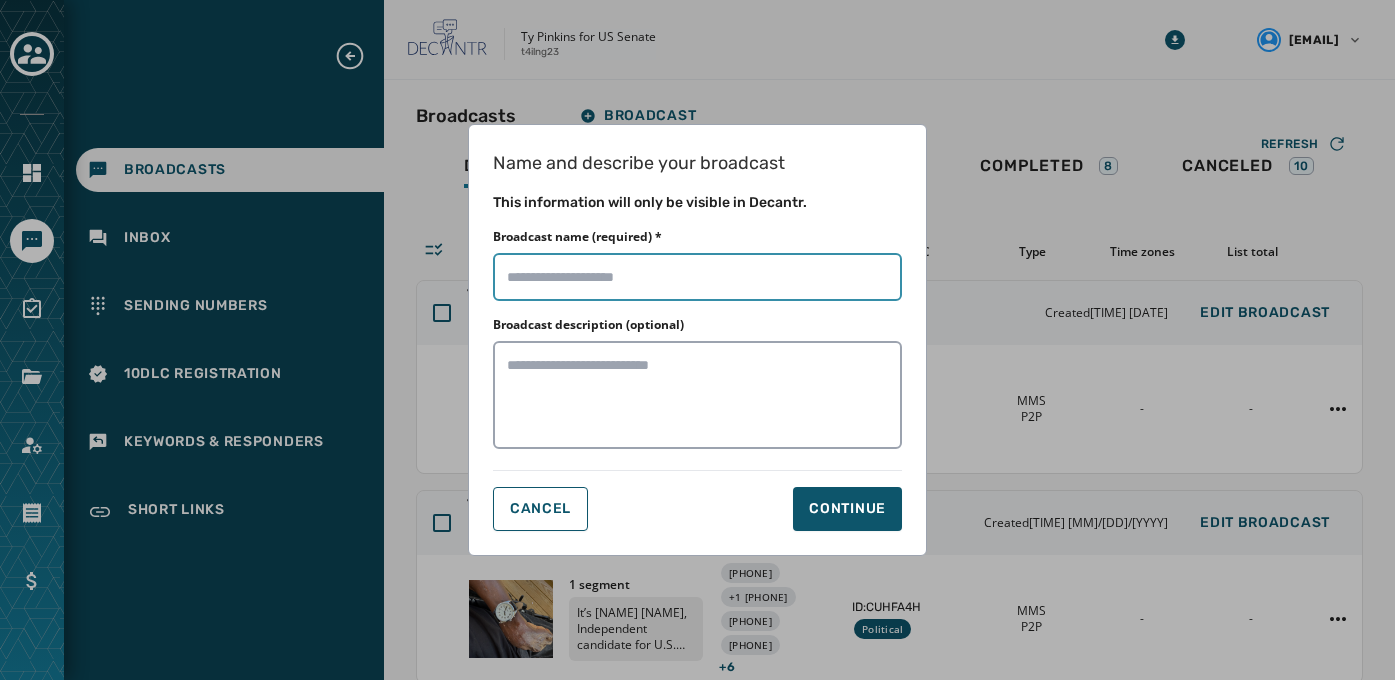 click on "Broadcast name (required) *" at bounding box center (697, 277) 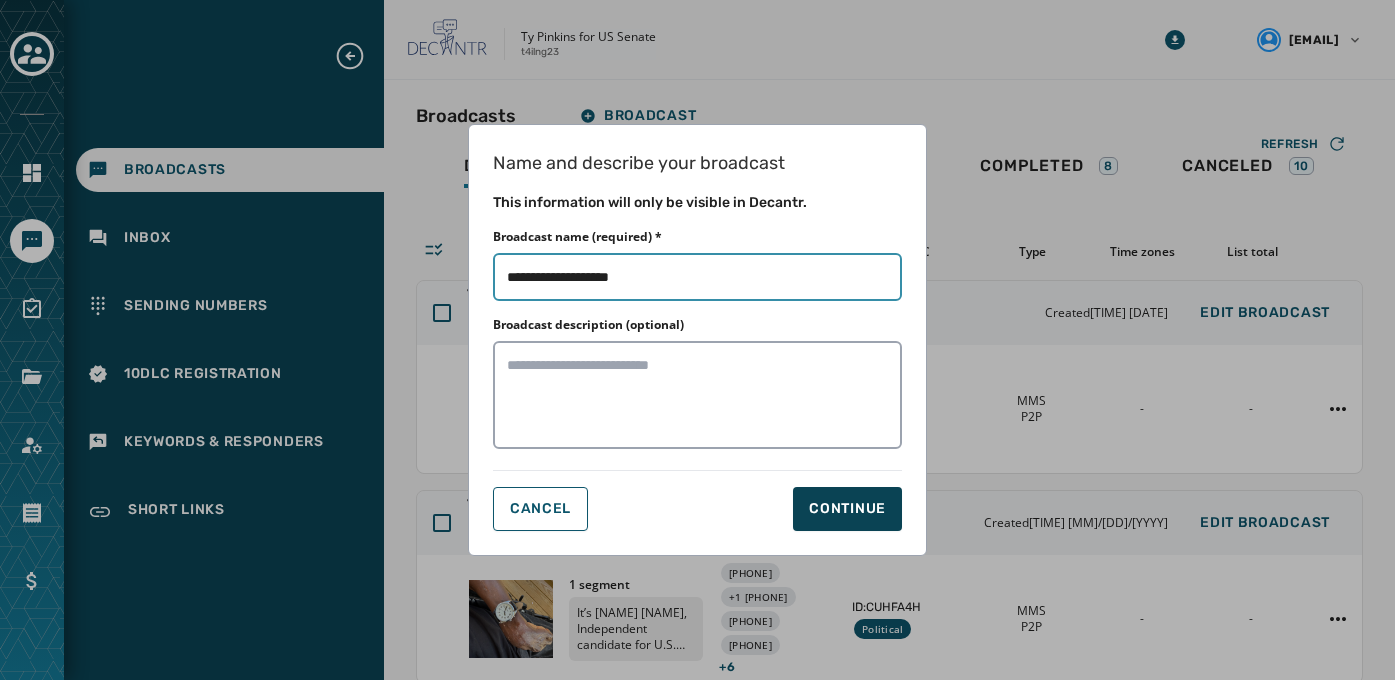 type on "**********" 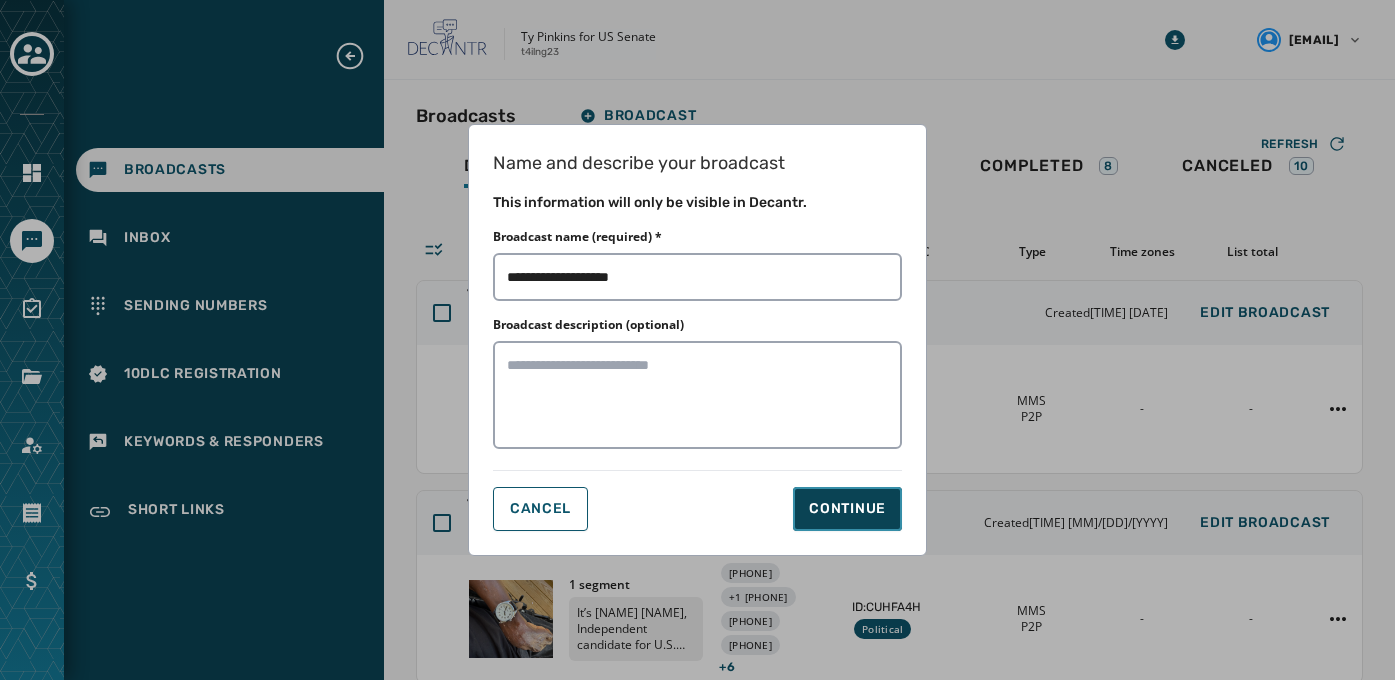 click on "Continue" at bounding box center [847, 509] 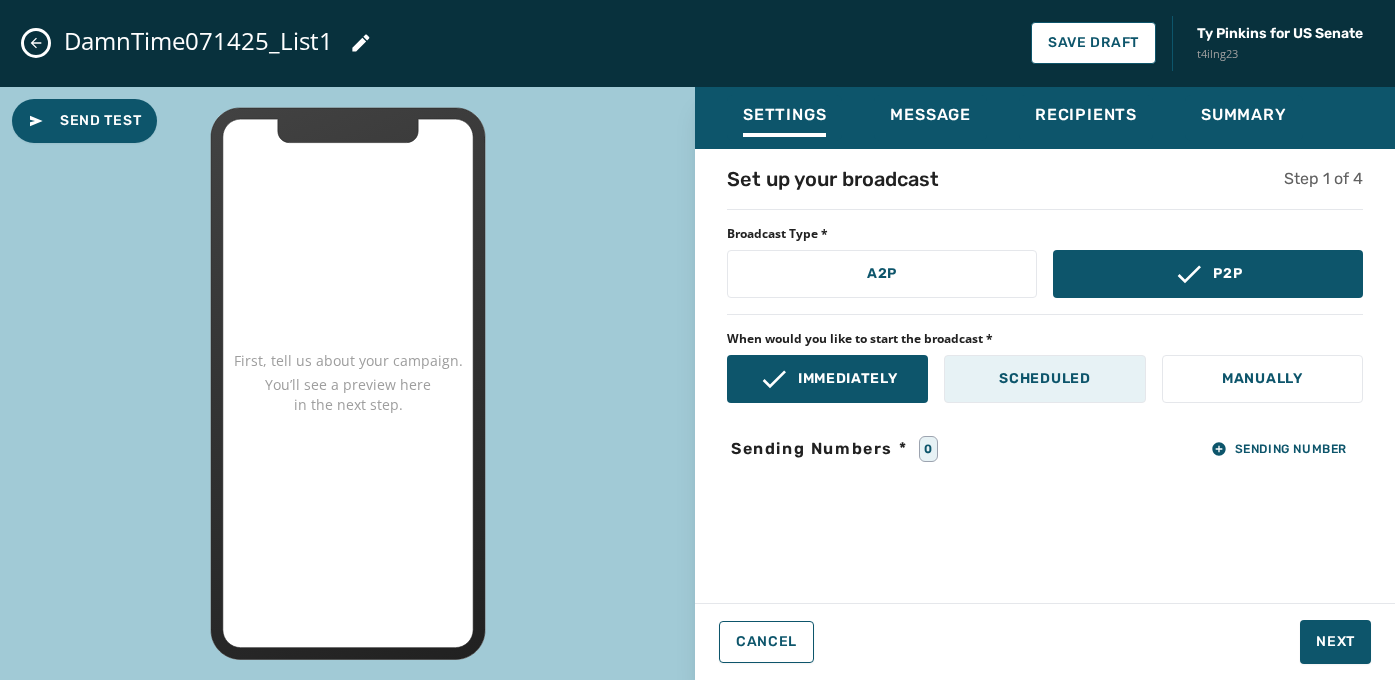 click on "Scheduled" at bounding box center [1044, 379] 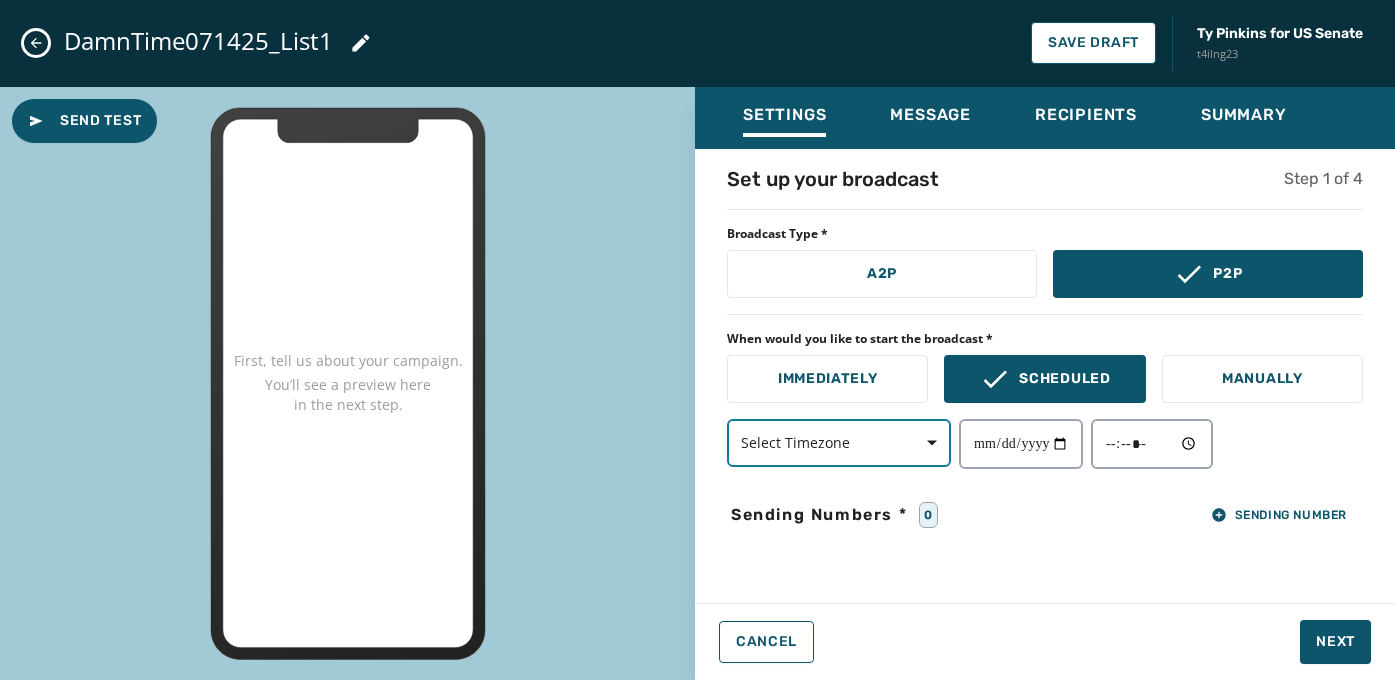 click on "Select Timezone" at bounding box center [839, 443] 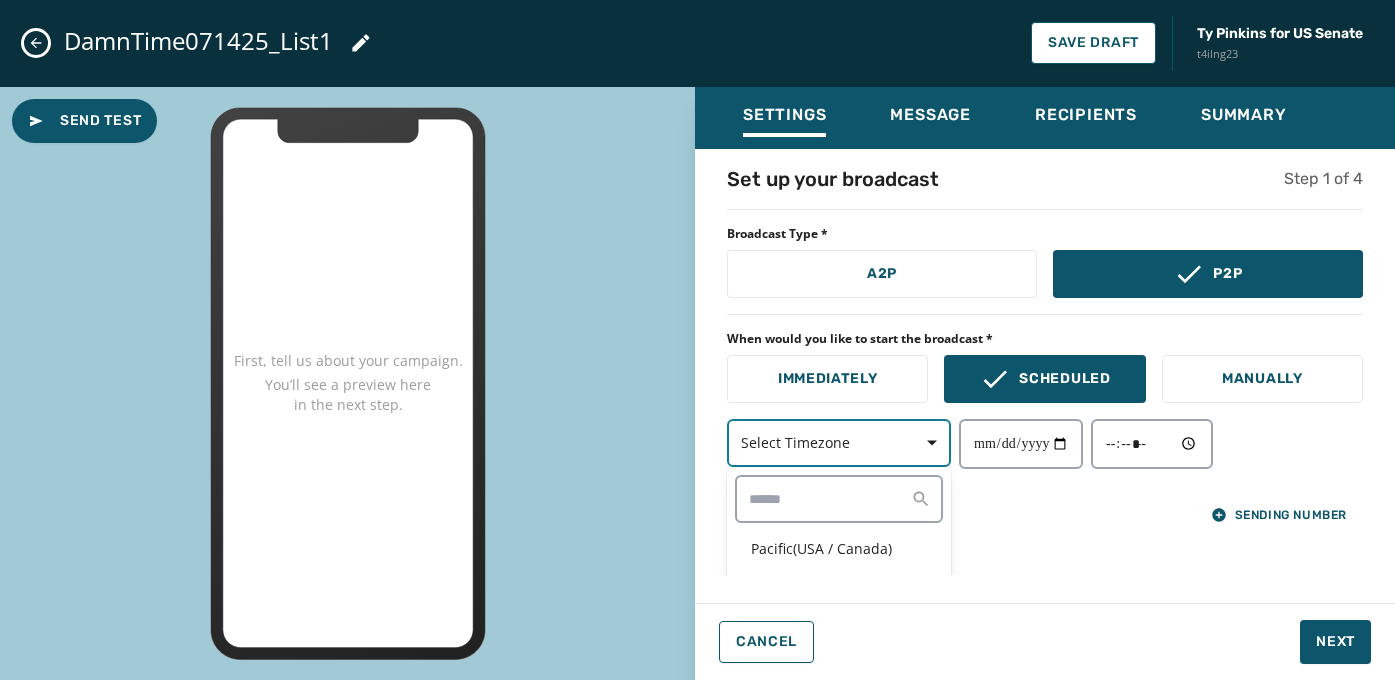 click at bounding box center [925, 443] 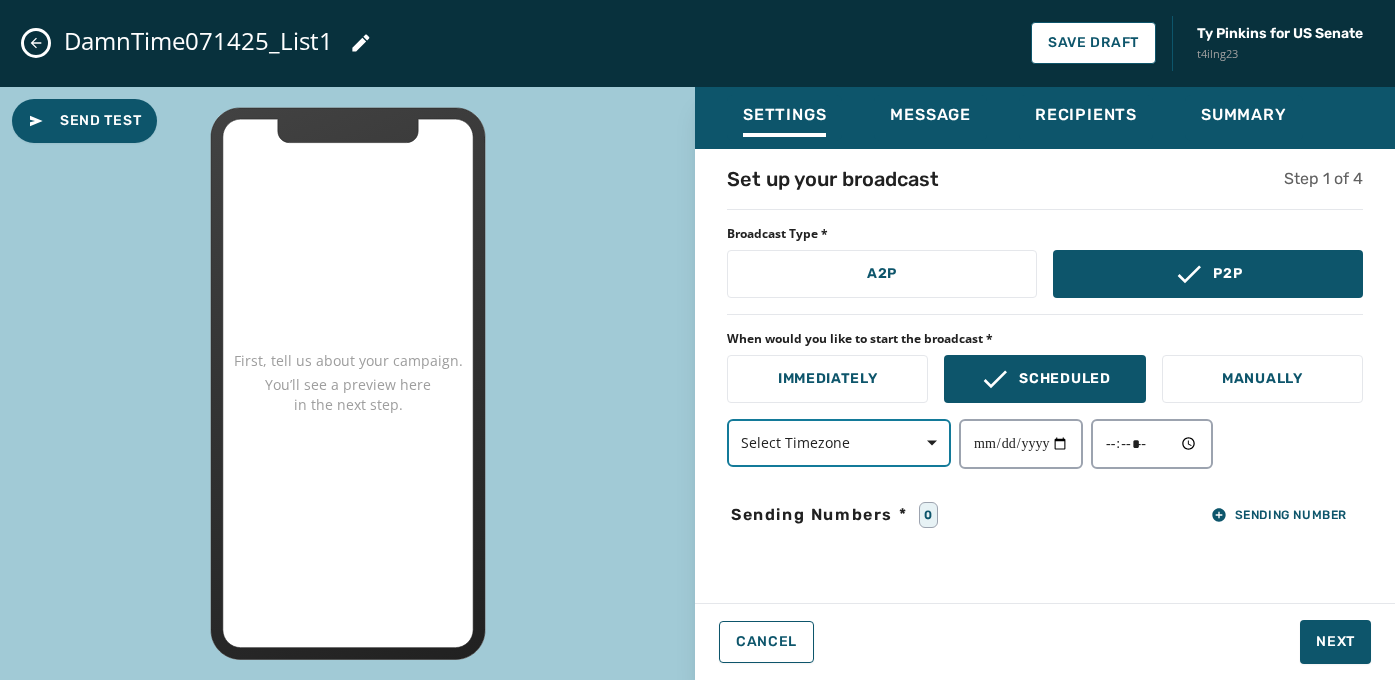 click on "Select Timezone" at bounding box center [839, 443] 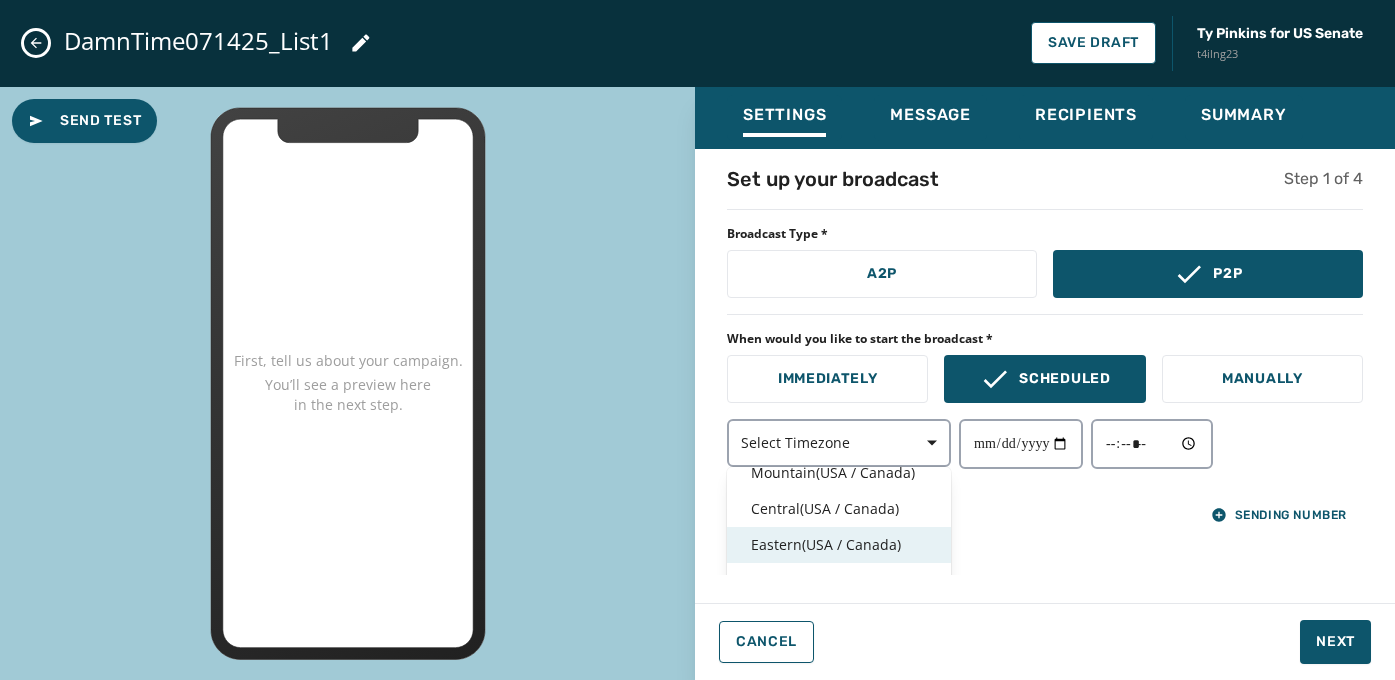 click on "Eastern  ( USA / Canada )" at bounding box center [839, 545] 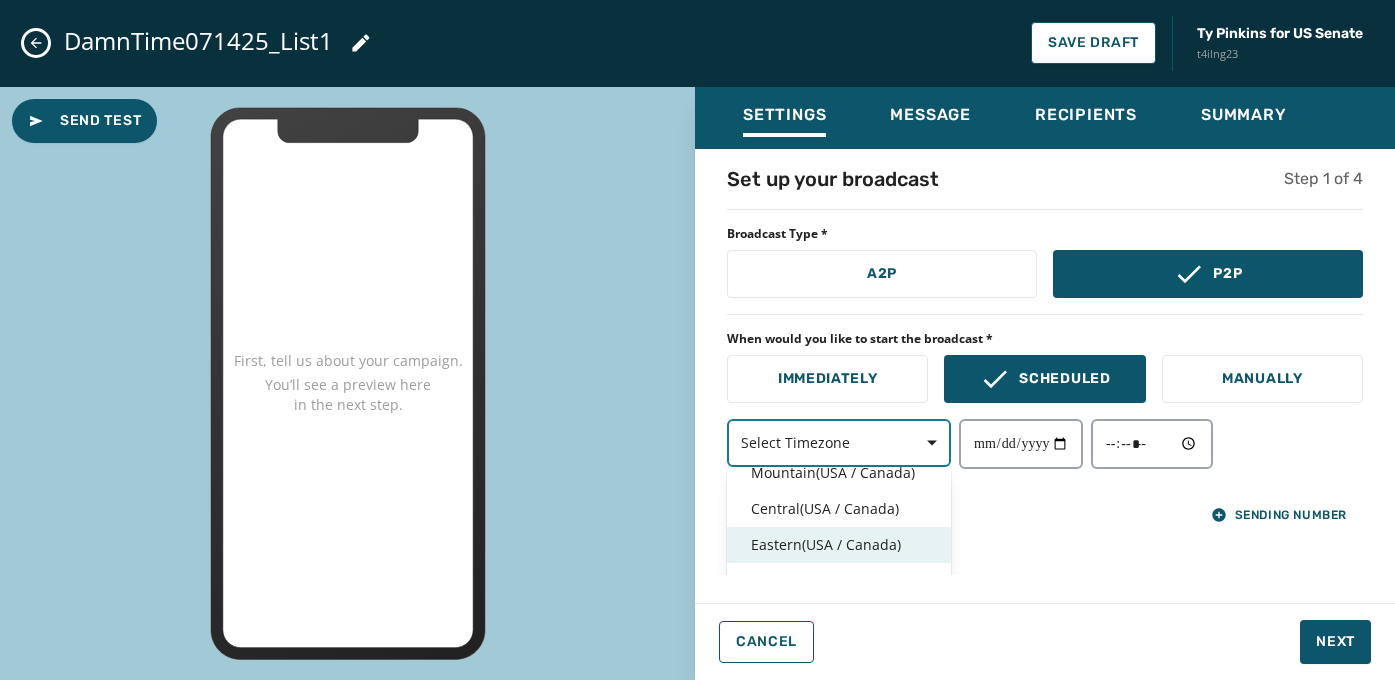 scroll, scrollTop: 112, scrollLeft: 0, axis: vertical 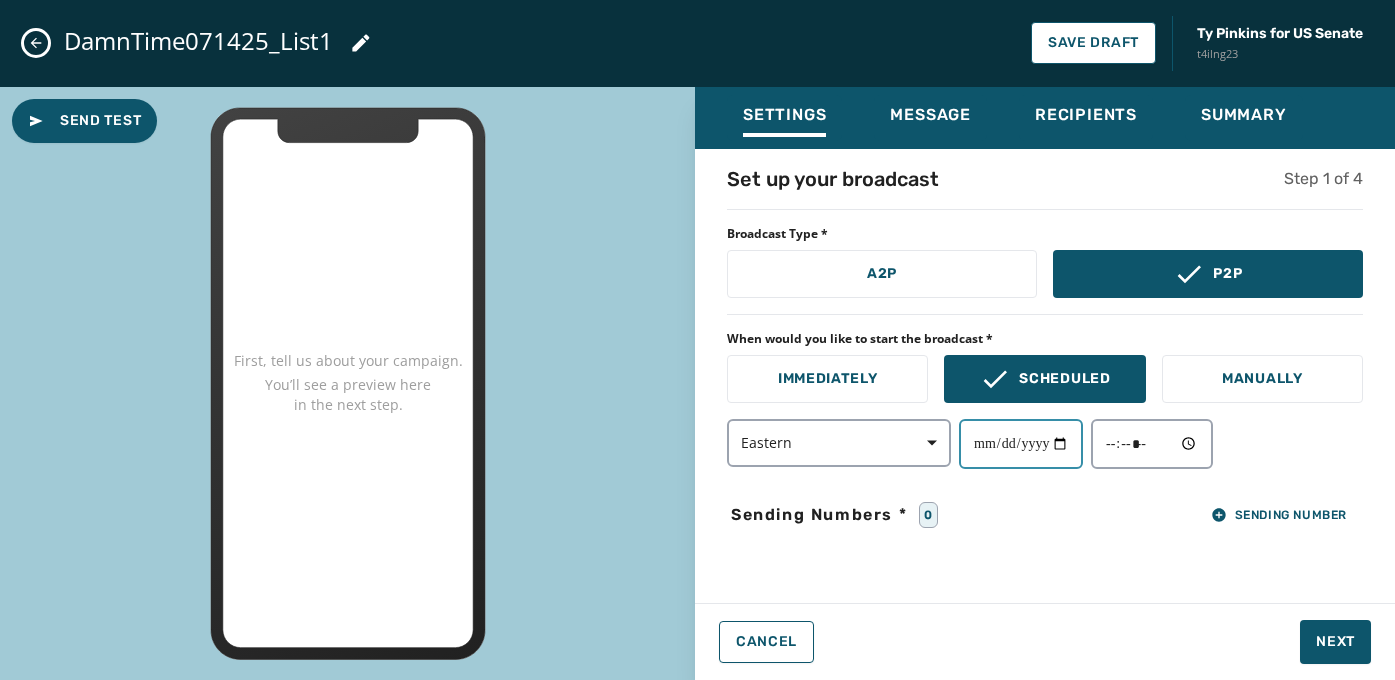 click at bounding box center (1021, 444) 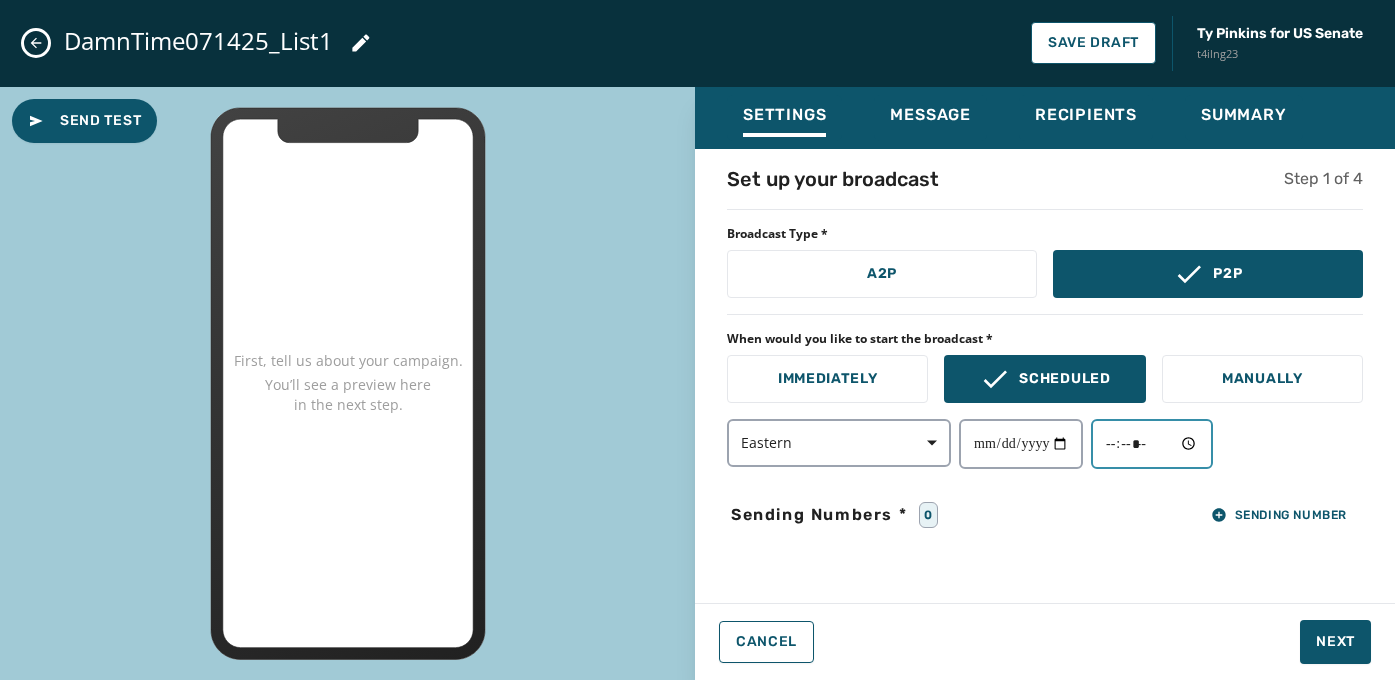 click at bounding box center [1152, 444] 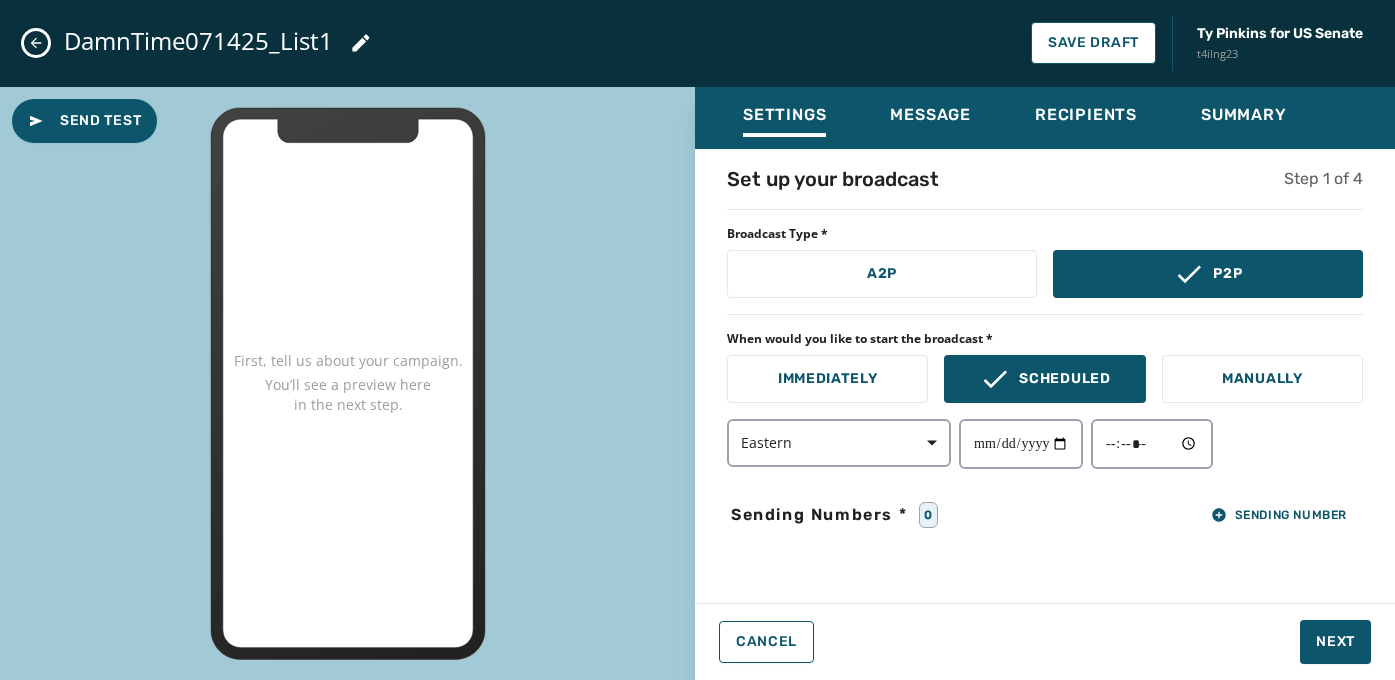 type on "*****" 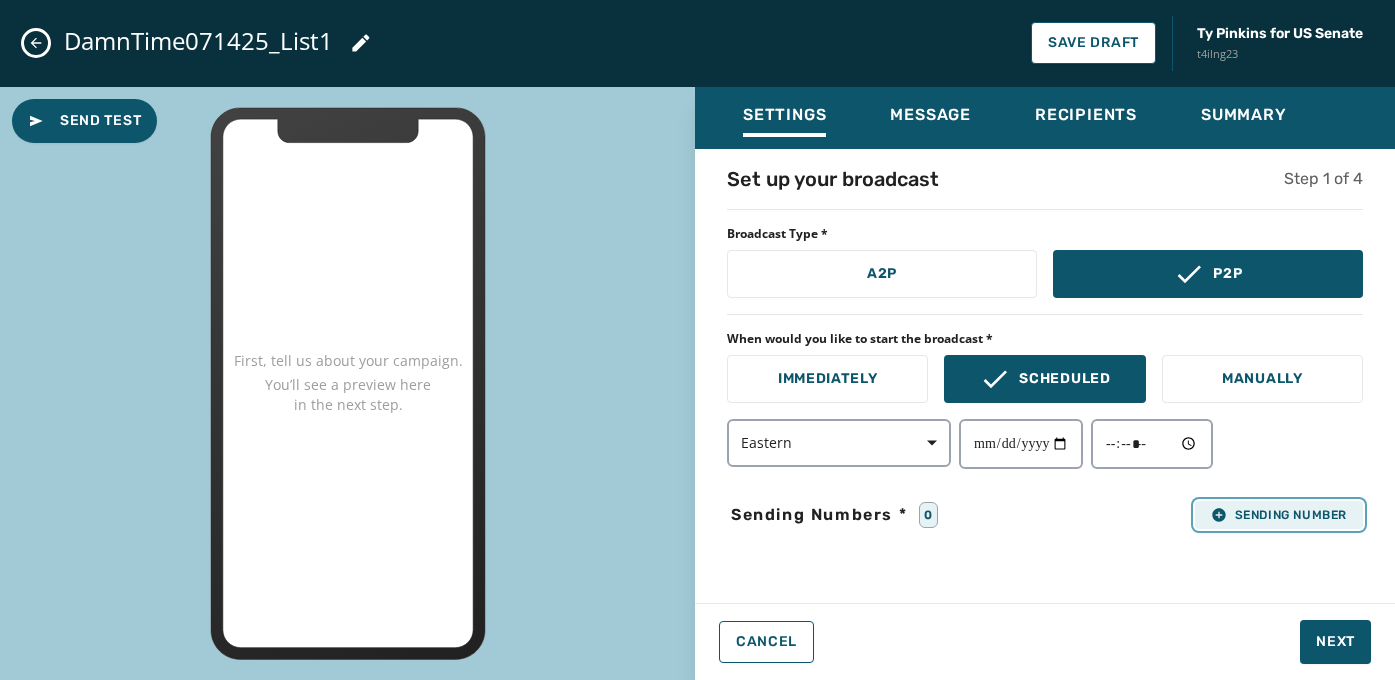 click on "Sending Number" at bounding box center [1279, 515] 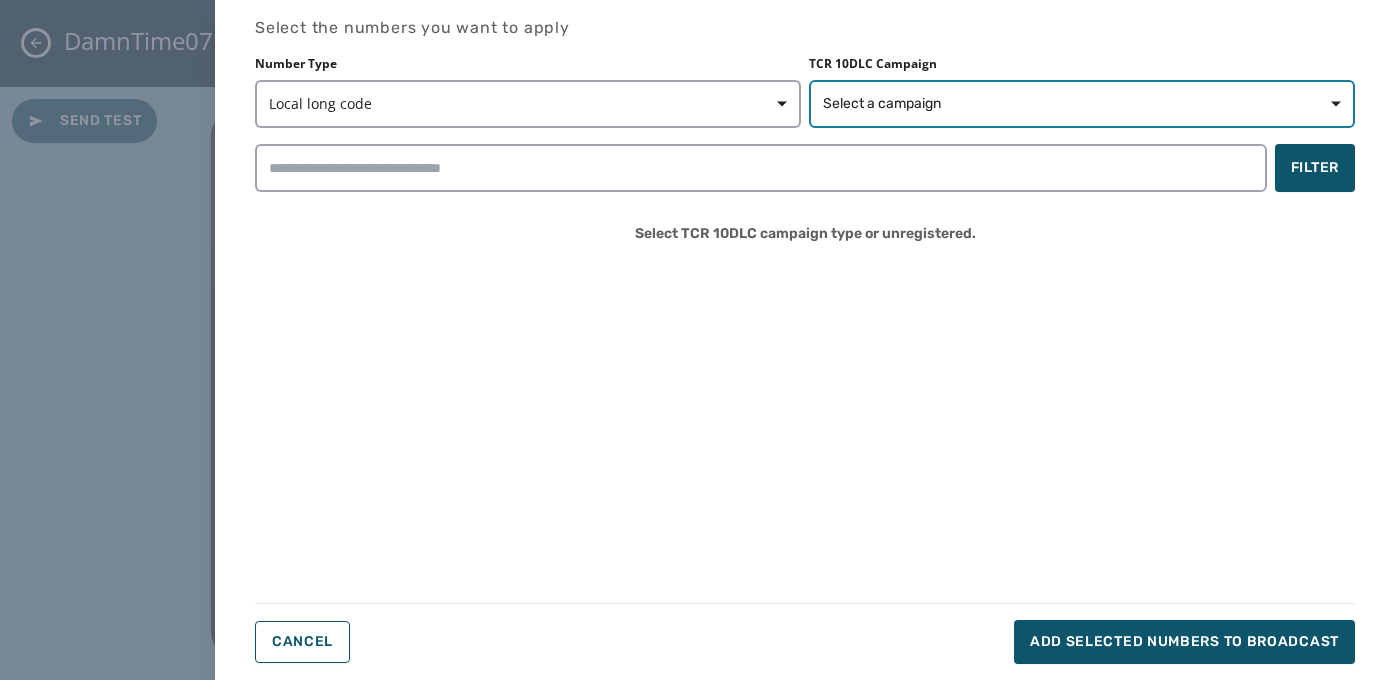 click on "Select a campaign" at bounding box center (1082, 104) 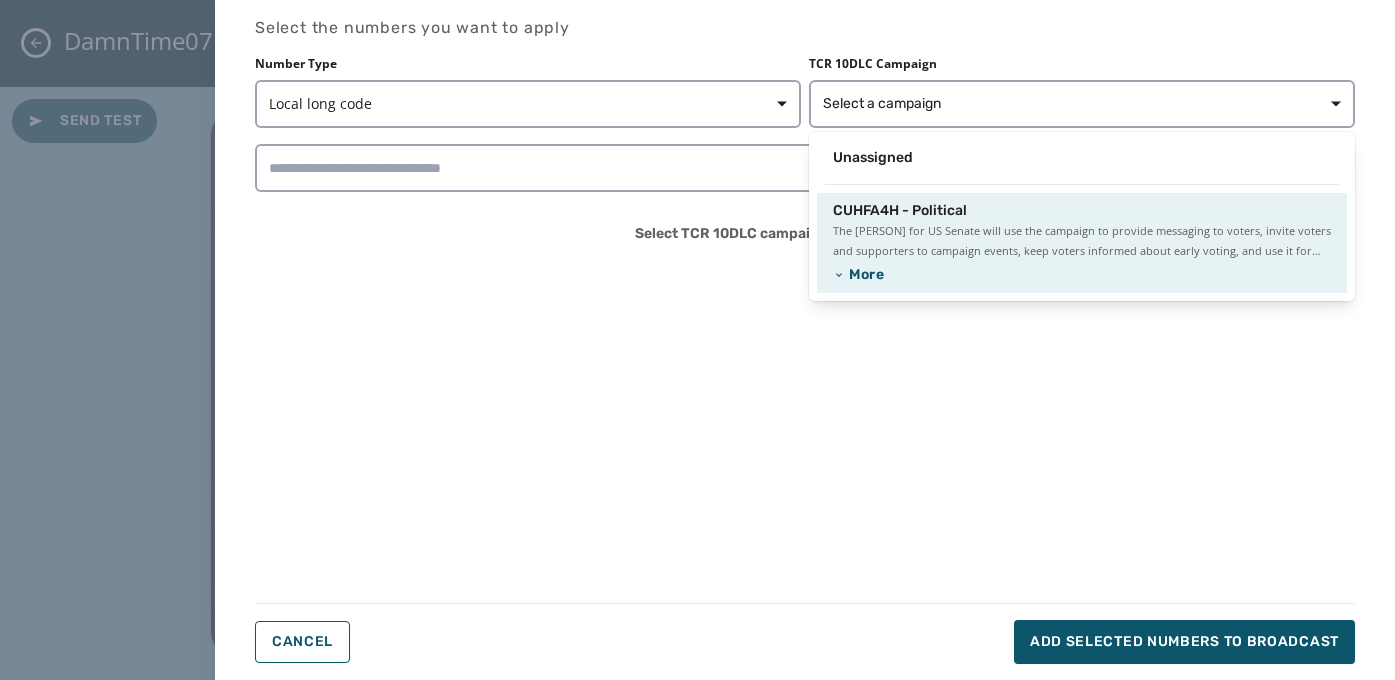 click on "CUHFA4H - Political The Ty Pinkins for US Senate will use the campaign to provide messaging to voters, invite voters and supporters to campaign events, keep voters informed about early voting, and use it for fundraising. More" at bounding box center (1082, 243) 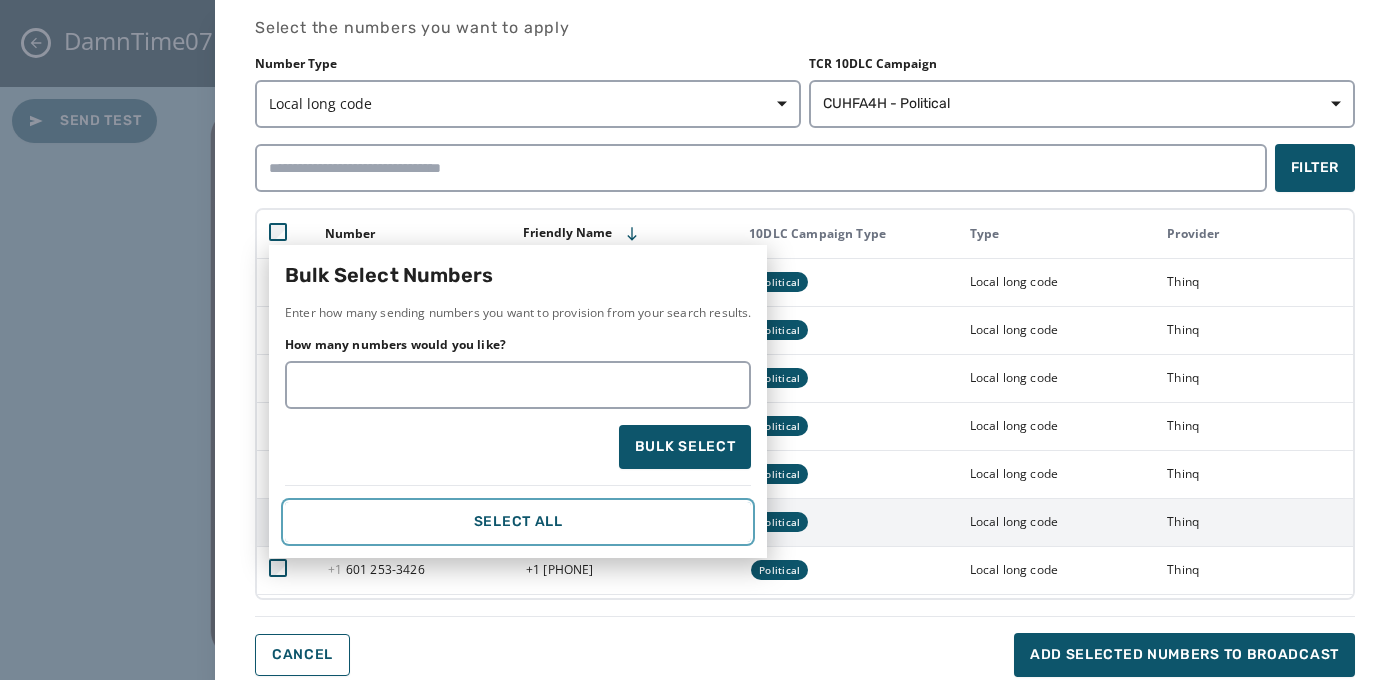 click on "Select All" at bounding box center [518, 522] 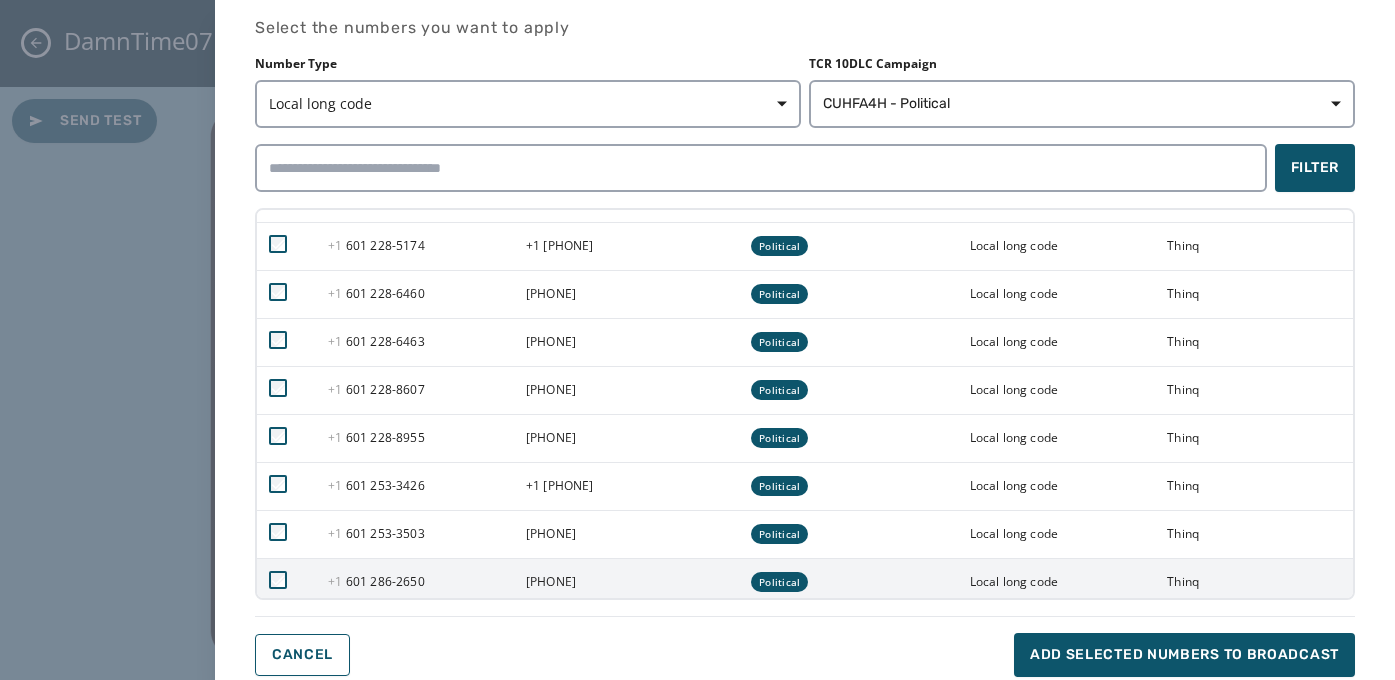scroll, scrollTop: 140, scrollLeft: 0, axis: vertical 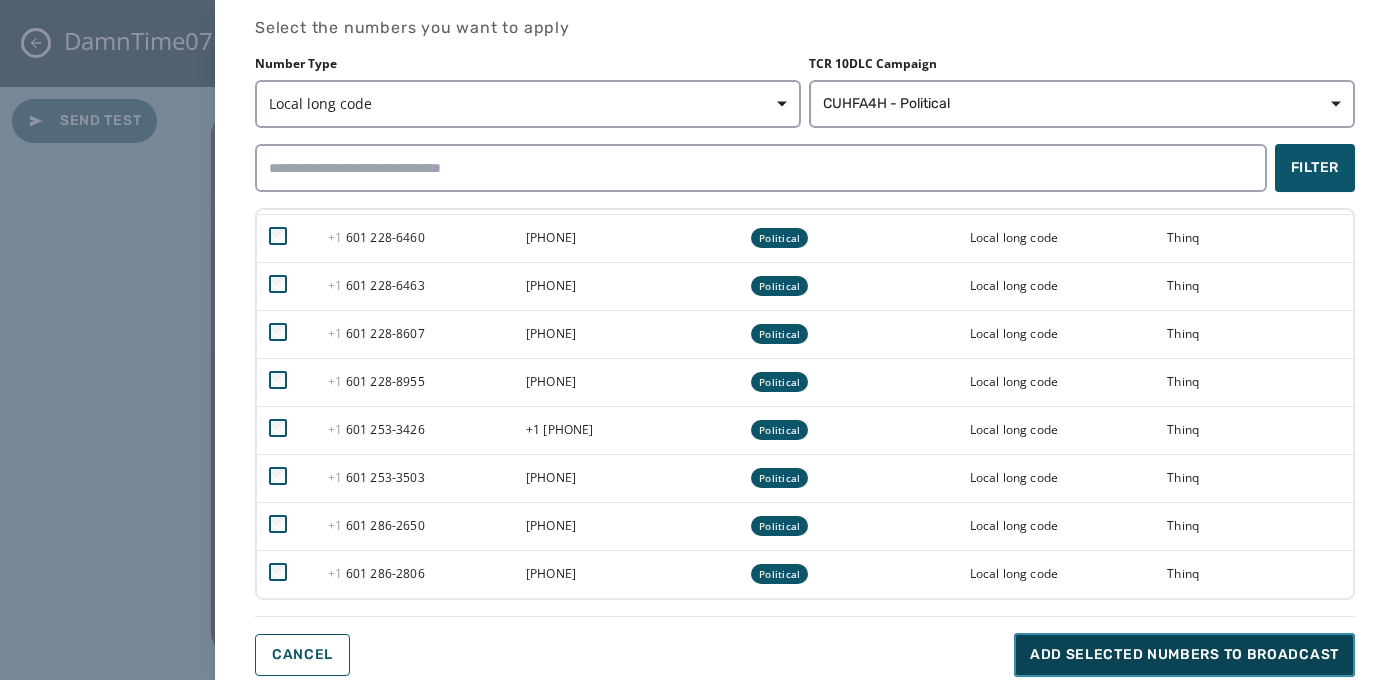 drag, startPoint x: 1092, startPoint y: 649, endPoint x: 1090, endPoint y: 635, distance: 14.142136 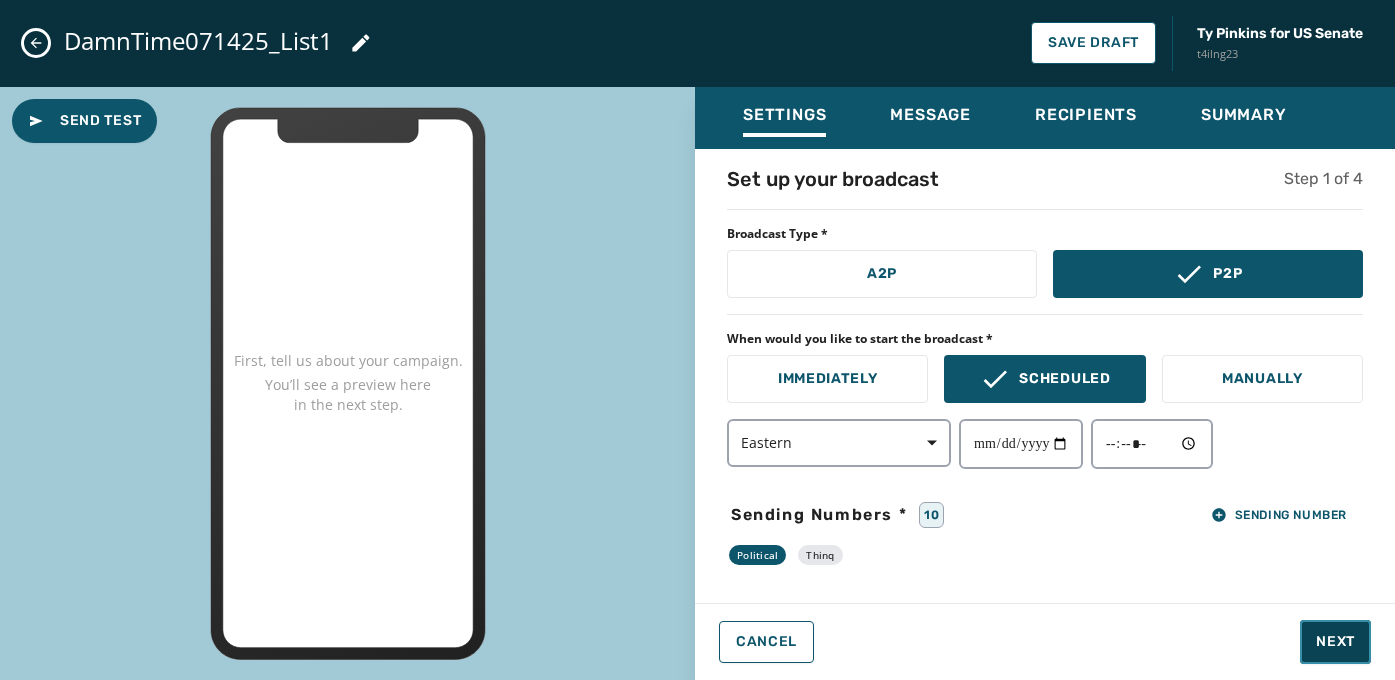 click on "Next" at bounding box center [1335, 642] 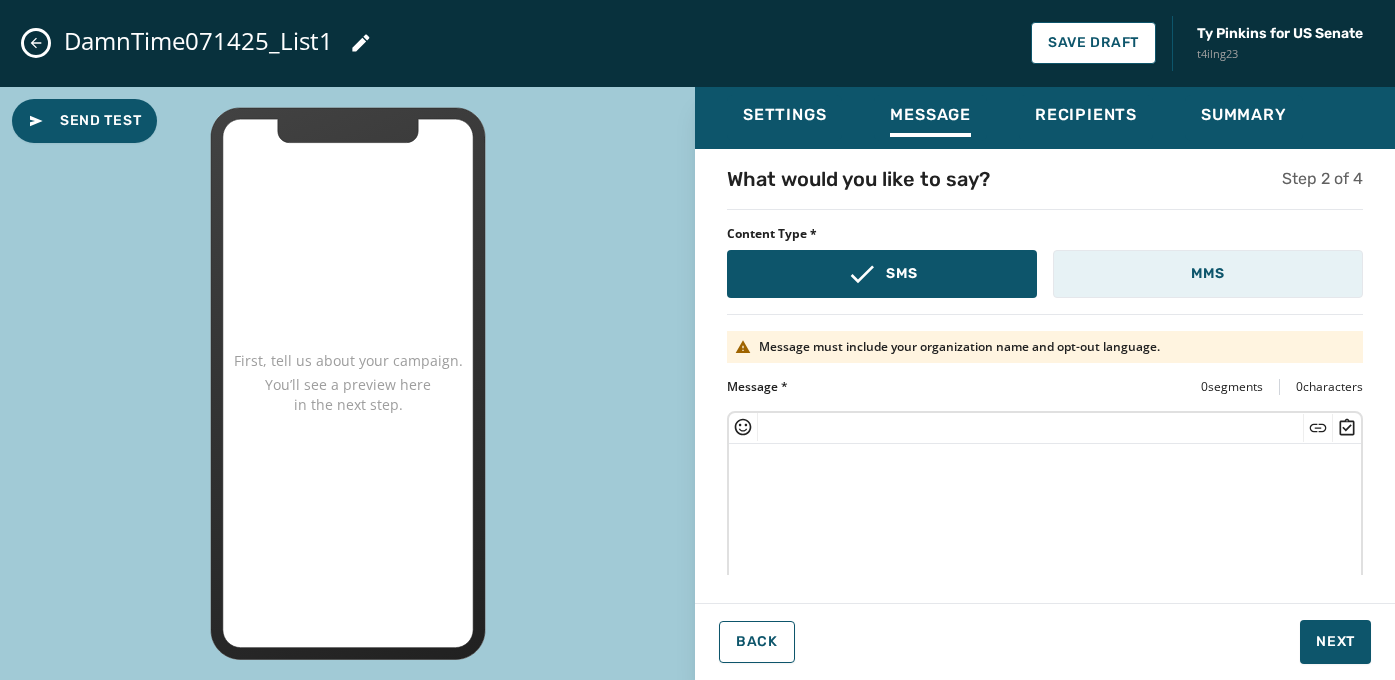 click on "MMS" at bounding box center (1207, 274) 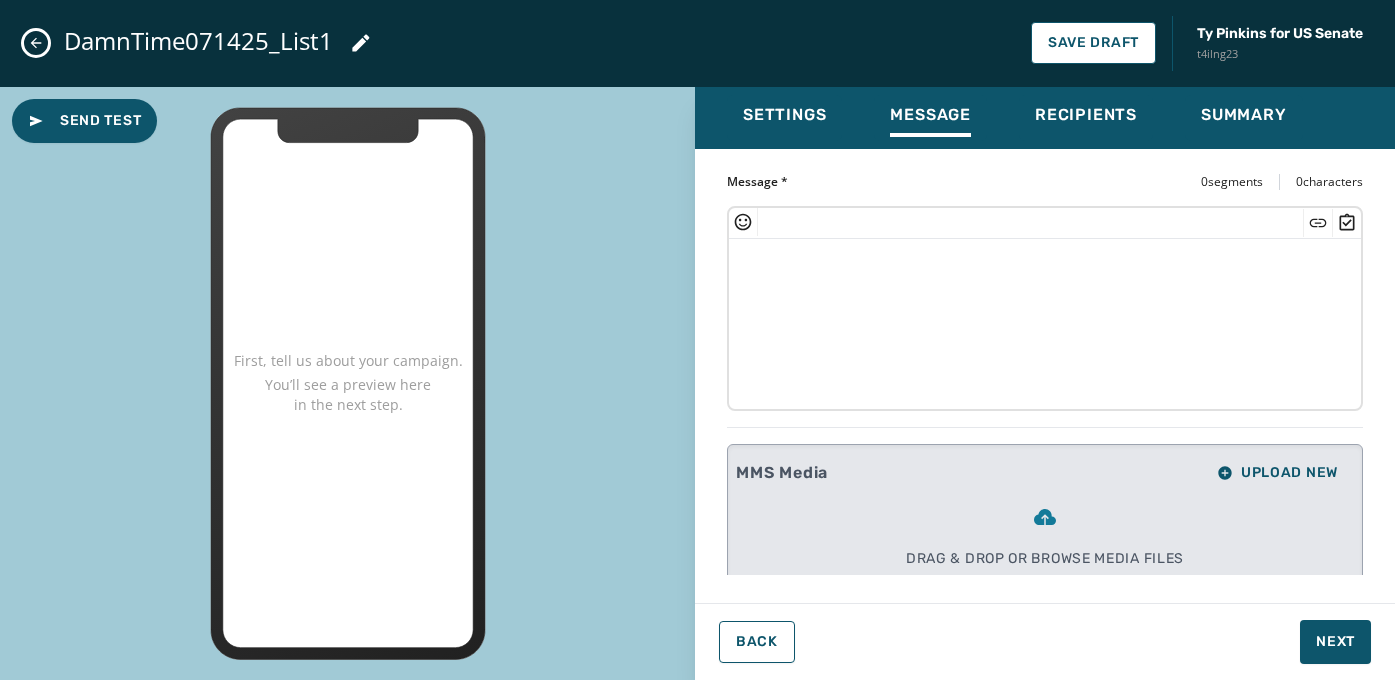scroll, scrollTop: 207, scrollLeft: 0, axis: vertical 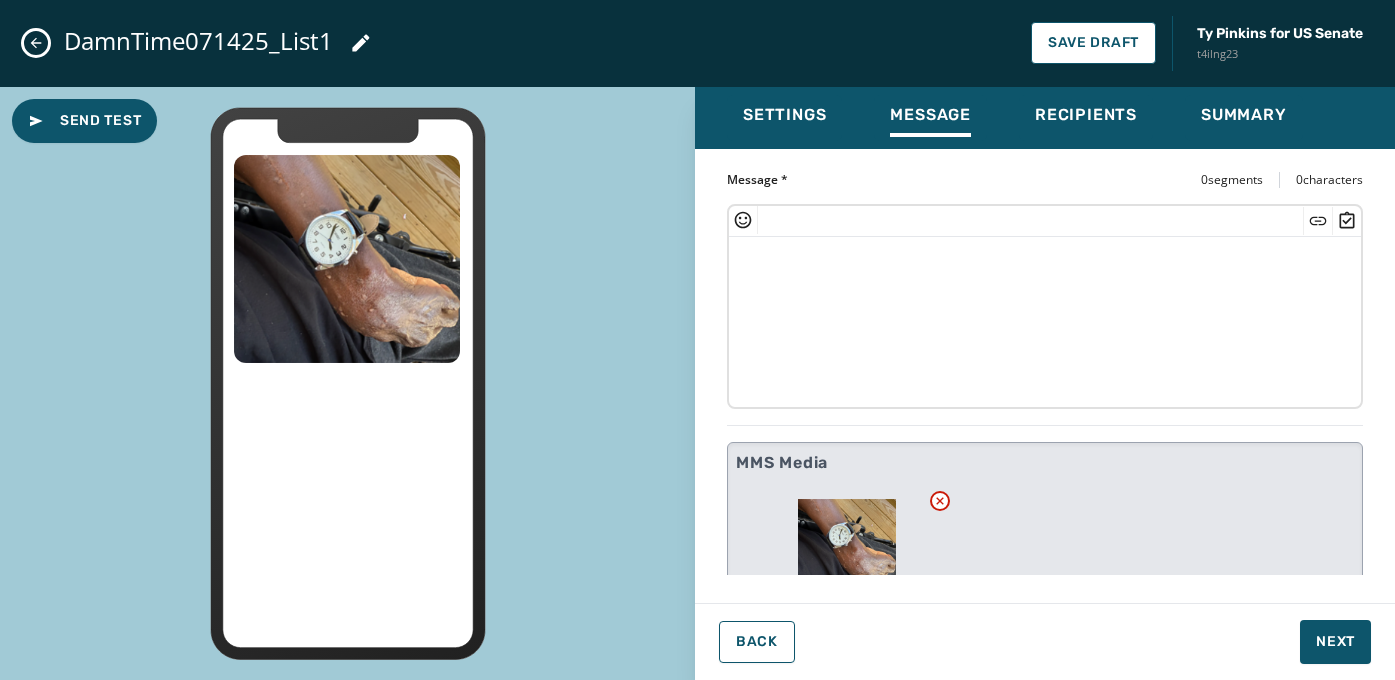 click at bounding box center (1045, 319) 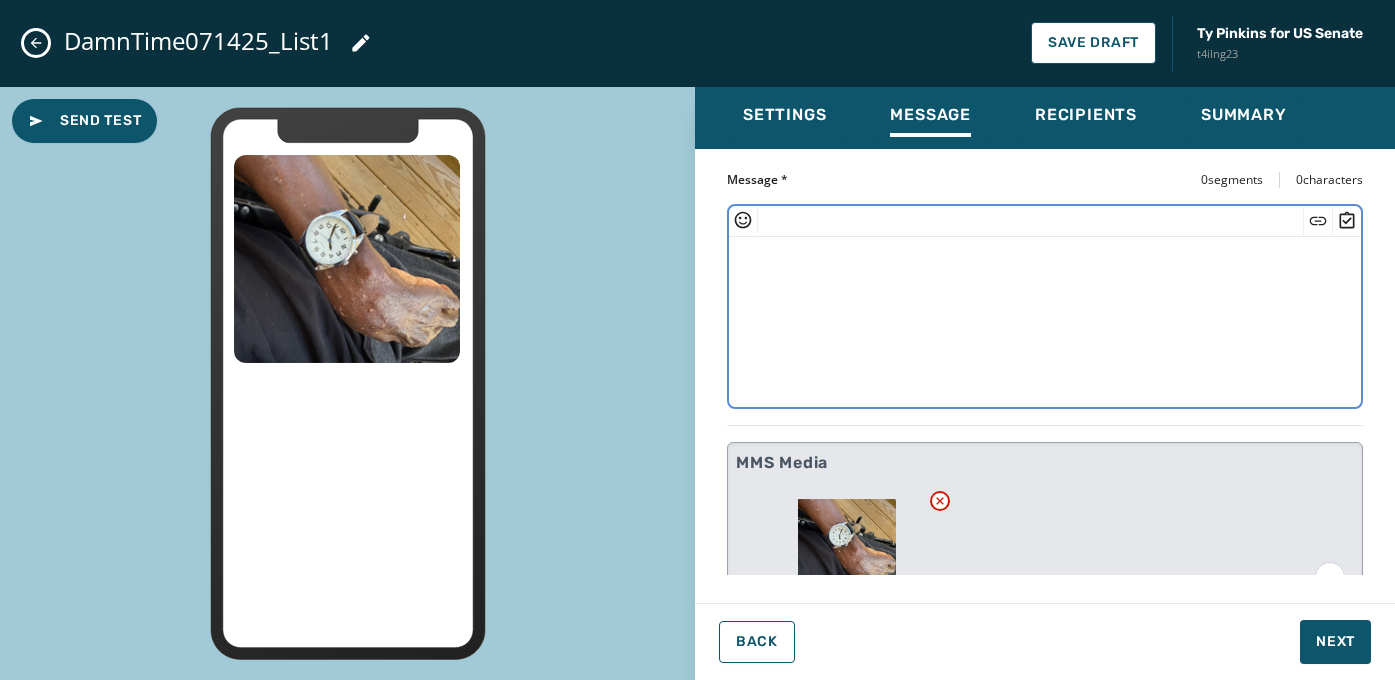 scroll, scrollTop: 207, scrollLeft: 0, axis: vertical 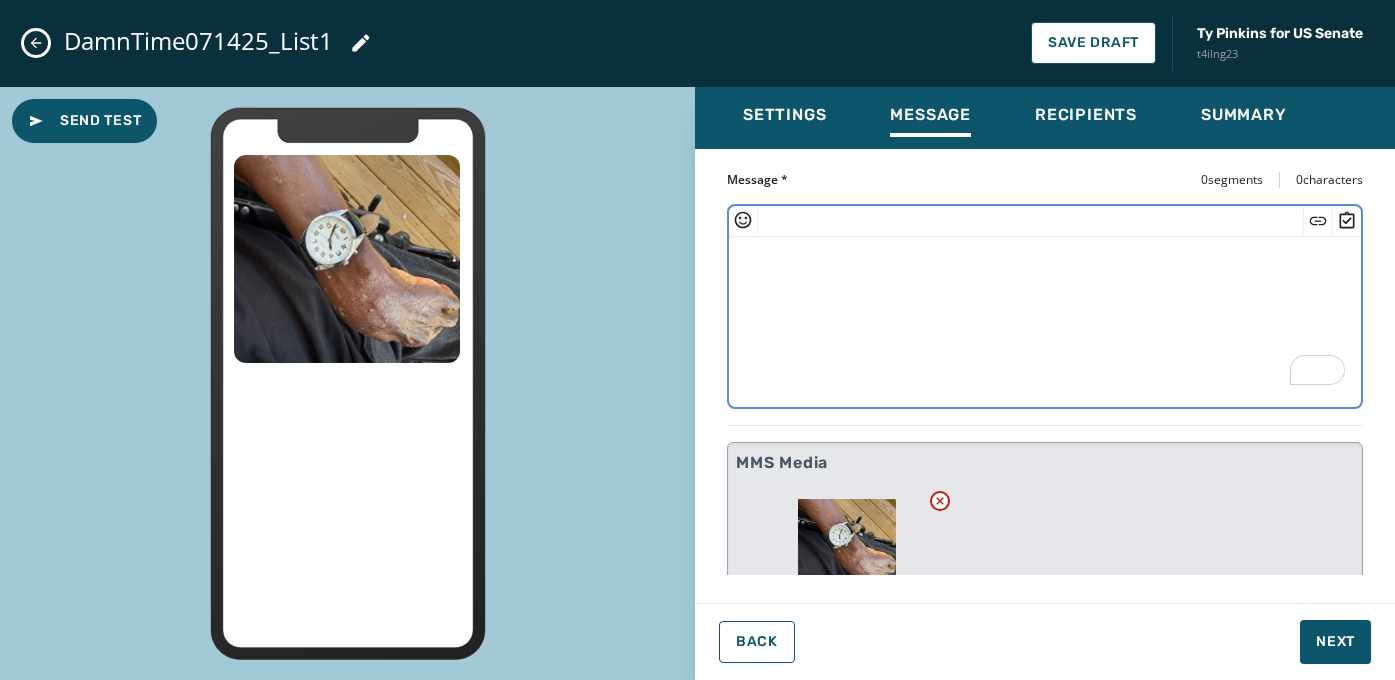 paste on "**********" 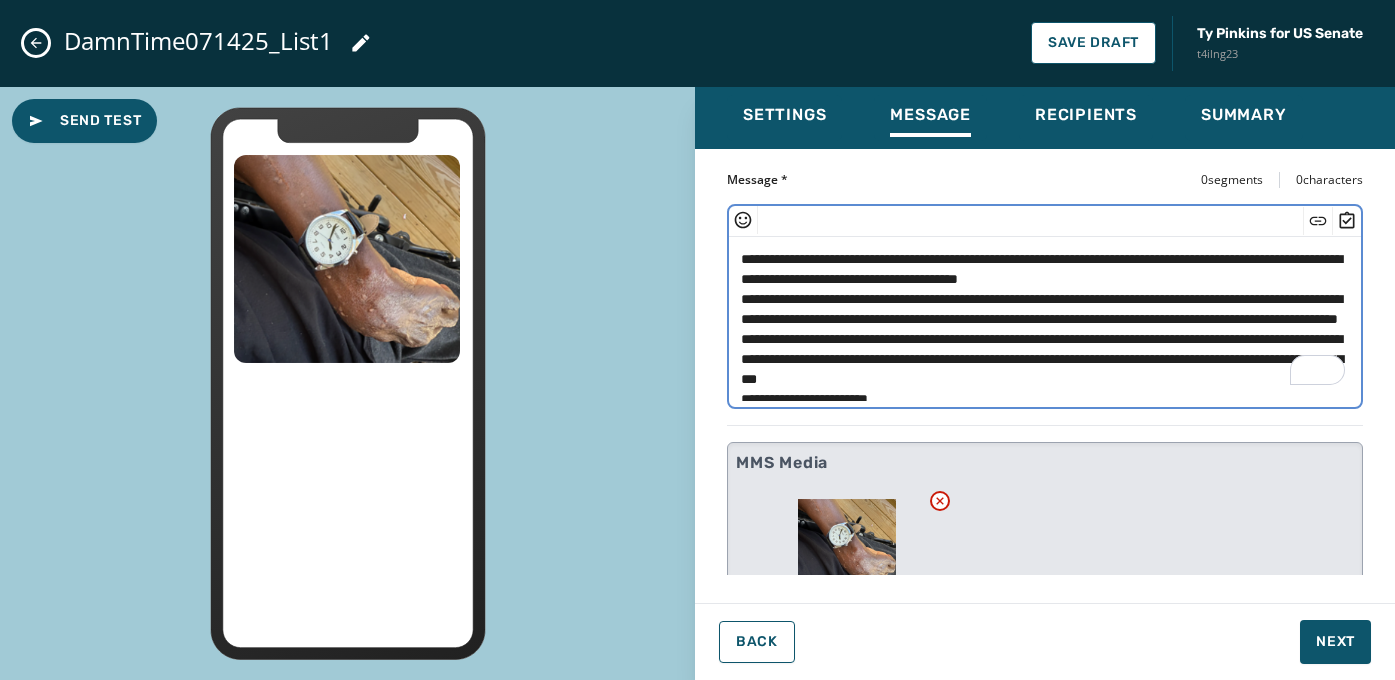scroll, scrollTop: 67, scrollLeft: 0, axis: vertical 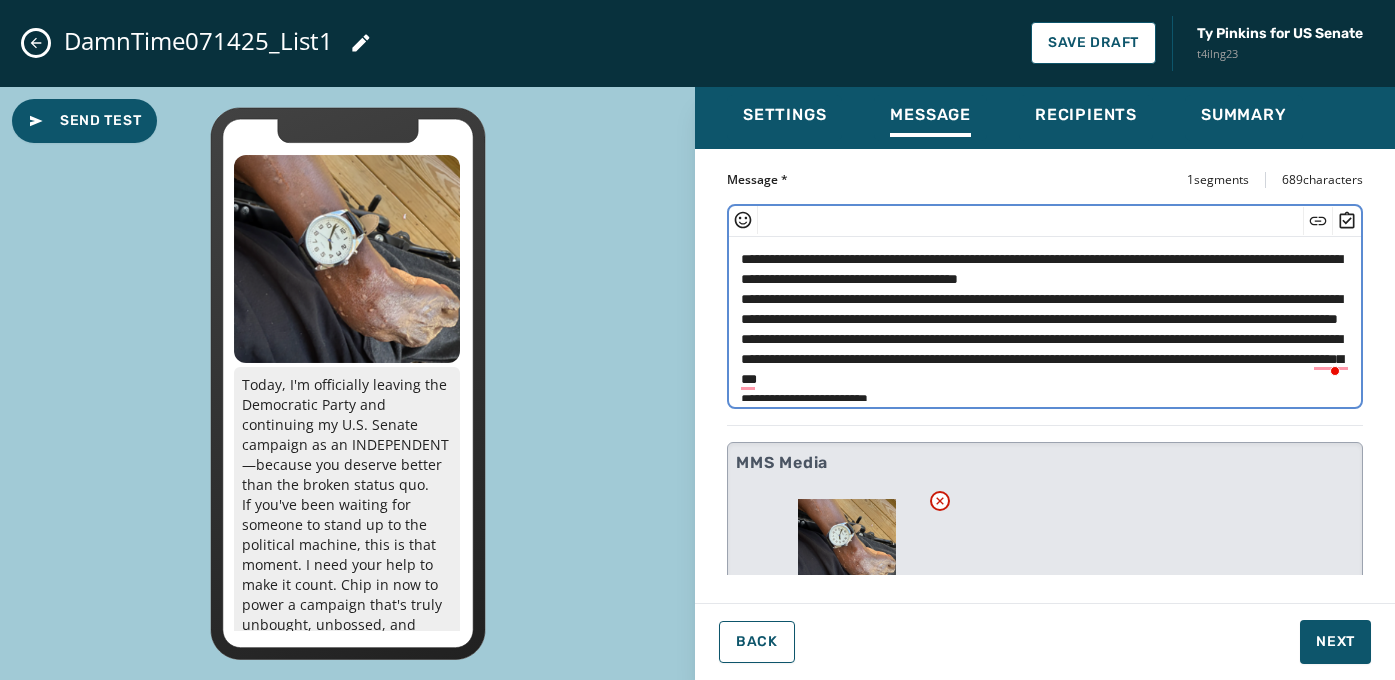 click on "**********" at bounding box center [1045, 319] 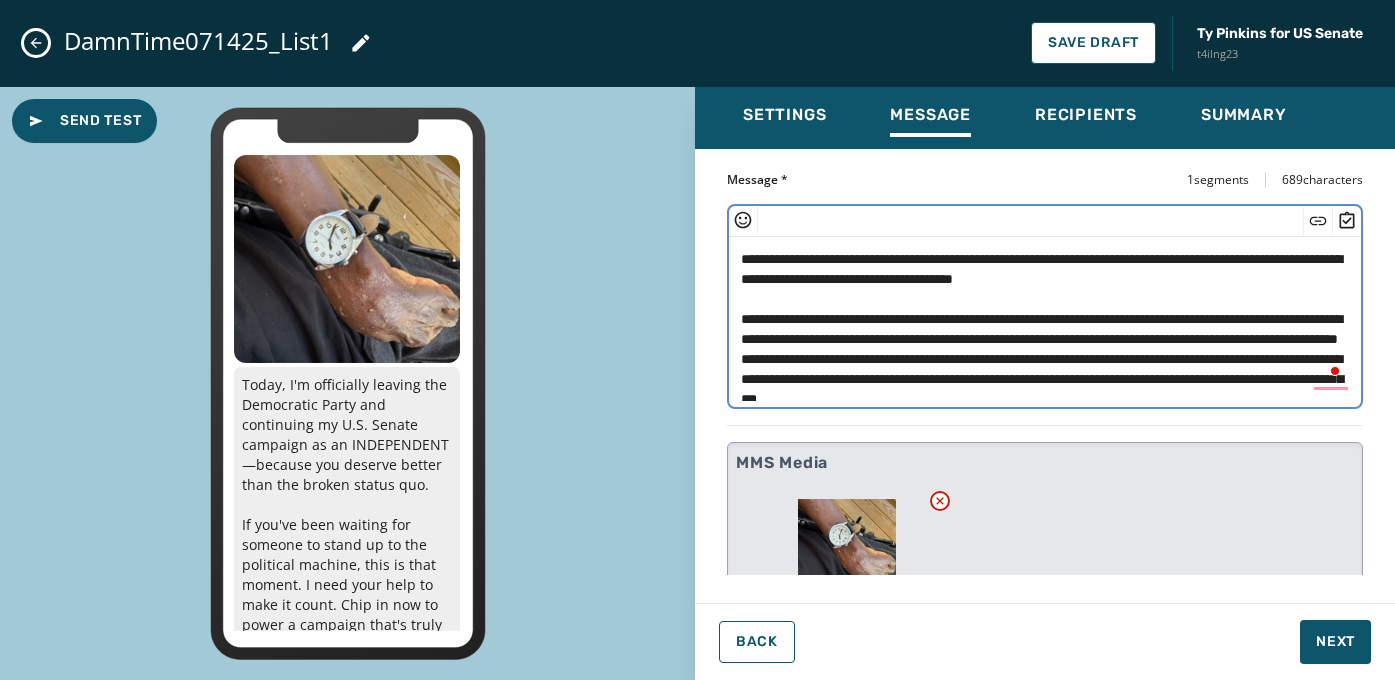 scroll, scrollTop: 22, scrollLeft: 0, axis: vertical 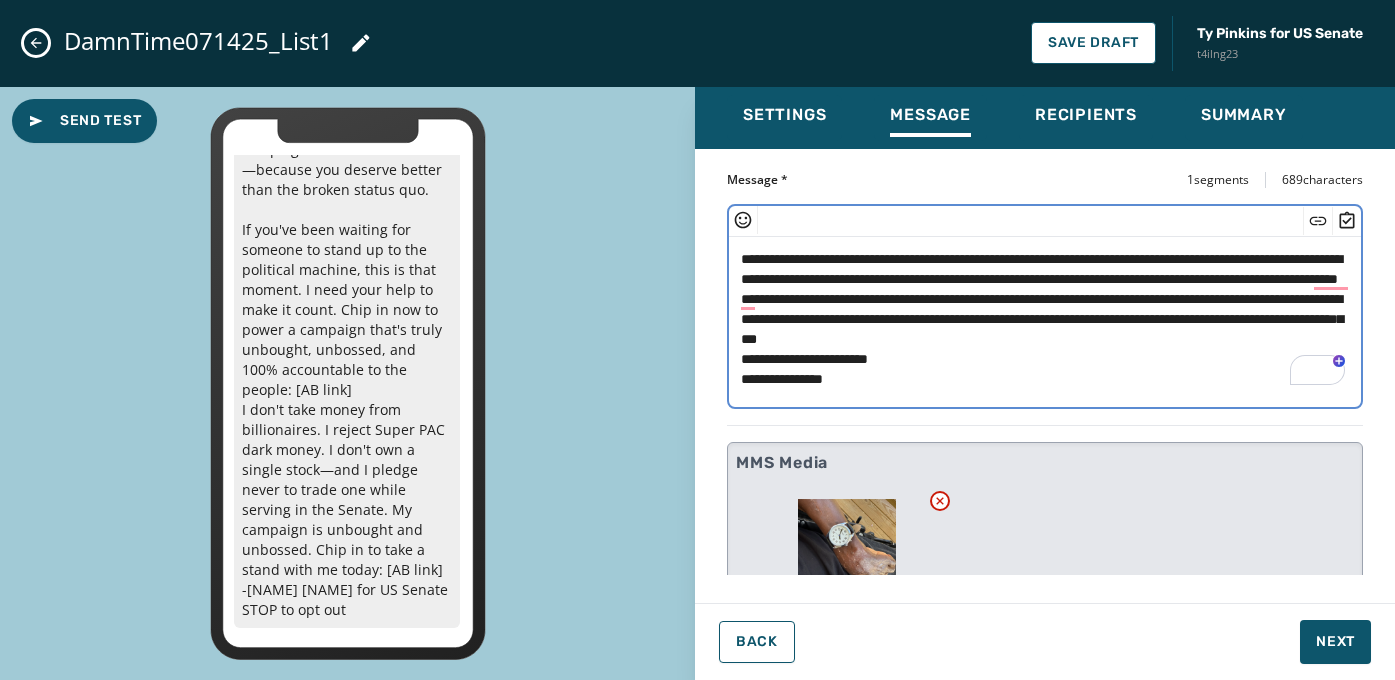 click on "**********" at bounding box center (1045, 319) 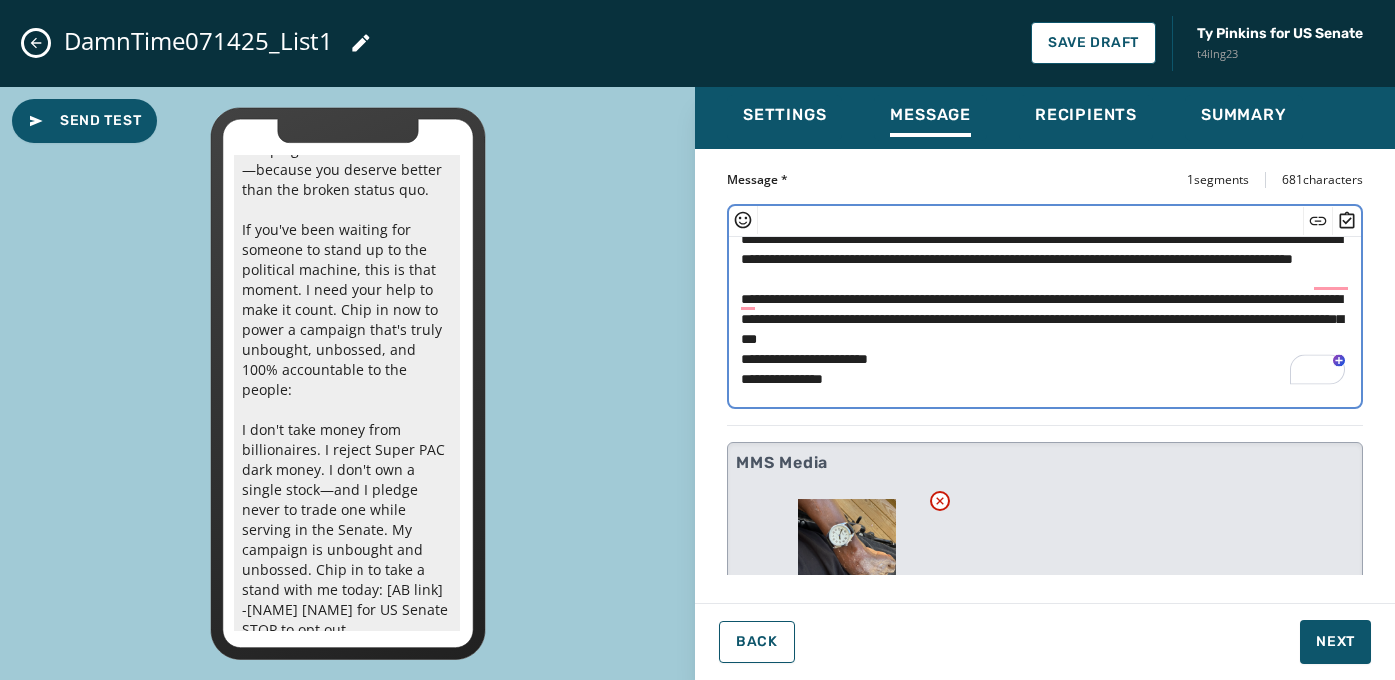 drag, startPoint x: 1122, startPoint y: 318, endPoint x: 1101, endPoint y: 330, distance: 24.186773 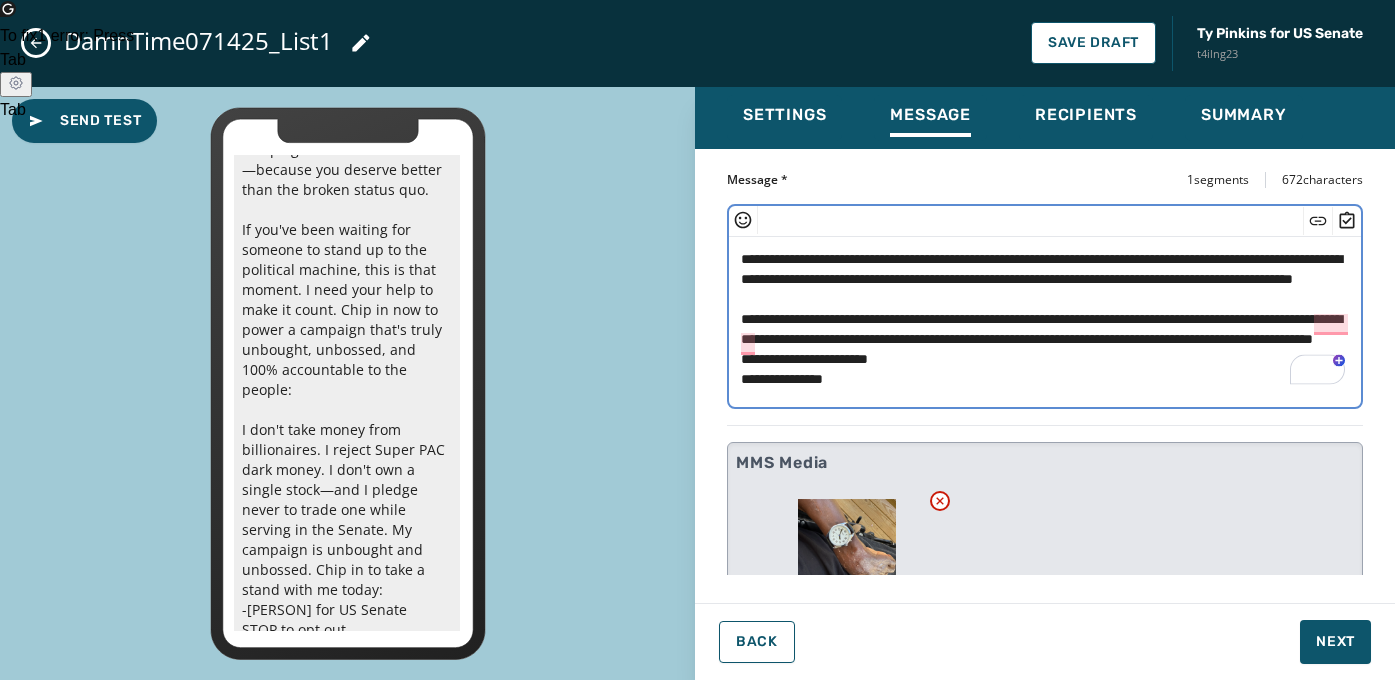 click on "**********" at bounding box center (1045, 319) 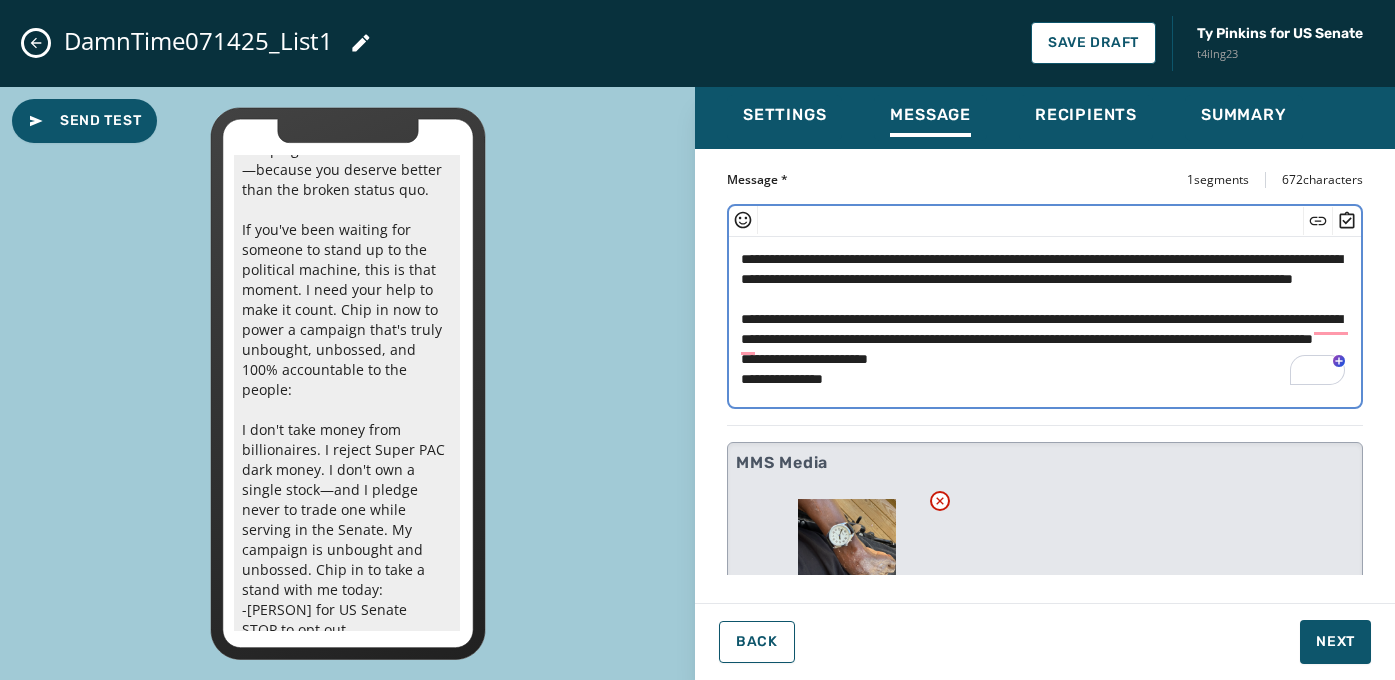 click on "**********" at bounding box center (1045, 319) 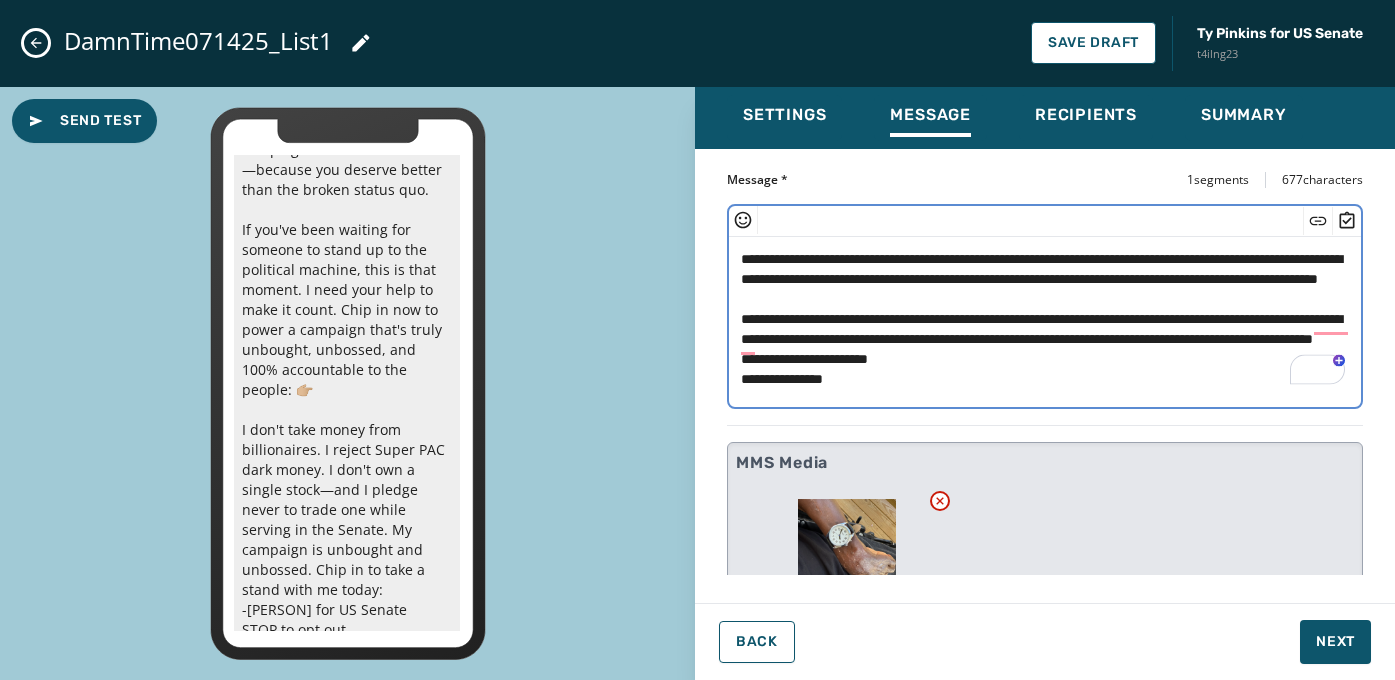 click 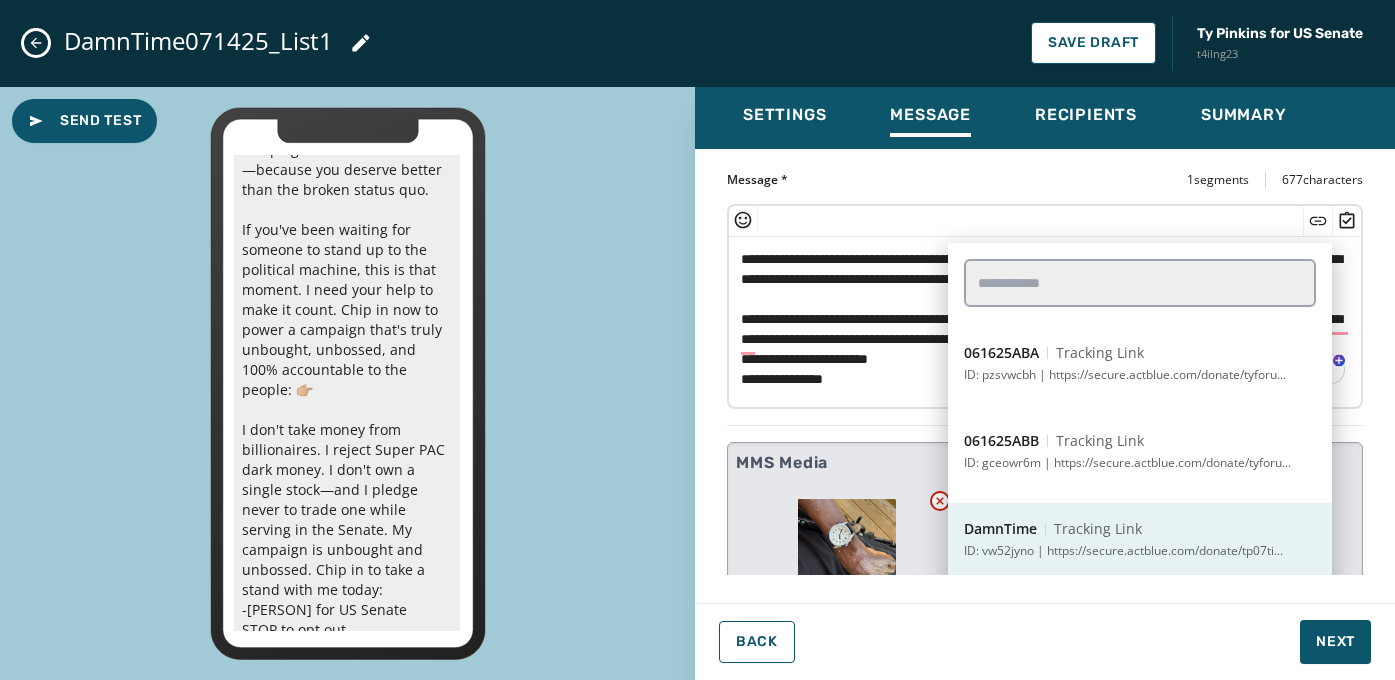 click on "Tracking Link" at bounding box center [1098, 529] 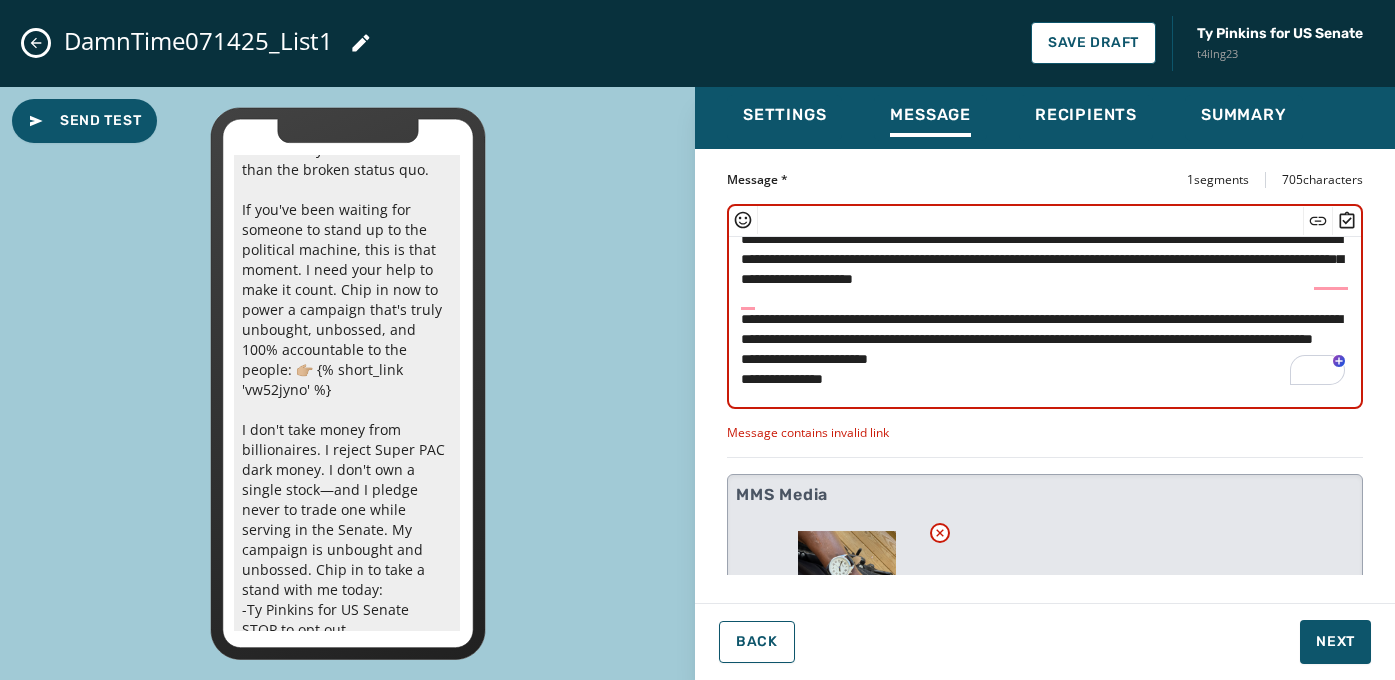 click on "**********" at bounding box center [1045, 319] 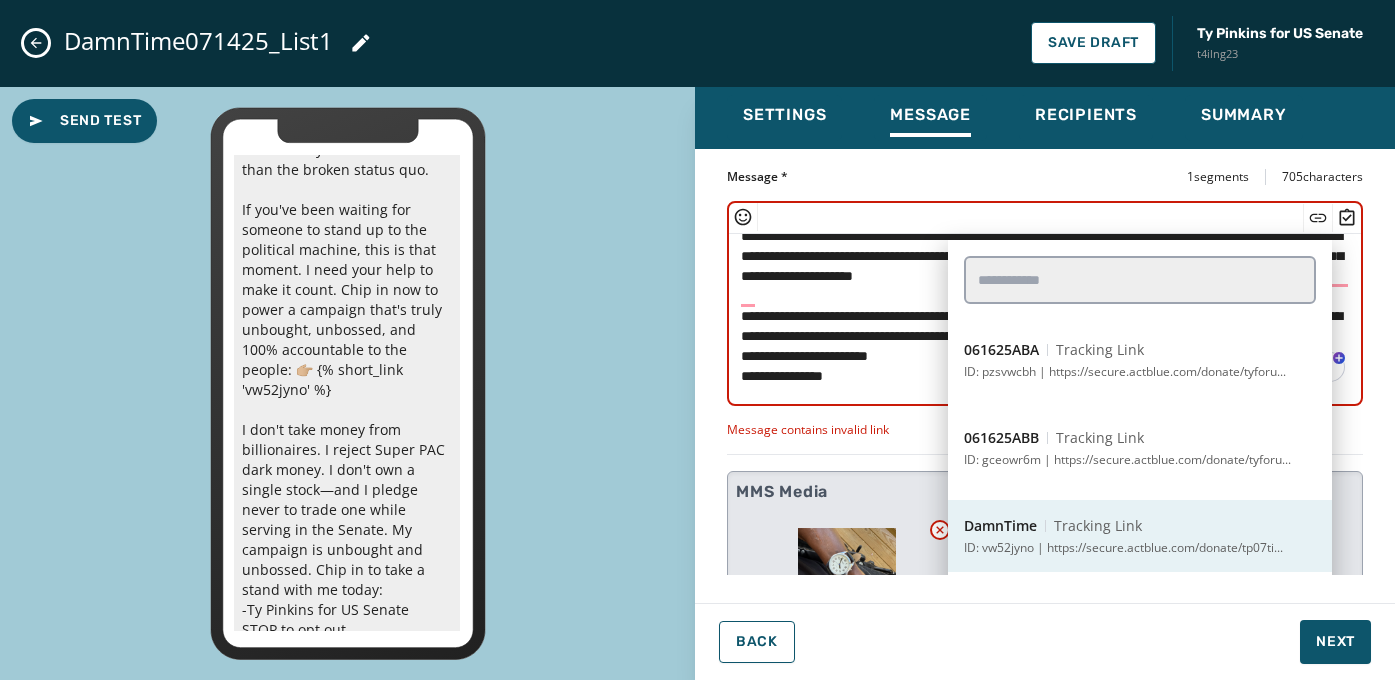 click on "Tracking Link" at bounding box center (1098, 526) 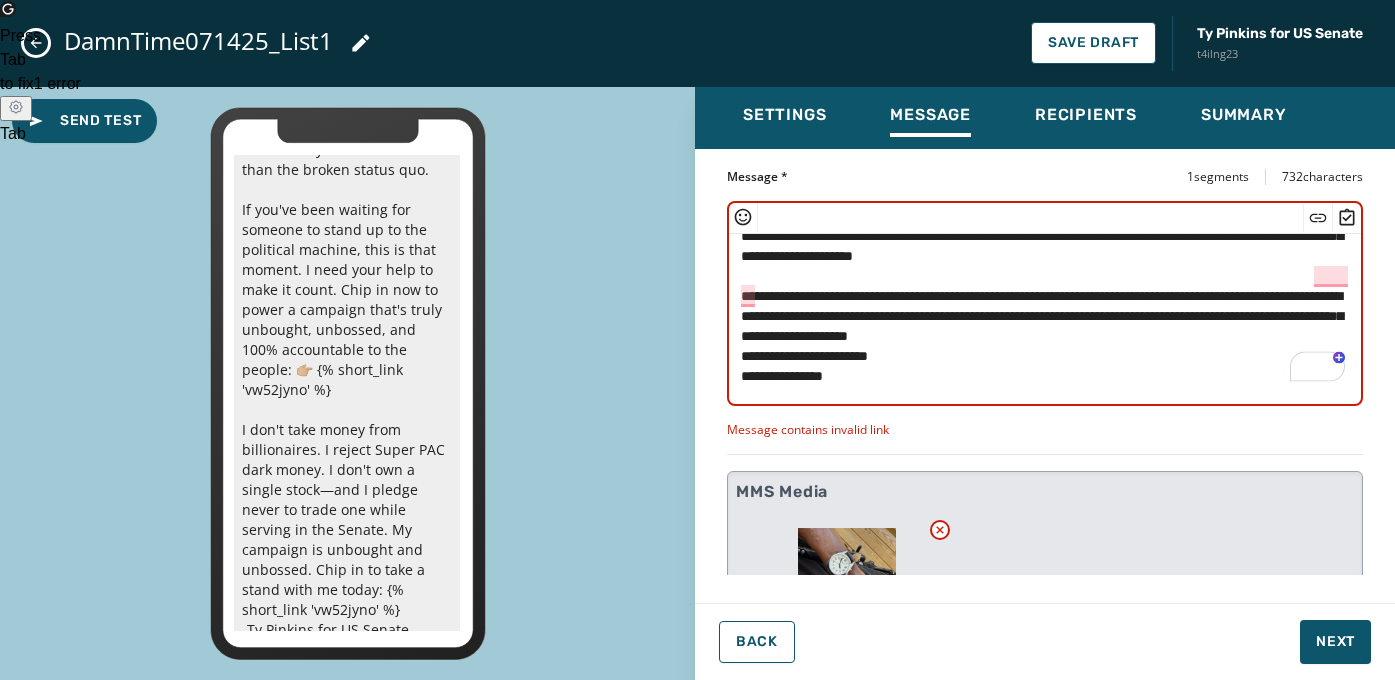 click on "**********" at bounding box center (1045, 316) 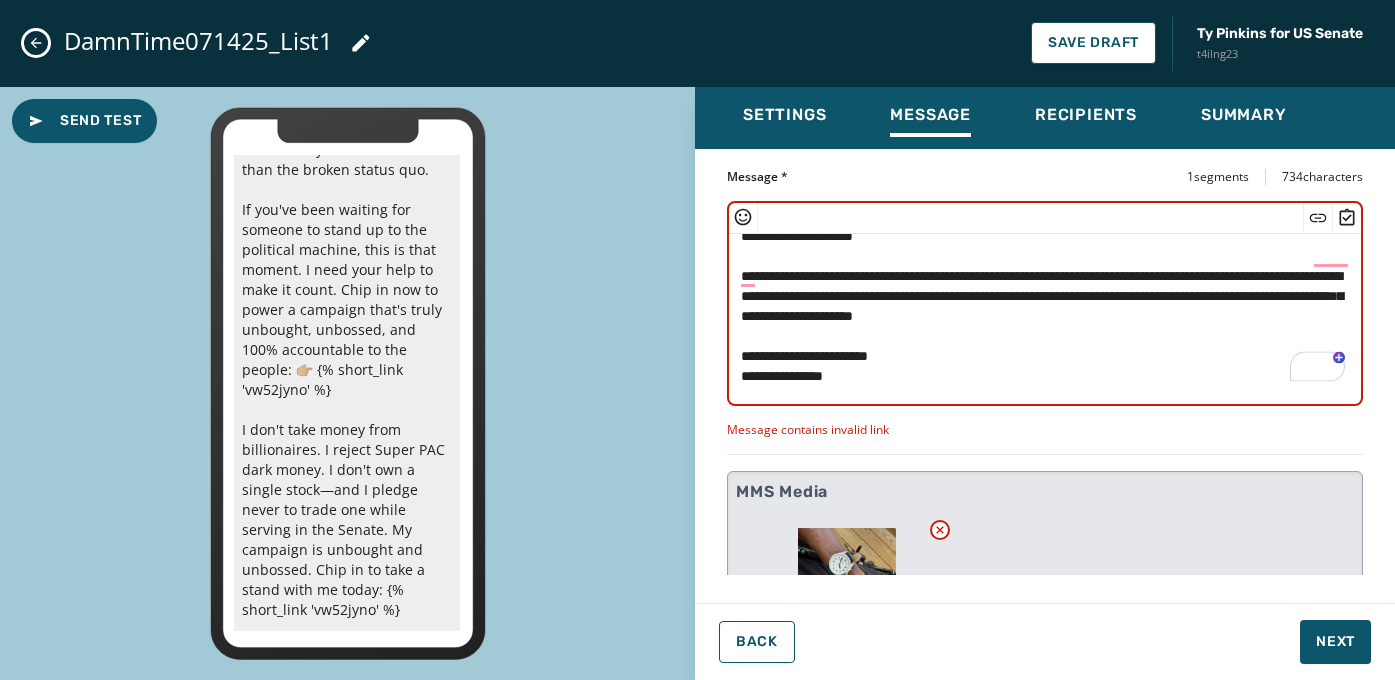 click on "**********" at bounding box center (1045, 316) 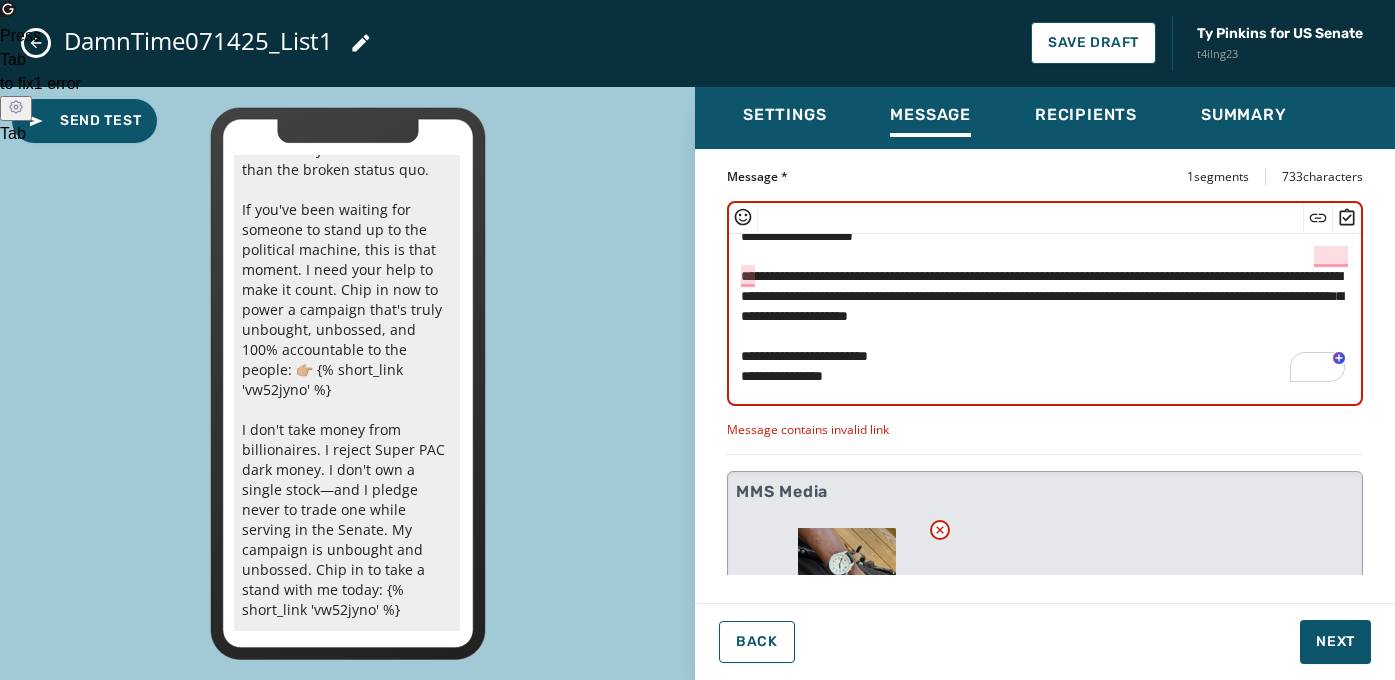 drag, startPoint x: 1259, startPoint y: 301, endPoint x: 1101, endPoint y: 300, distance: 158.00316 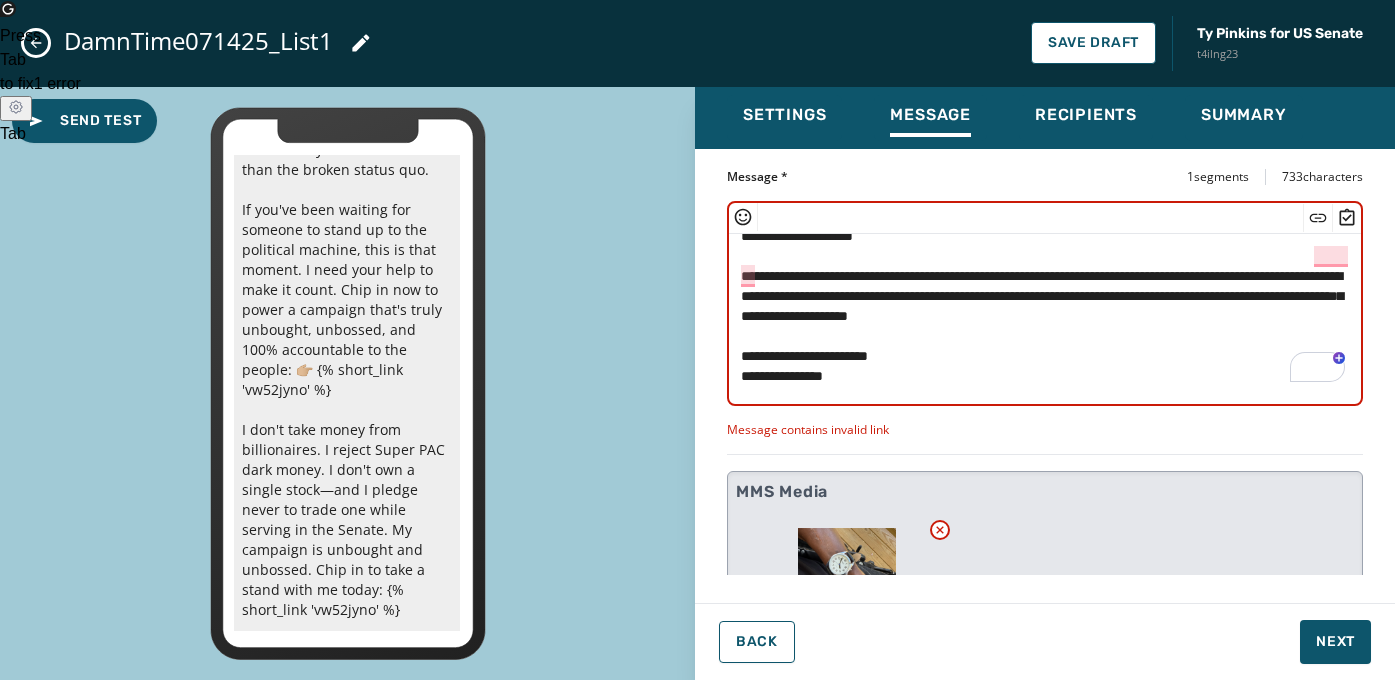 click on "**********" at bounding box center (1045, 316) 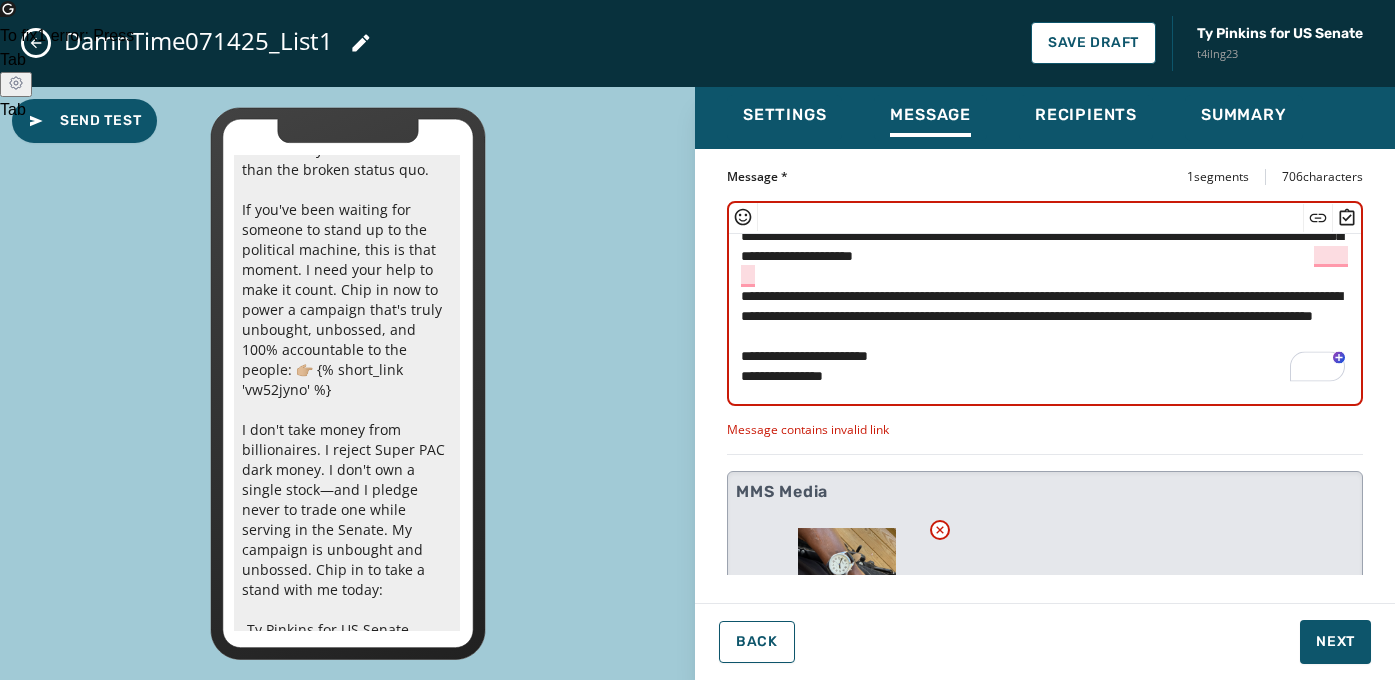click 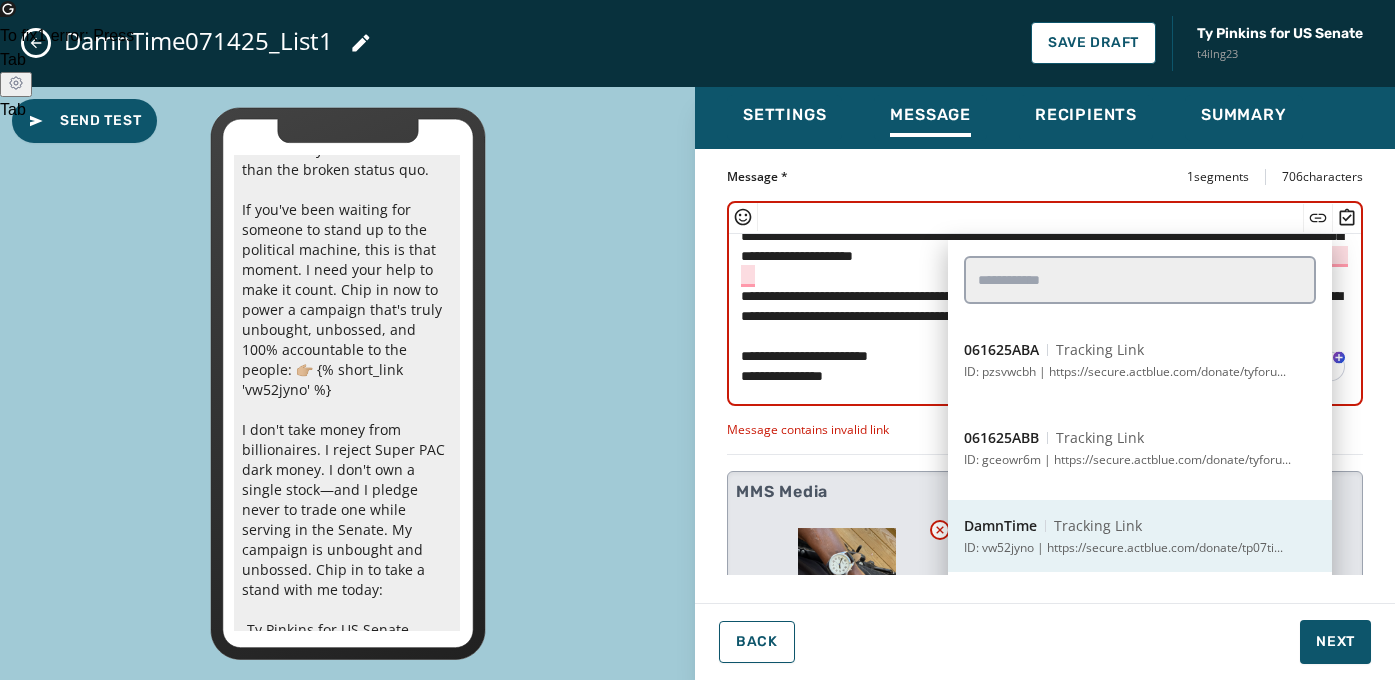 click on "ID: vw52jyno | https://secure.actblue.com/donate/tp07ti..." at bounding box center [1123, 548] 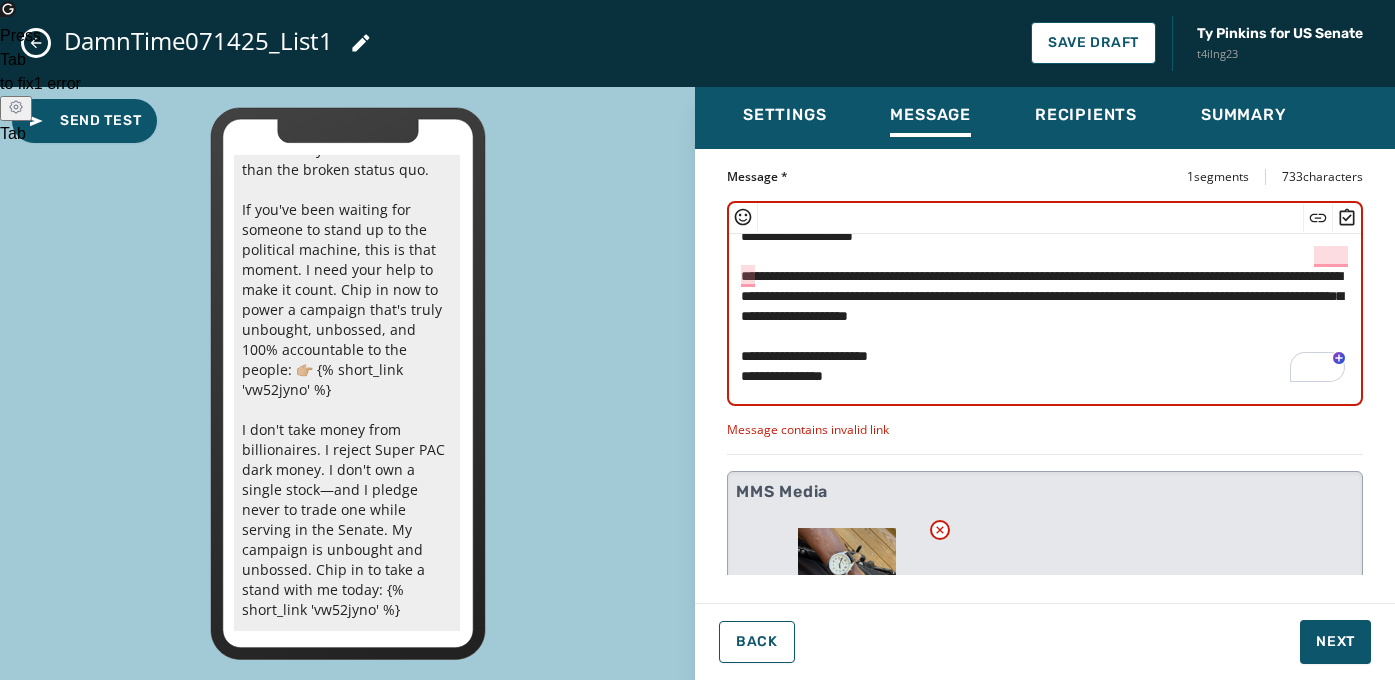 click on "**********" at bounding box center (1045, 316) 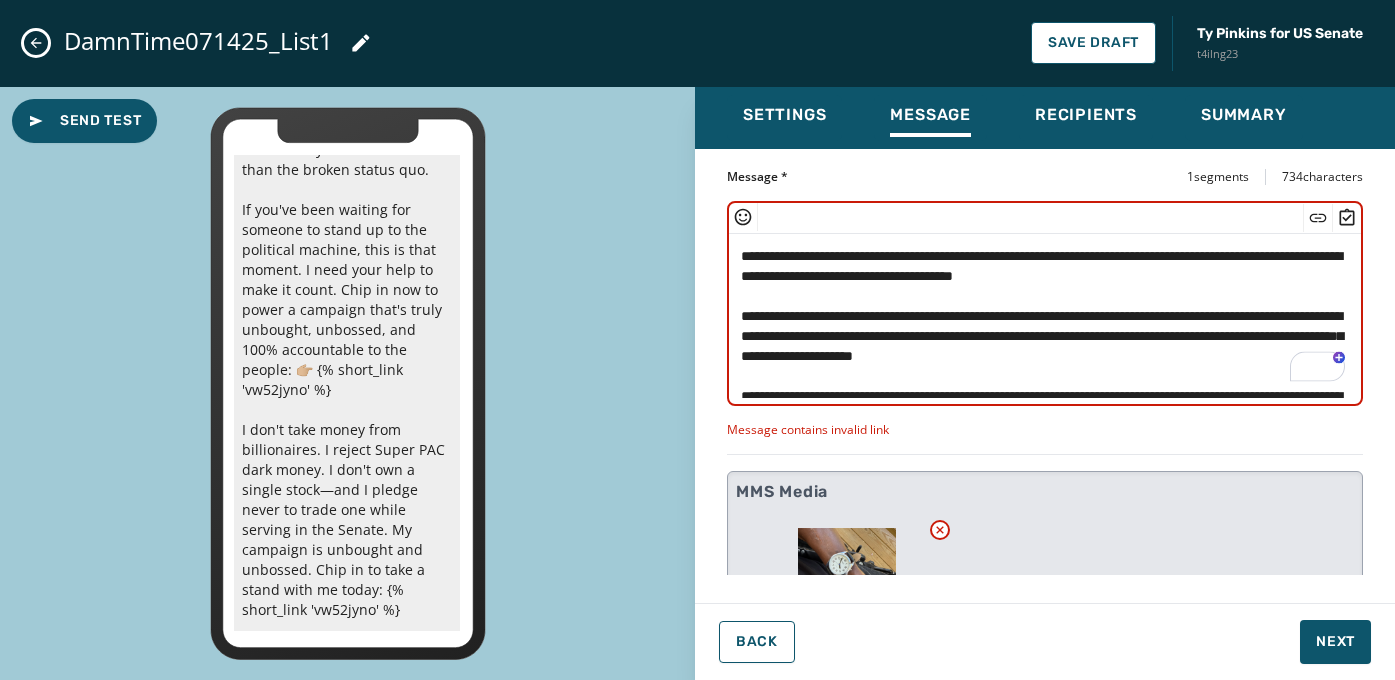 click on "**********" at bounding box center (1045, 316) 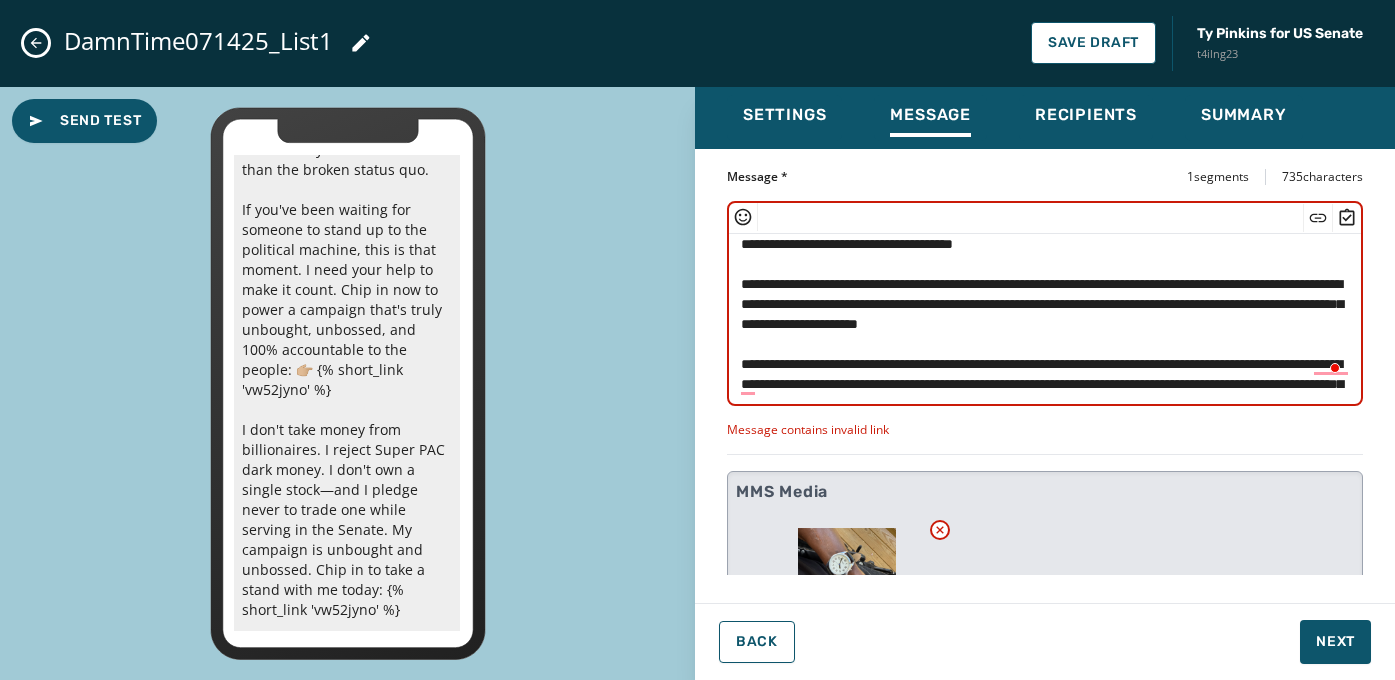 drag, startPoint x: 1068, startPoint y: 327, endPoint x: 1097, endPoint y: 352, distance: 38.28838 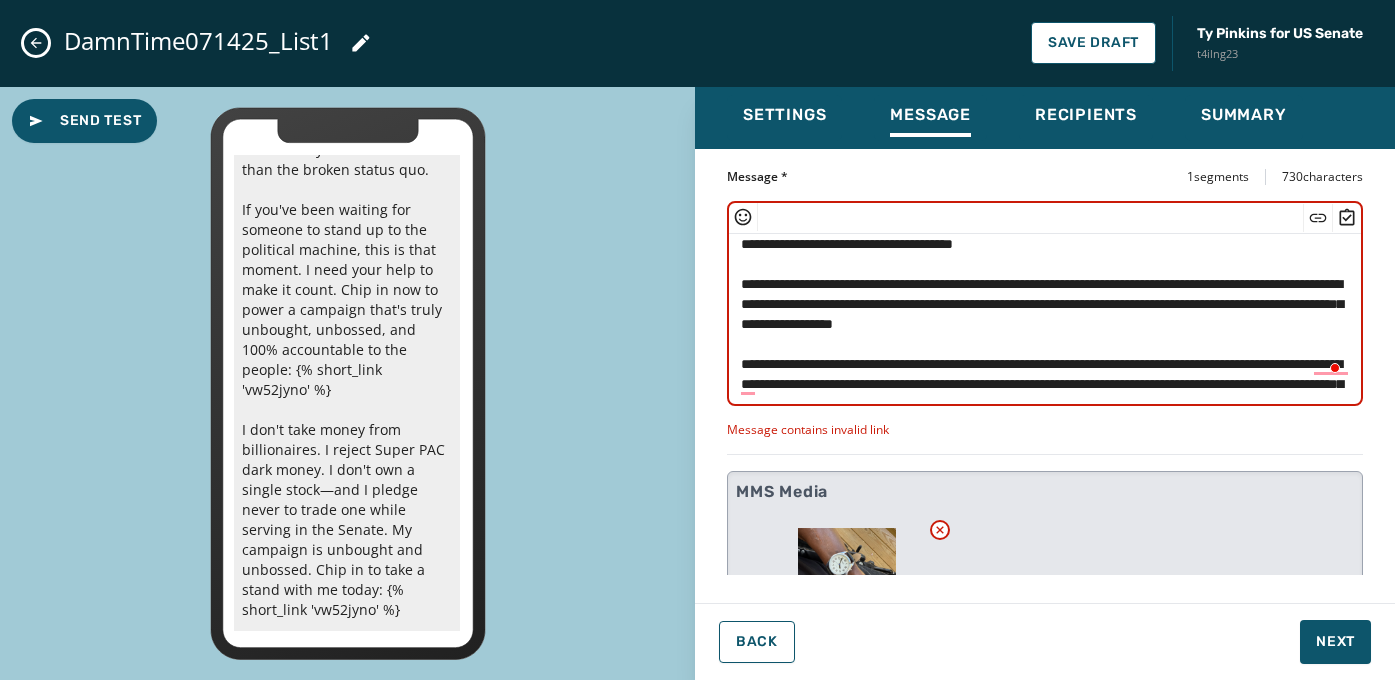 click on "**********" at bounding box center [1045, 316] 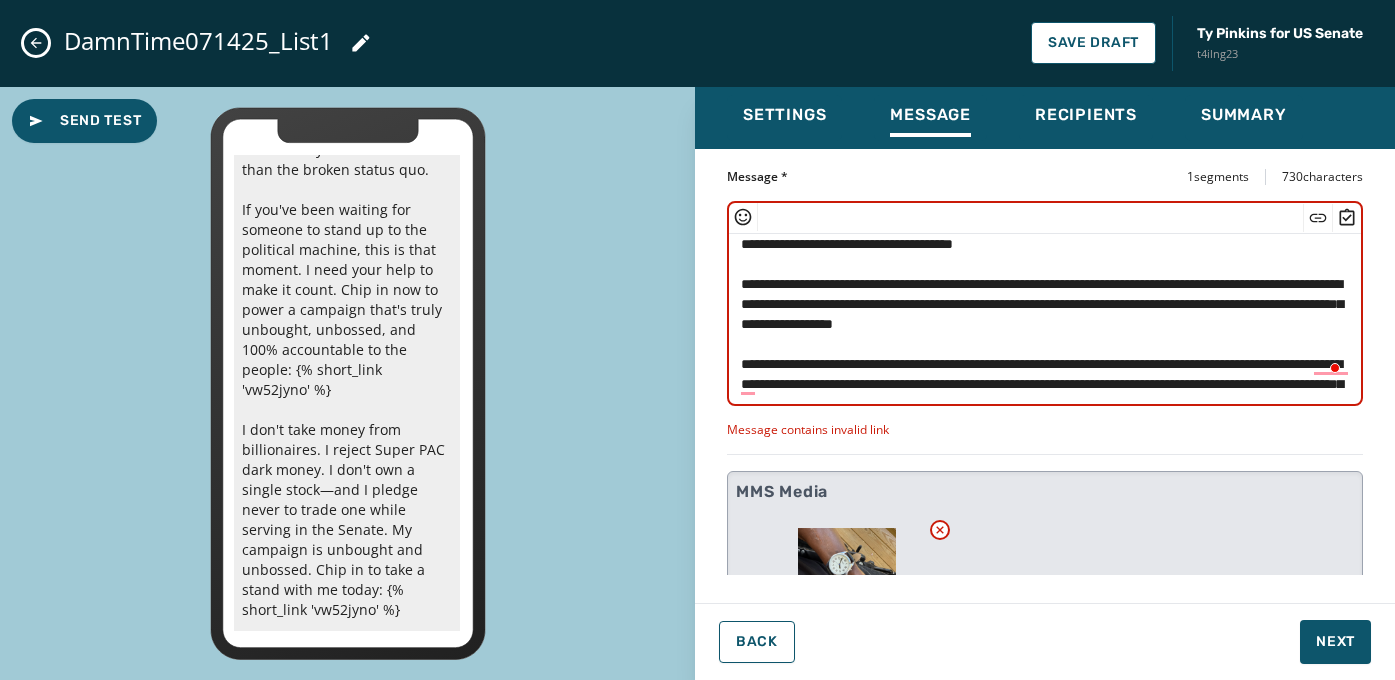 drag, startPoint x: 1223, startPoint y: 326, endPoint x: 1114, endPoint y: 340, distance: 109.89541 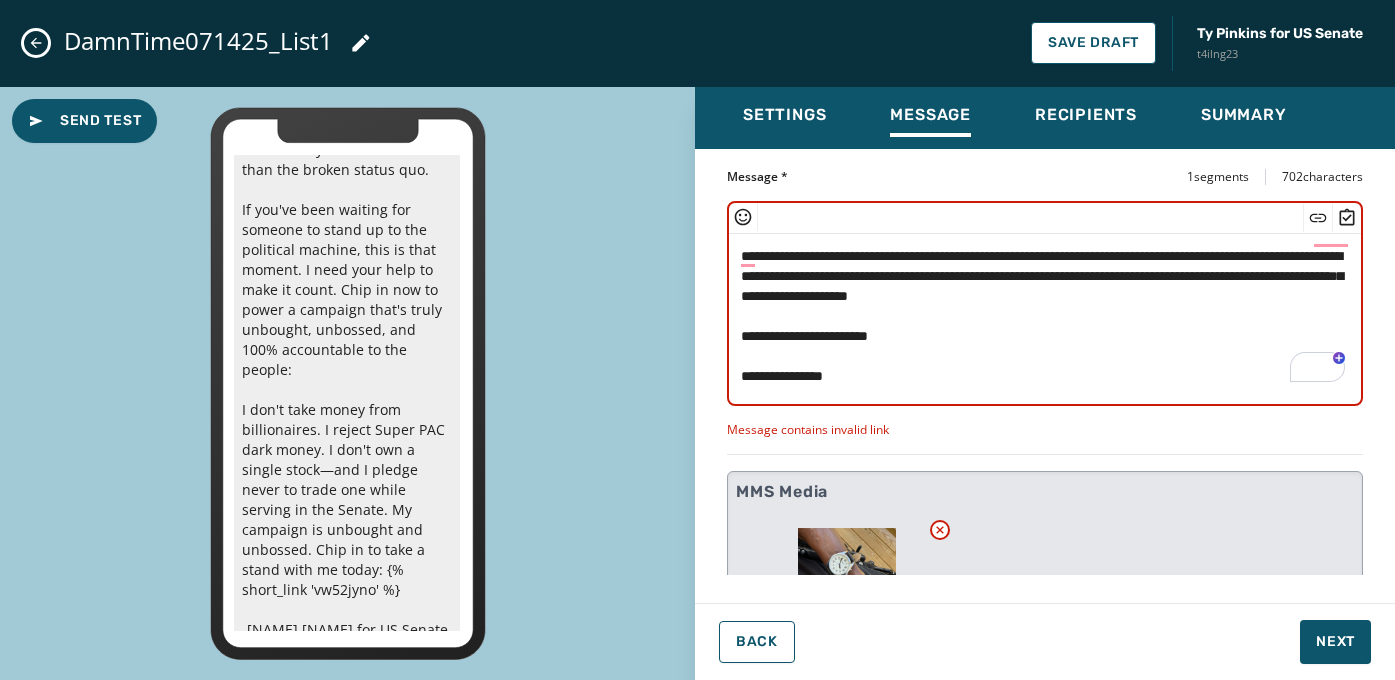drag, startPoint x: 1250, startPoint y: 281, endPoint x: 1065, endPoint y: 282, distance: 185.0027 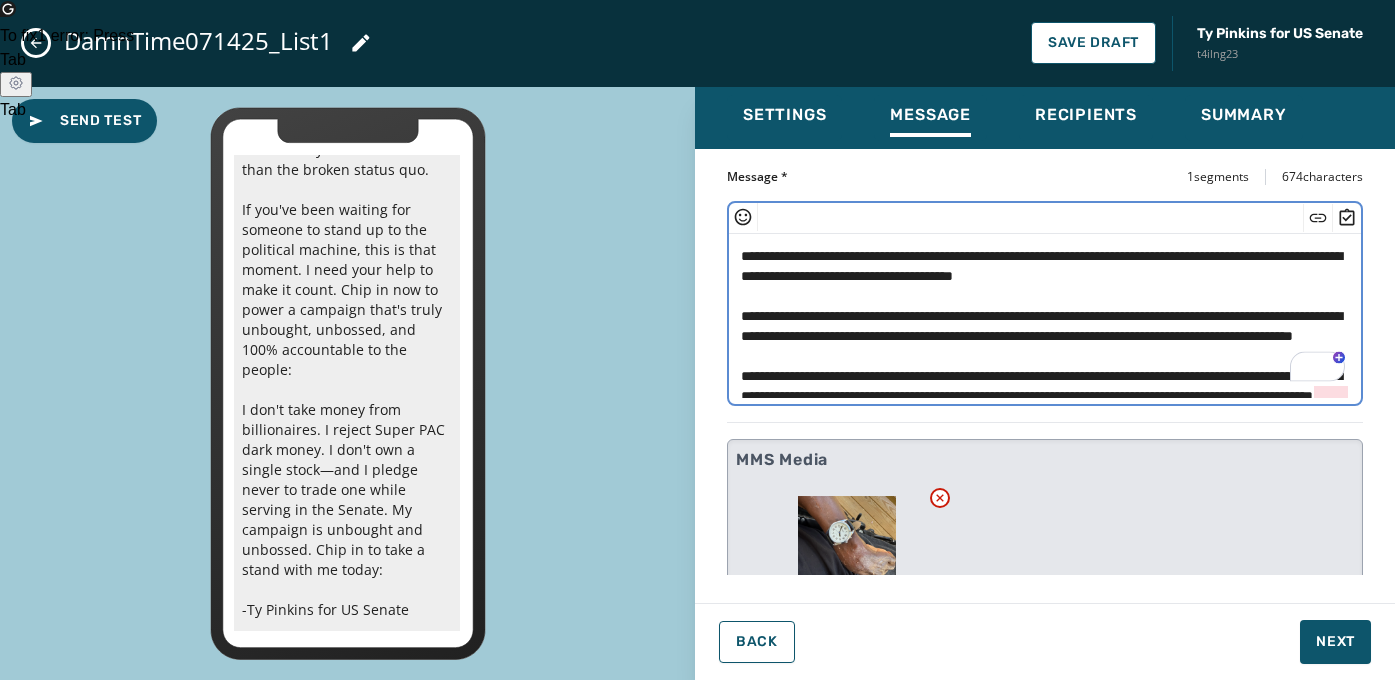click on "**********" at bounding box center (1045, 316) 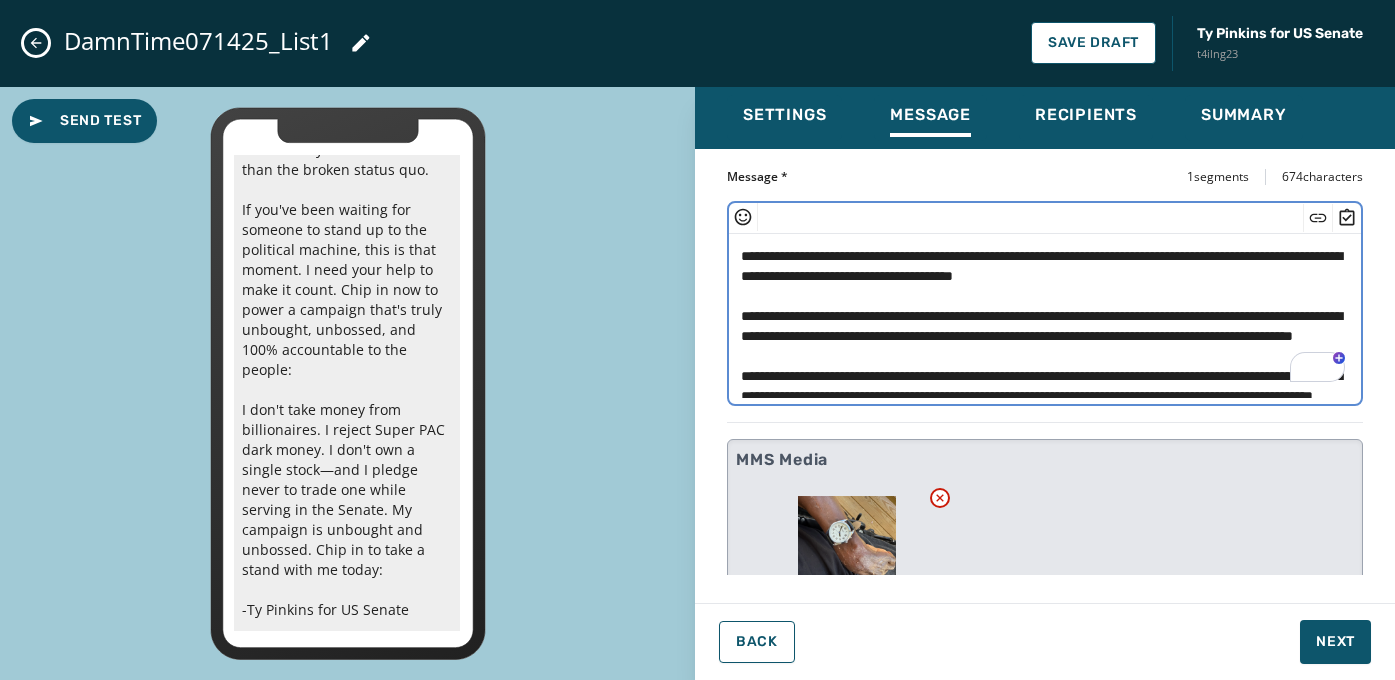 click 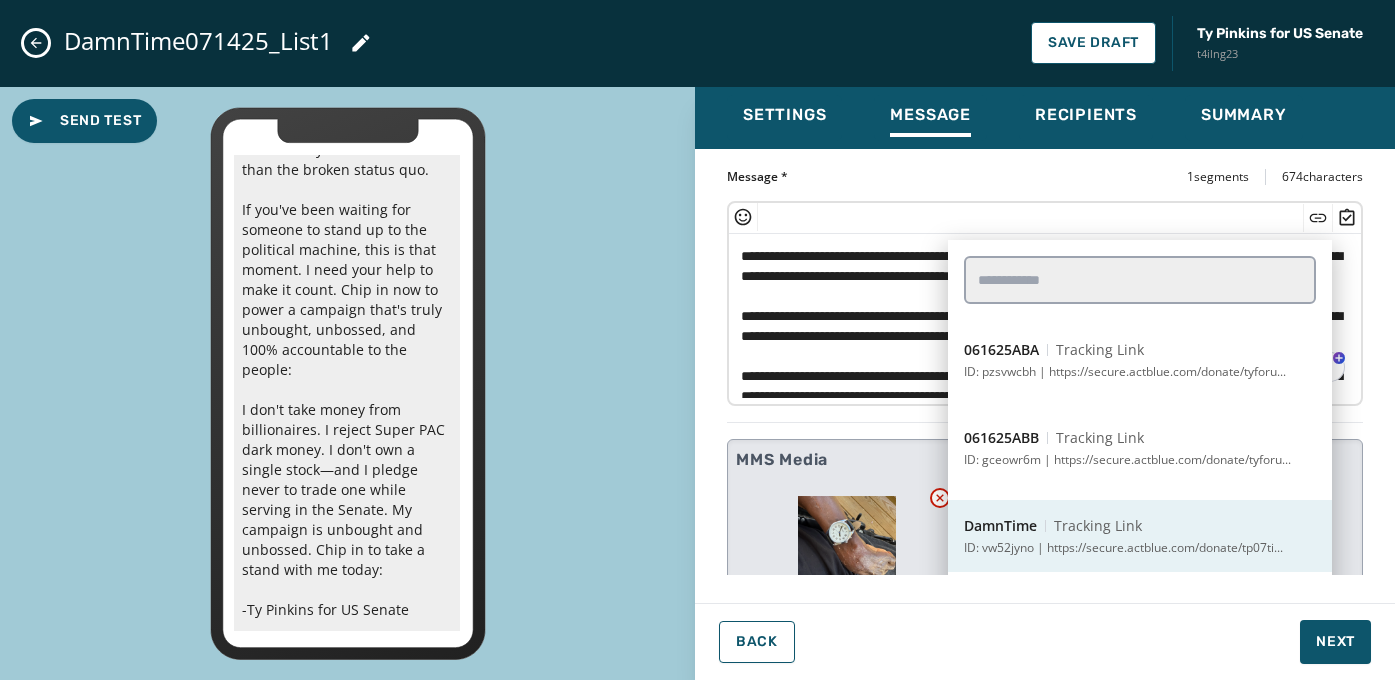 click on "DamnTime" at bounding box center (1000, 526) 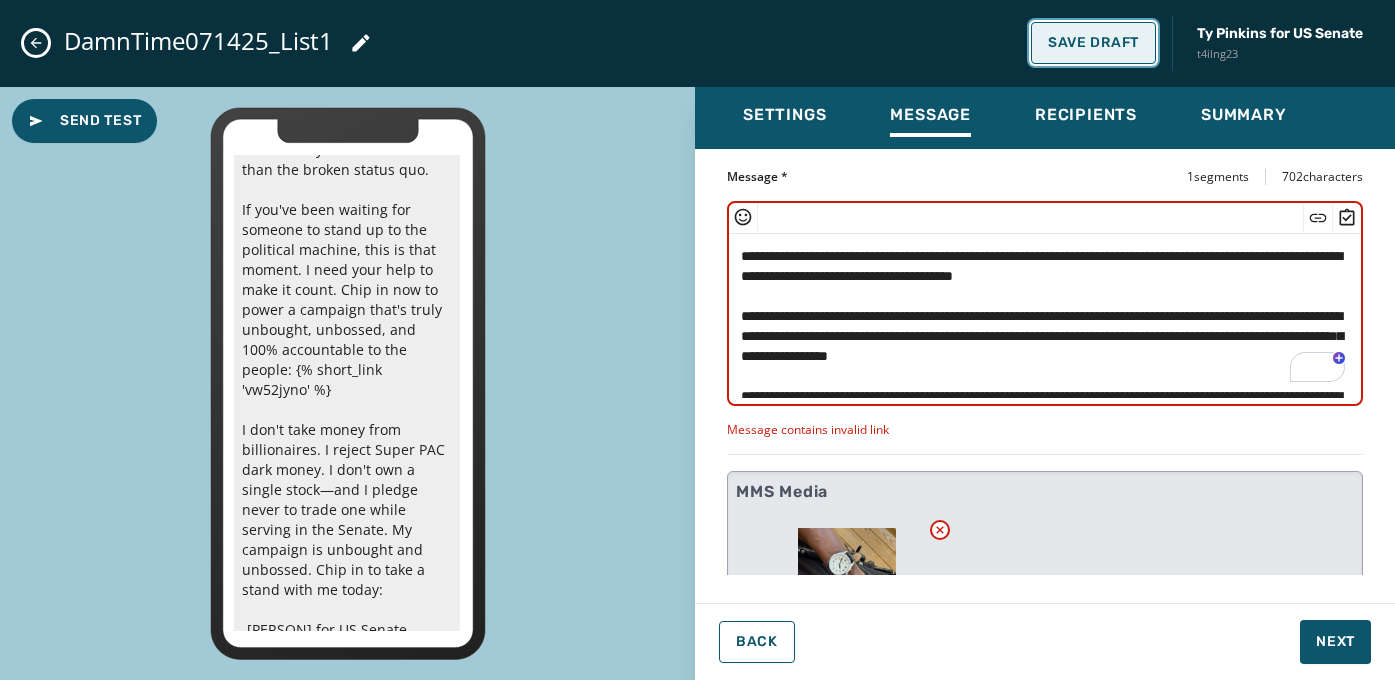 click on "Save Draft" at bounding box center [1093, 43] 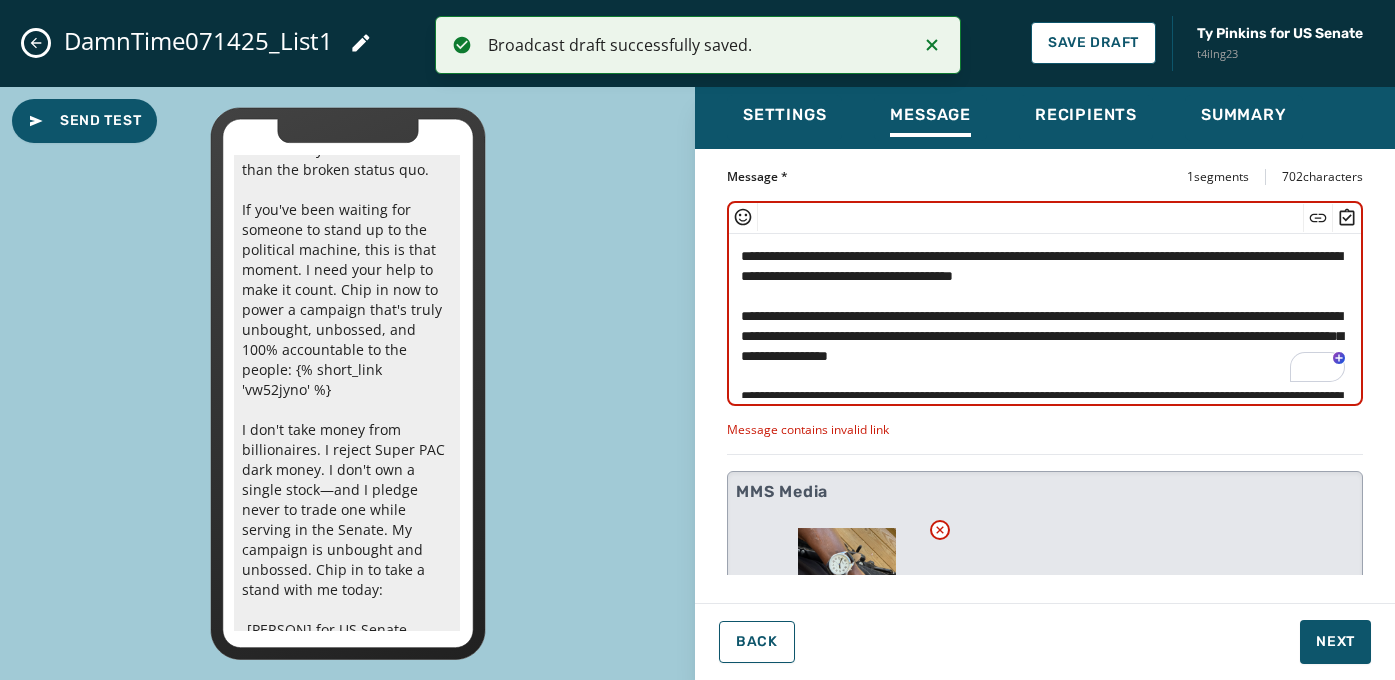click 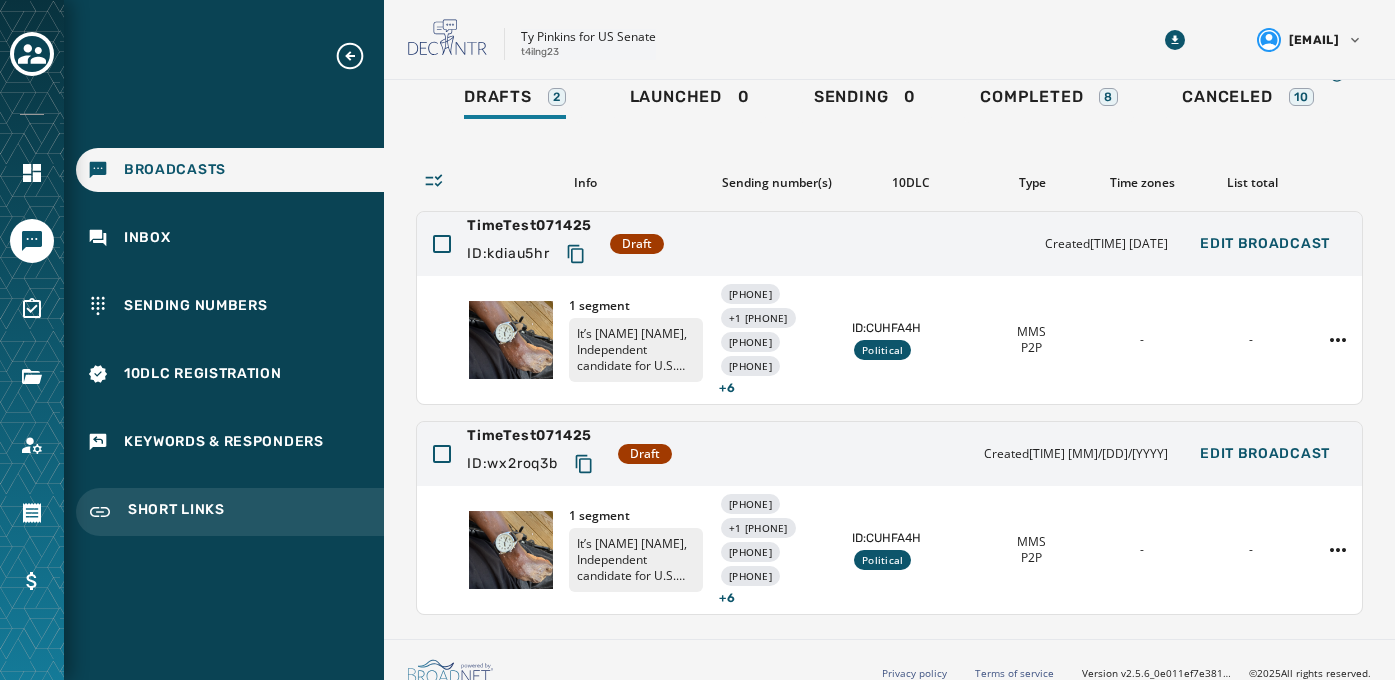 click on "Short Links" at bounding box center (176, 512) 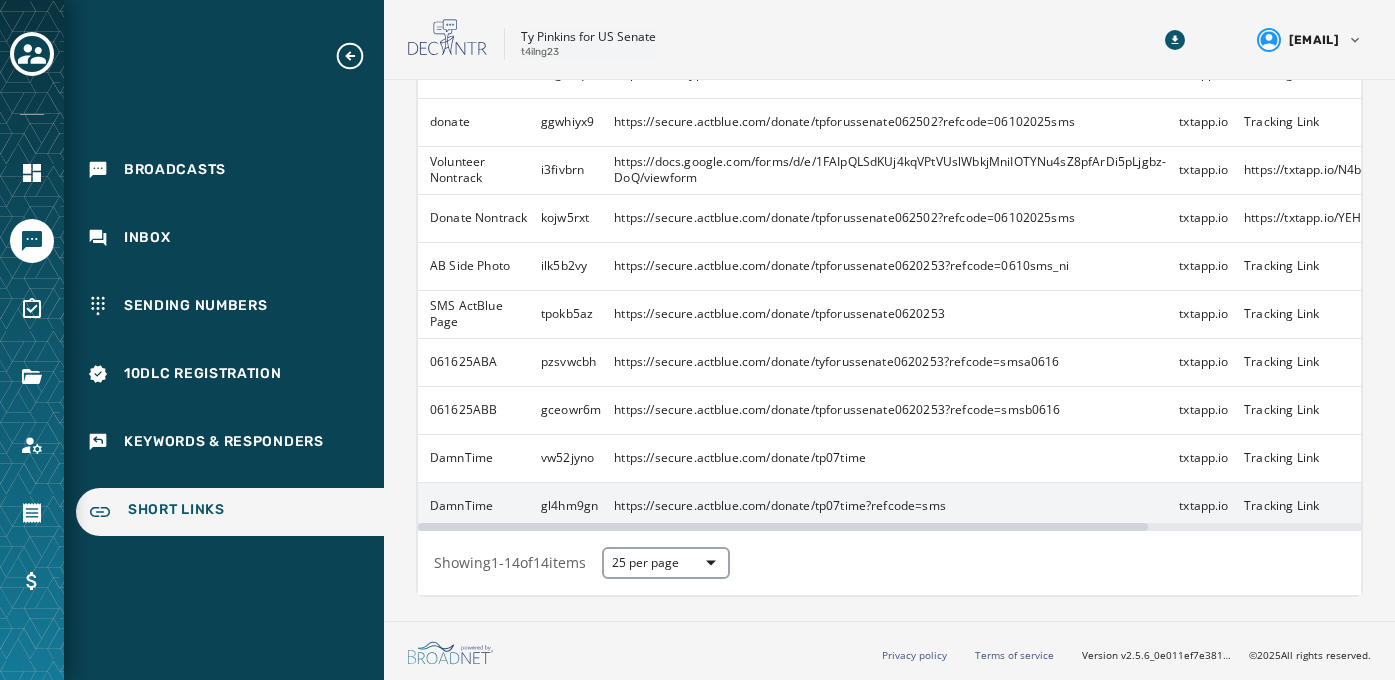click on "https://secure.actblue.com/donate/tp07time?refcode=sms" at bounding box center [884, 506] 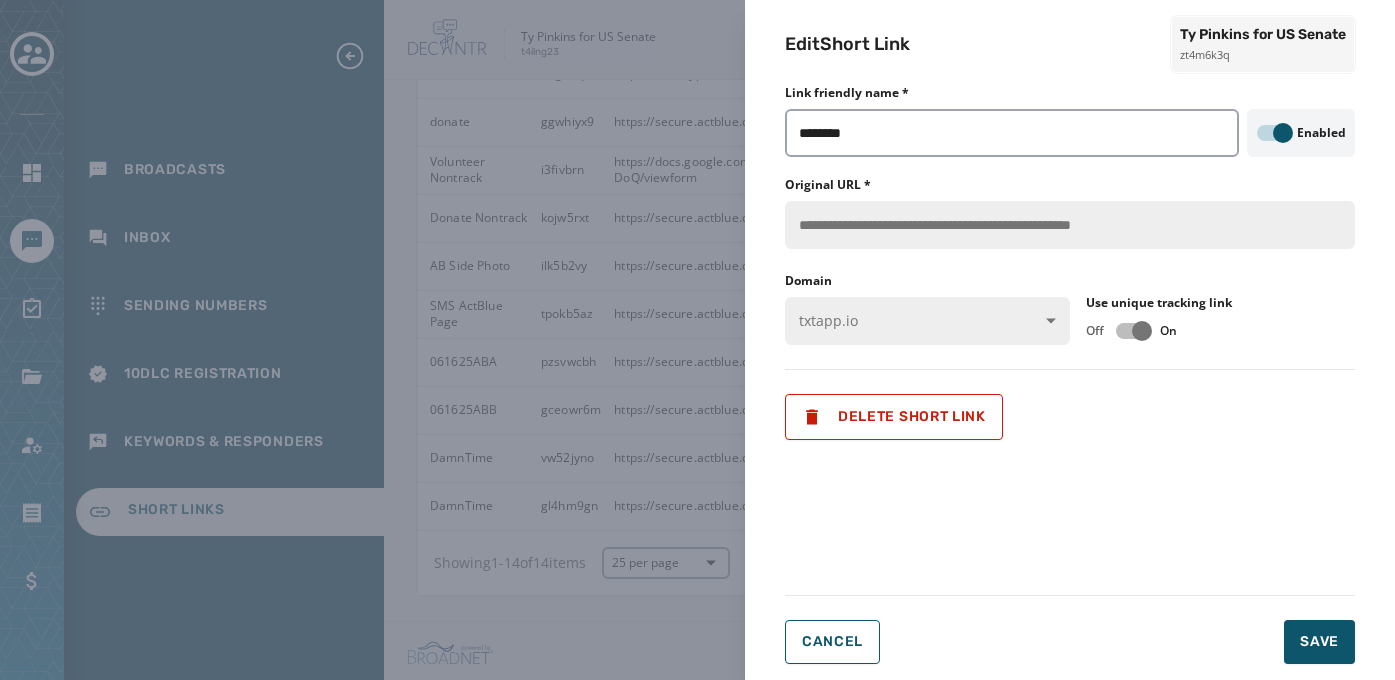 click on "**********" at bounding box center [1070, 340] 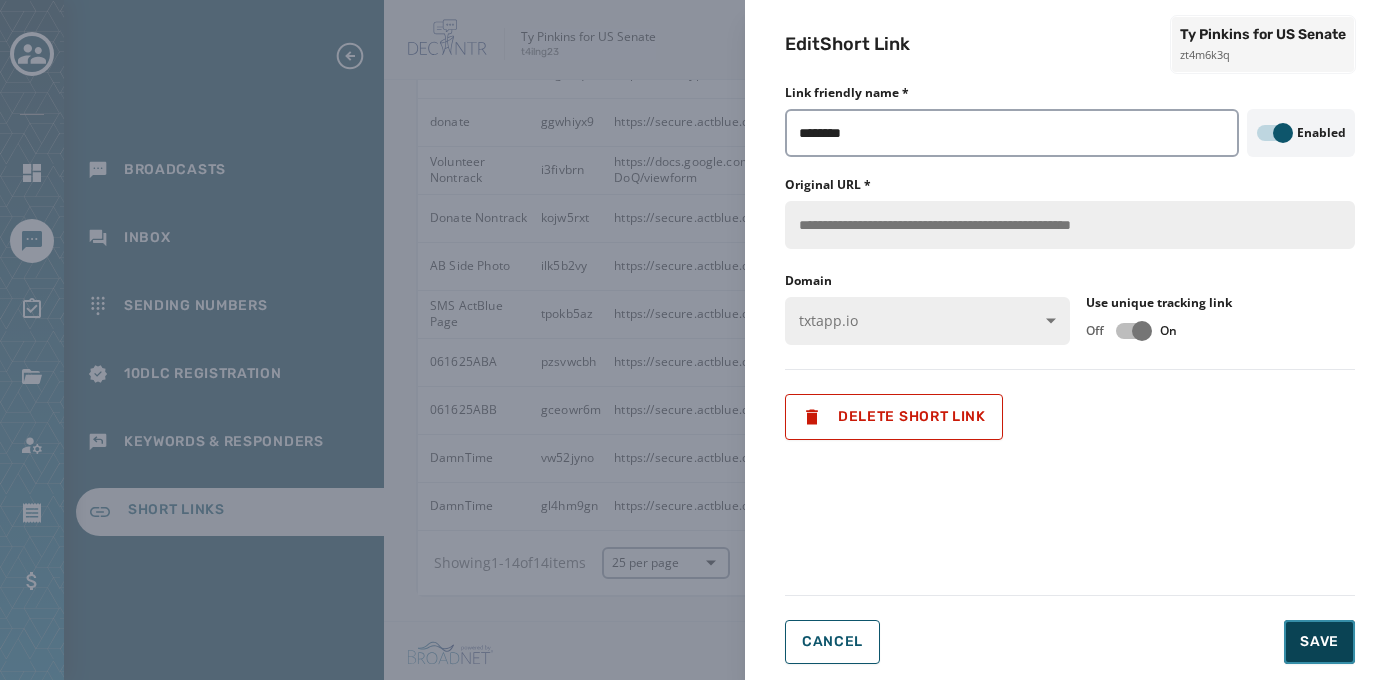 click on "Save" at bounding box center [1319, 642] 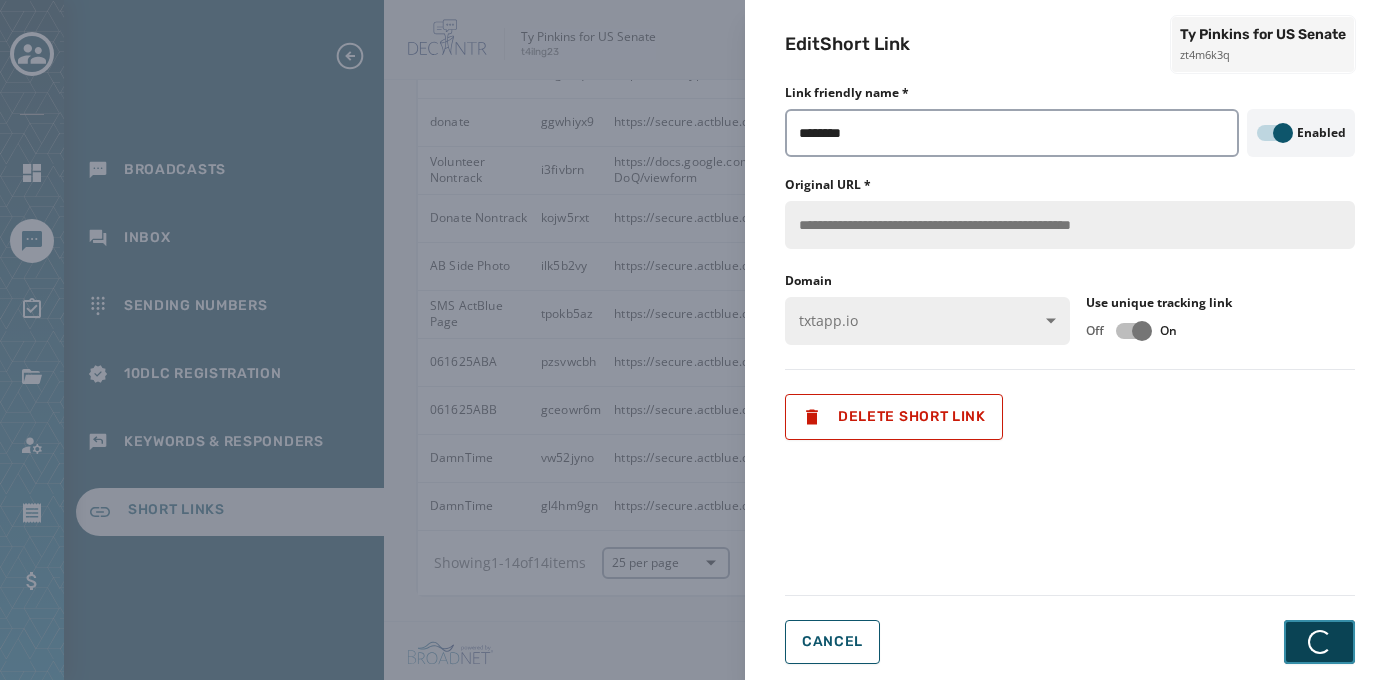 scroll, scrollTop: 0, scrollLeft: 0, axis: both 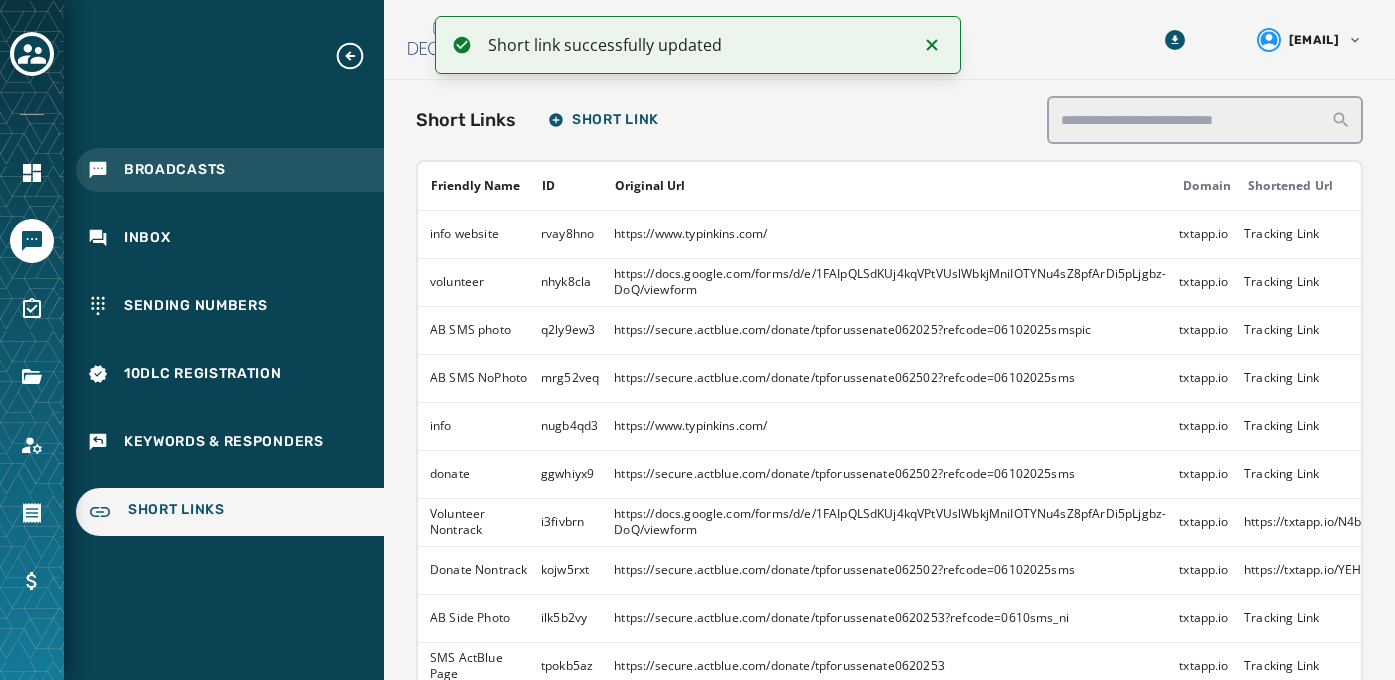 click on "Broadcasts" at bounding box center [175, 170] 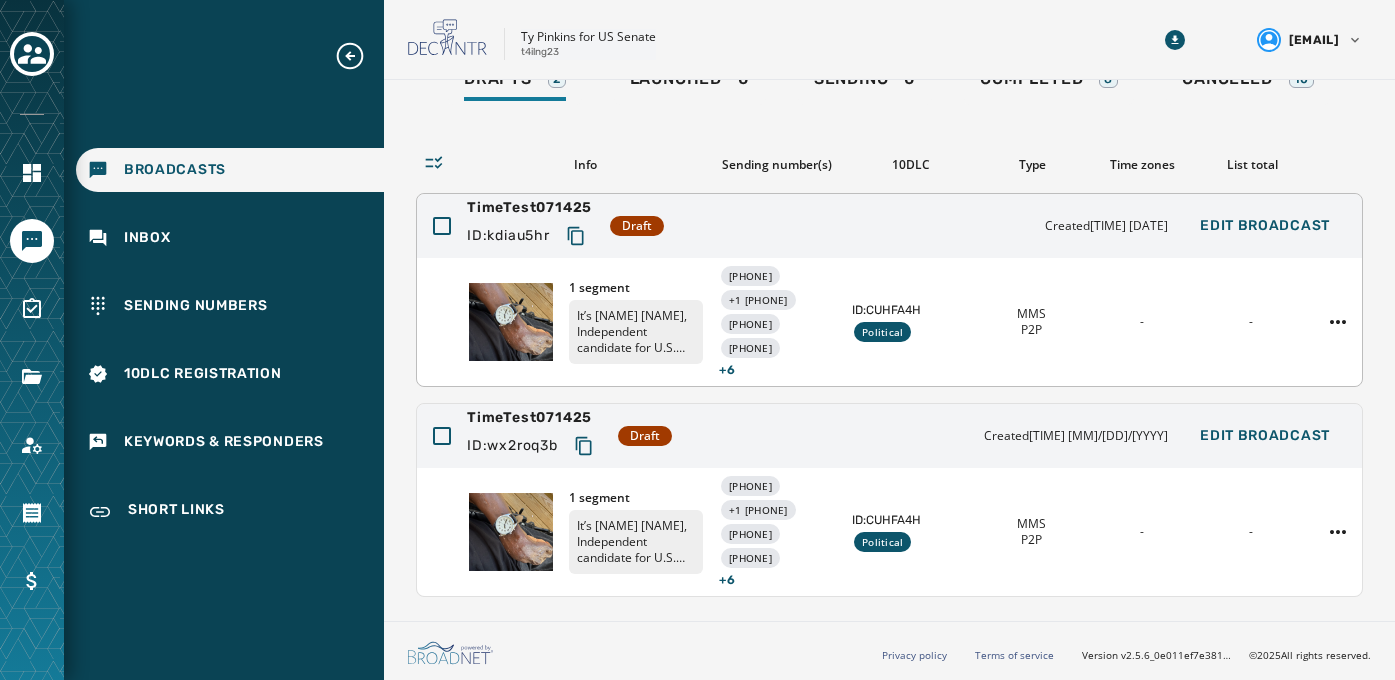 scroll, scrollTop: 0, scrollLeft: 0, axis: both 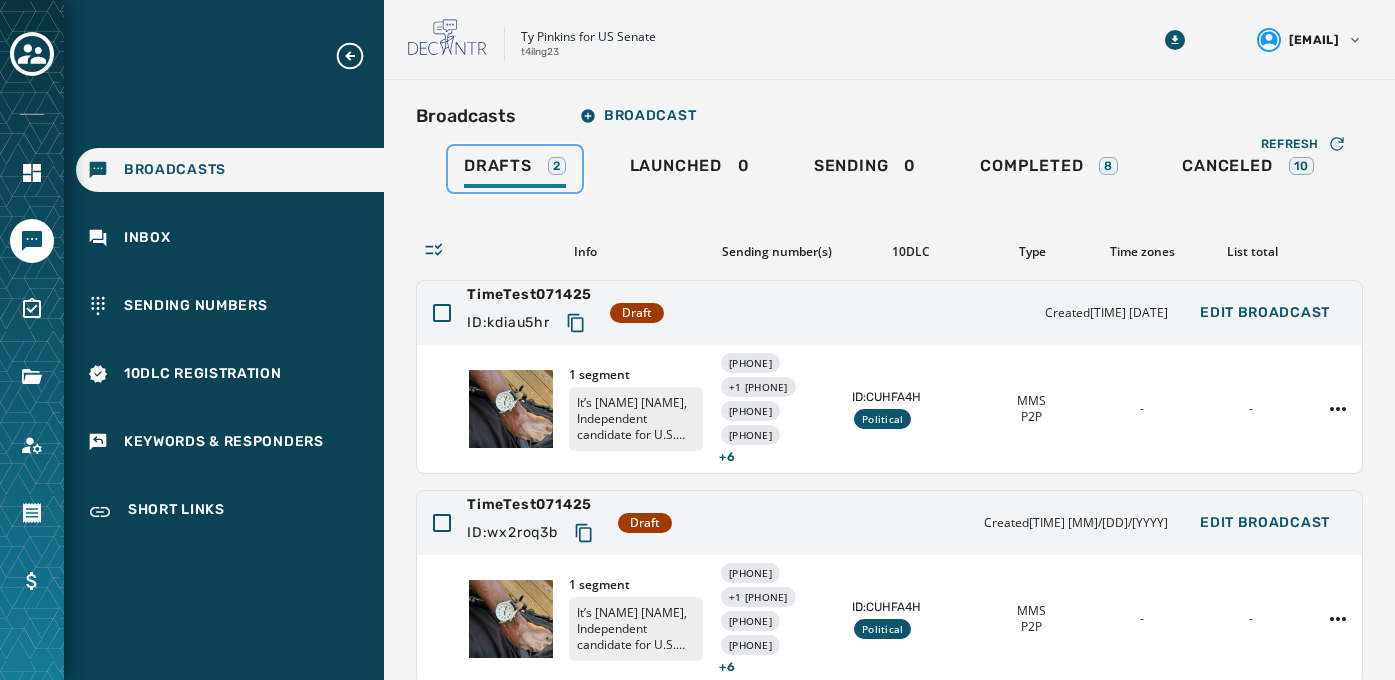 click on "Drafts" at bounding box center (498, 166) 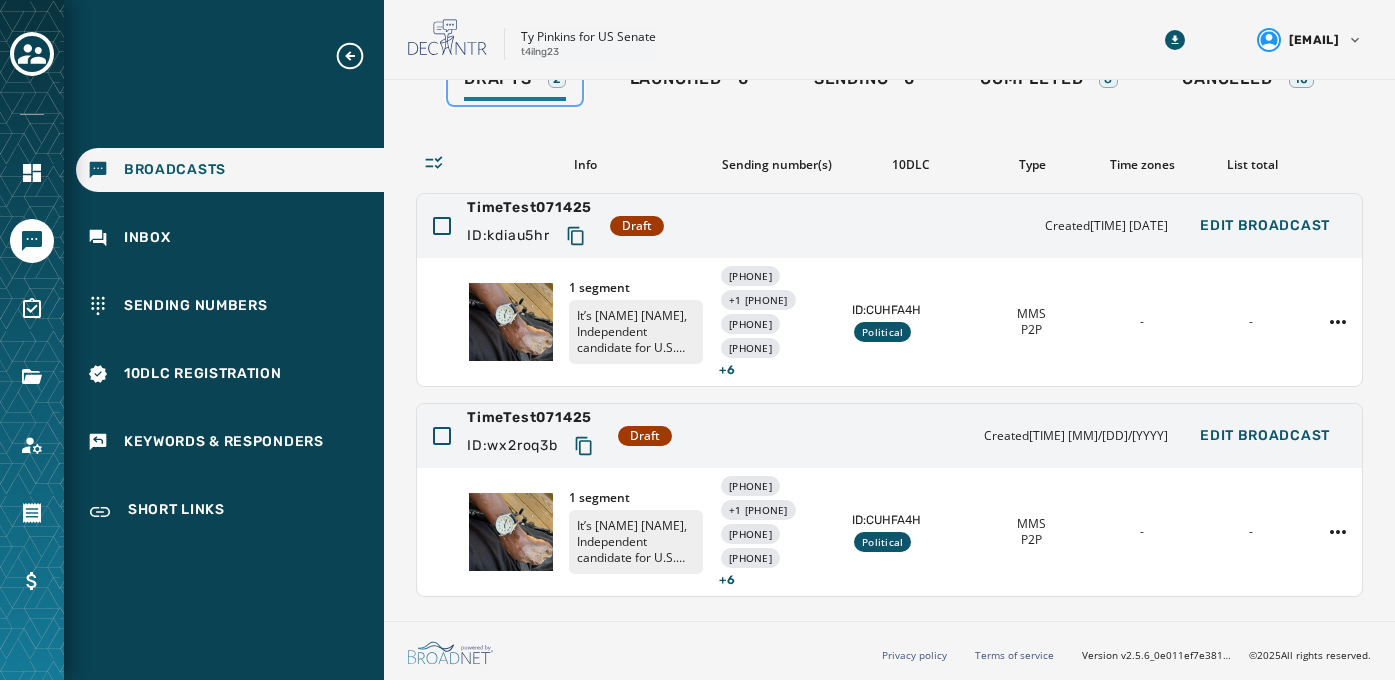 scroll, scrollTop: 0, scrollLeft: 0, axis: both 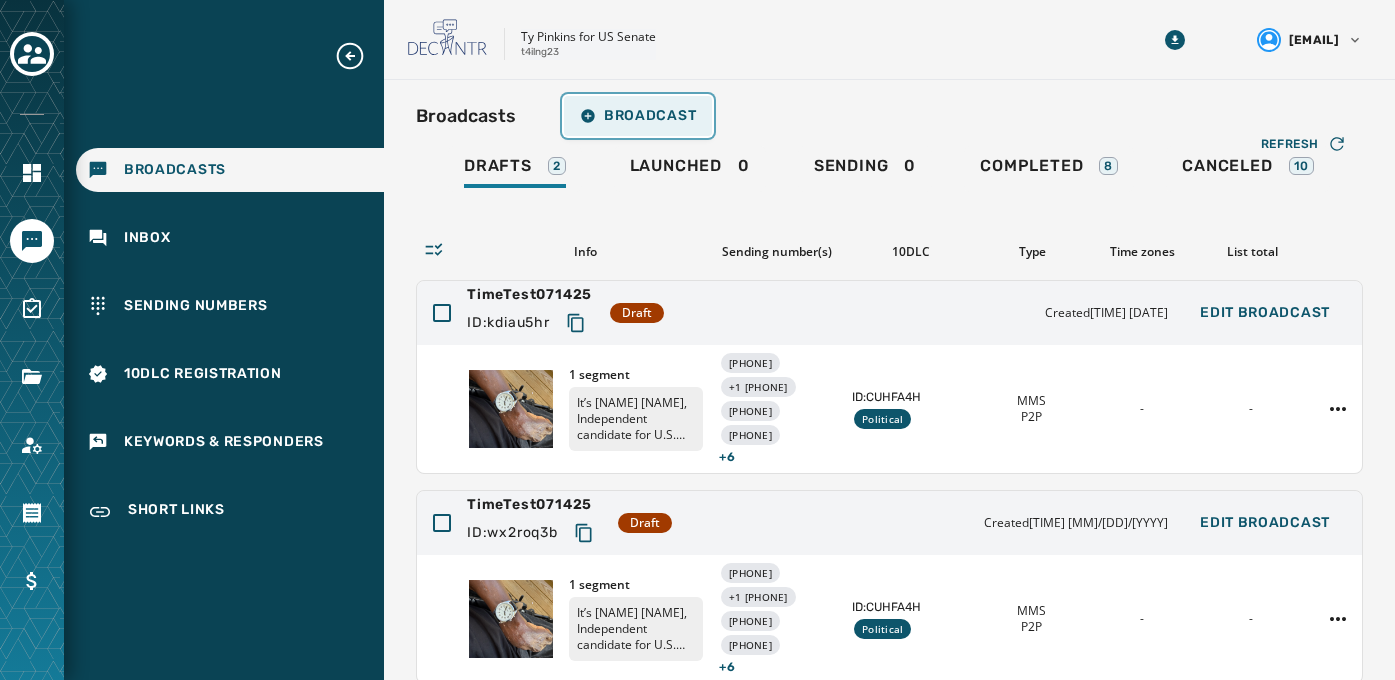 click on "Broadcast" at bounding box center (638, 116) 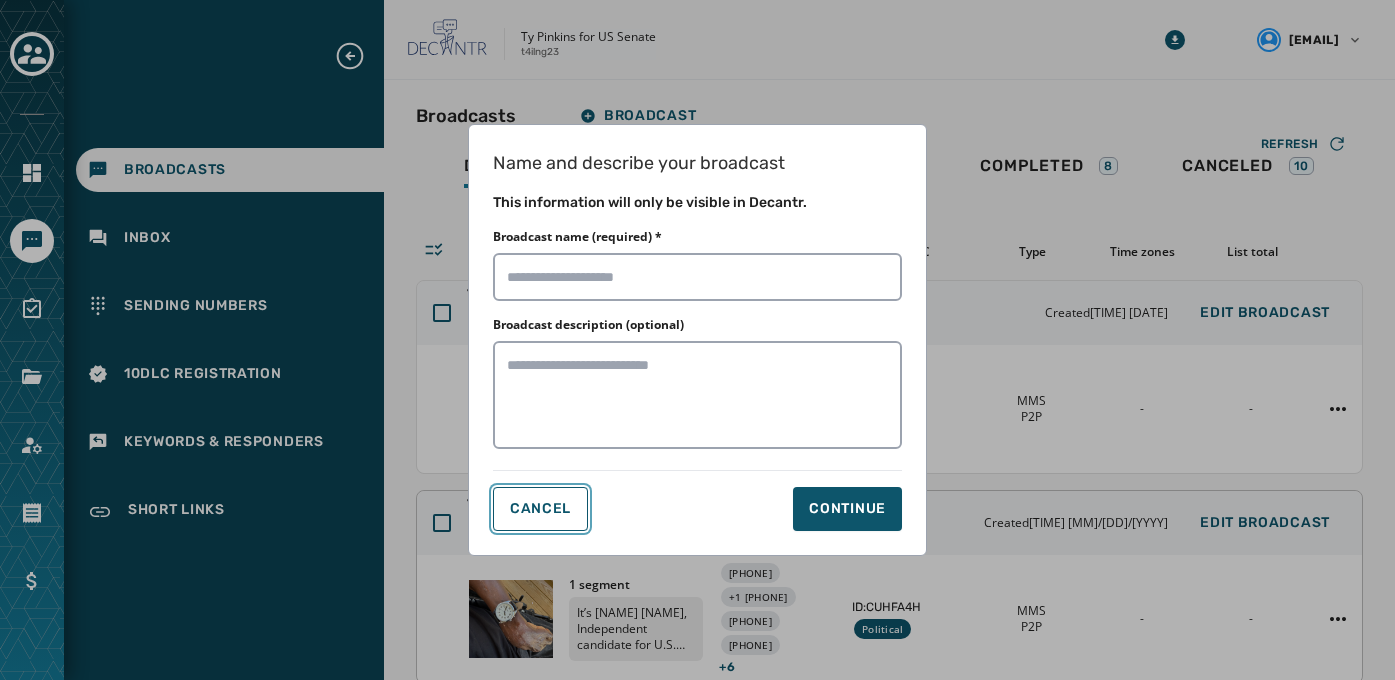 click on "Cancel" at bounding box center [540, 509] 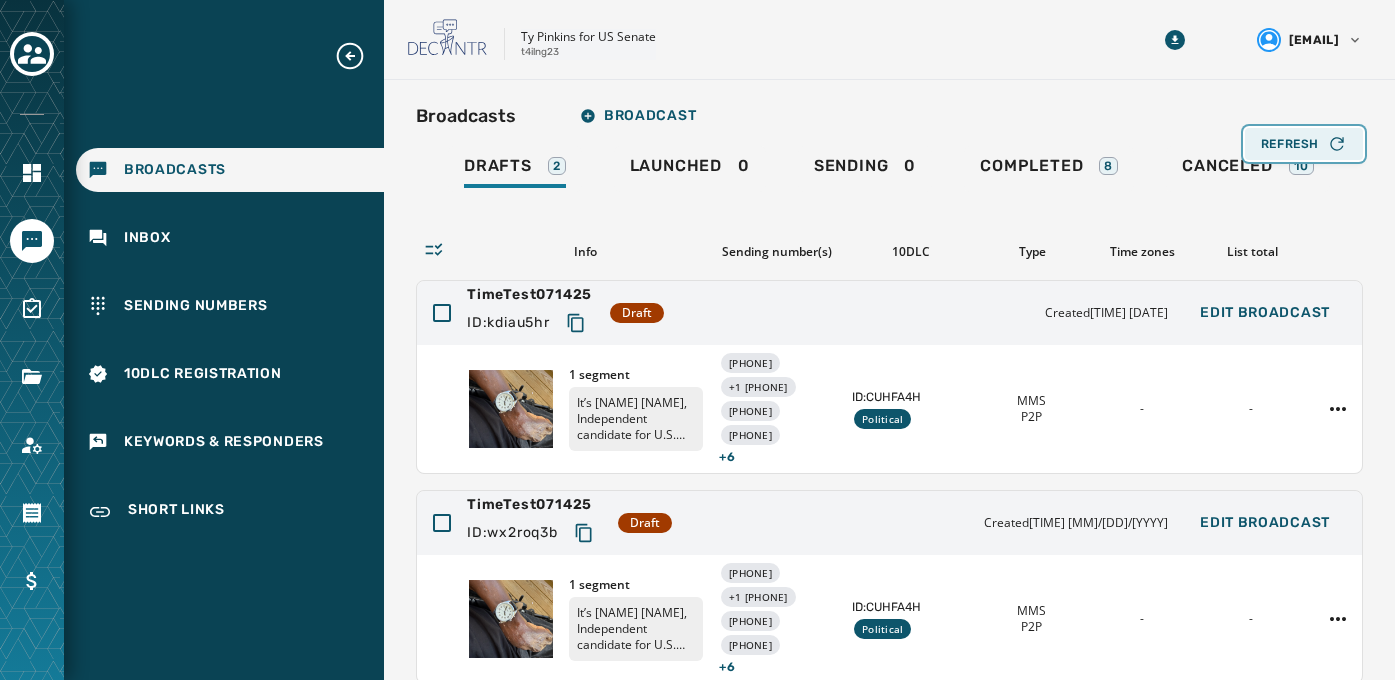 click on "Refresh" at bounding box center [1304, 144] 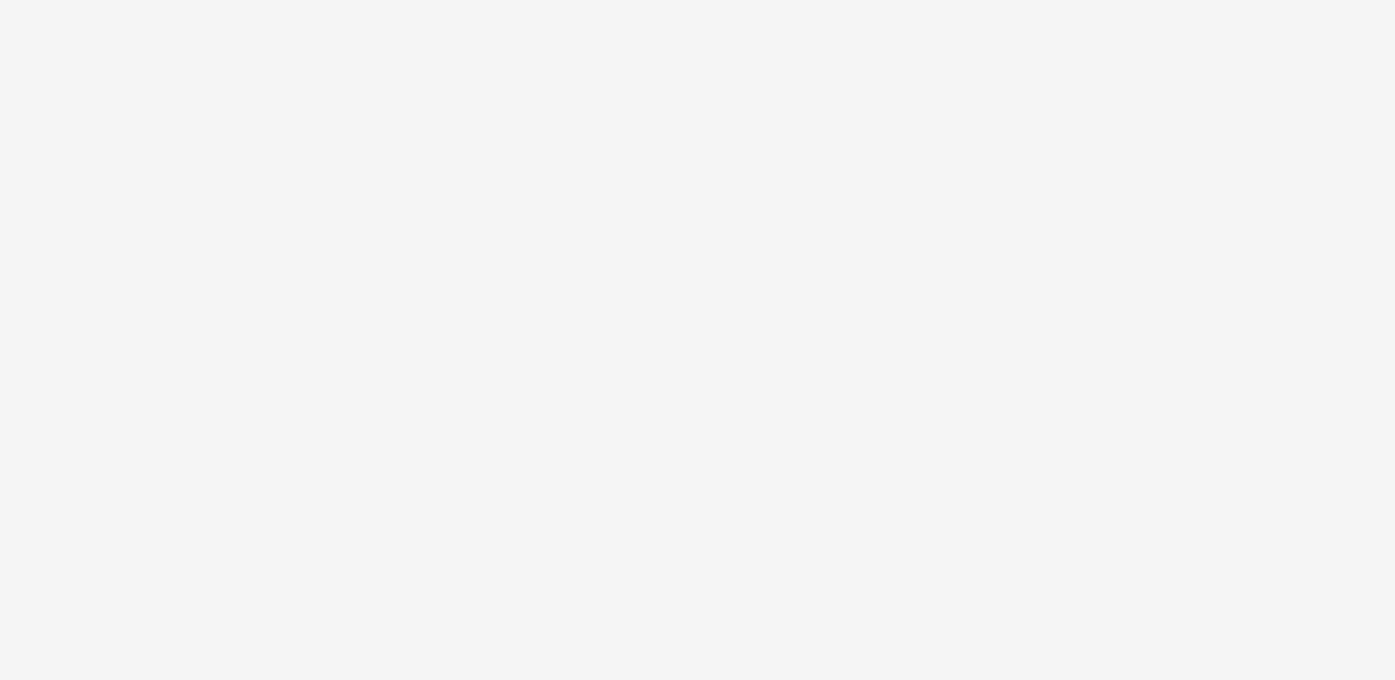 scroll, scrollTop: 0, scrollLeft: 0, axis: both 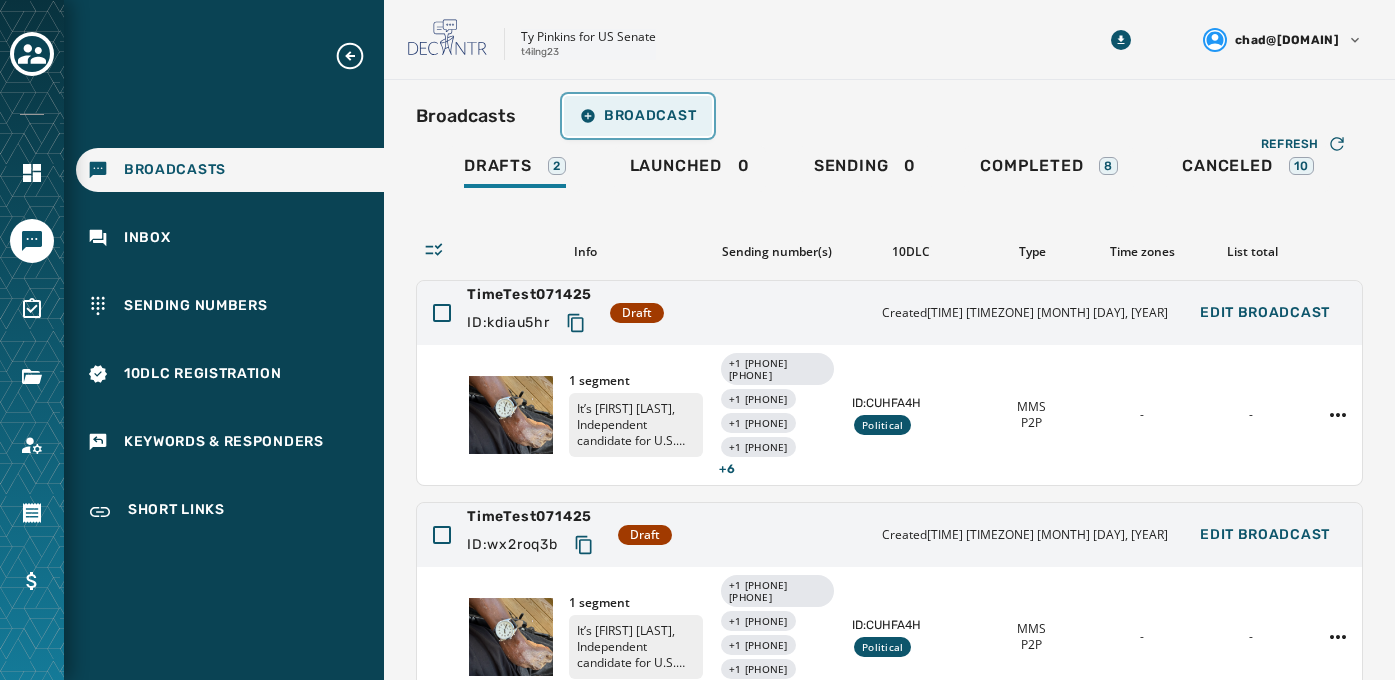 click on "Broadcast" at bounding box center [638, 116] 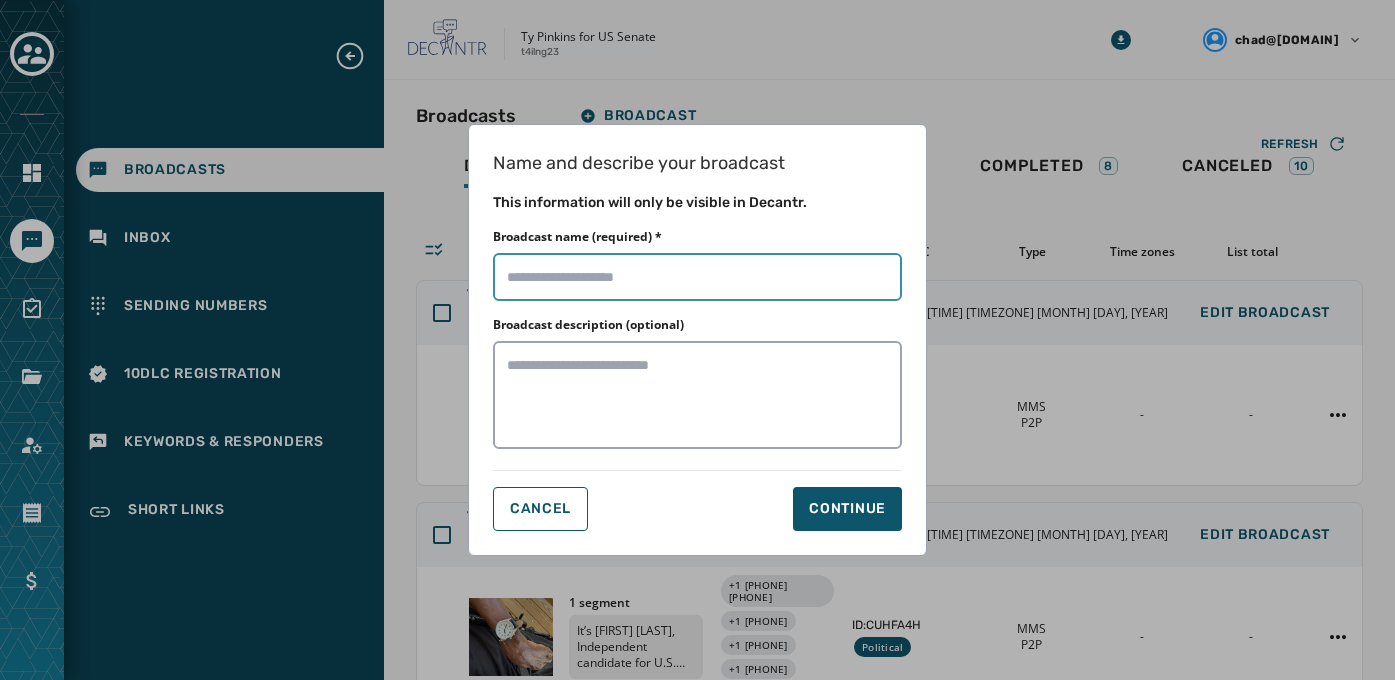 click on "Broadcast name (required) *" at bounding box center (697, 277) 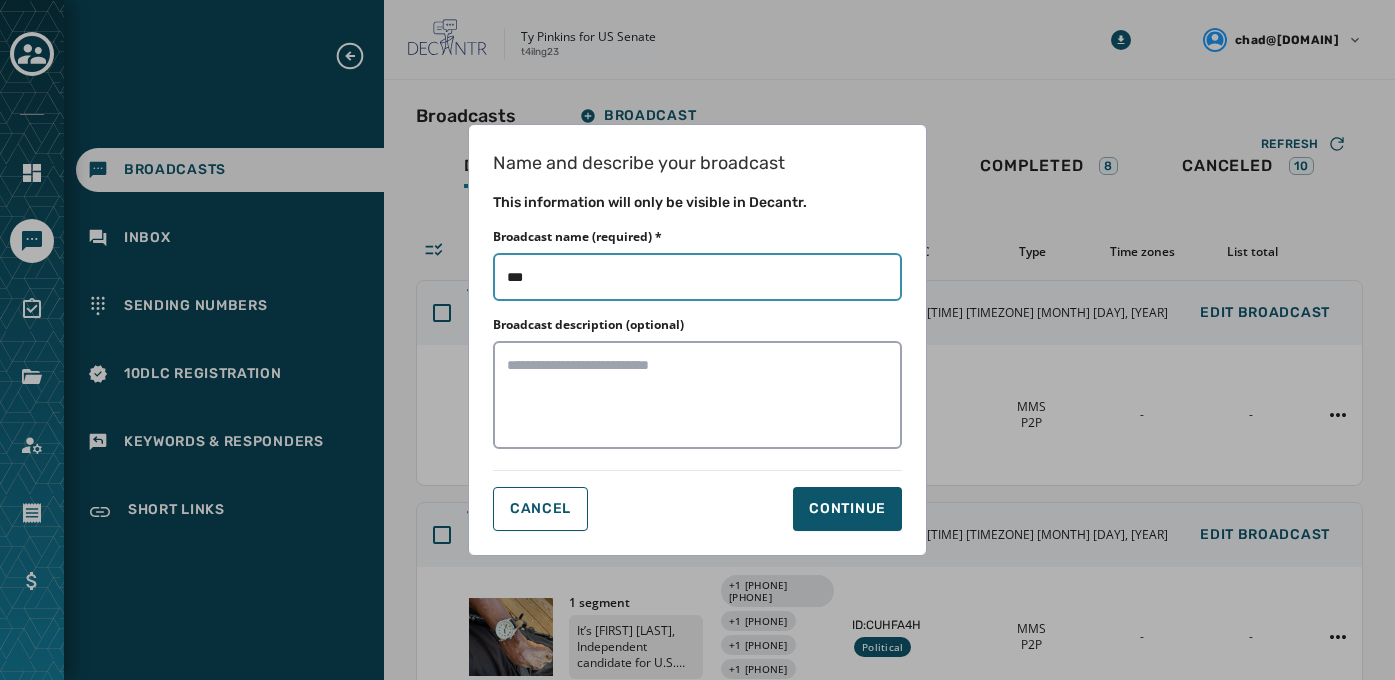 type on "**********" 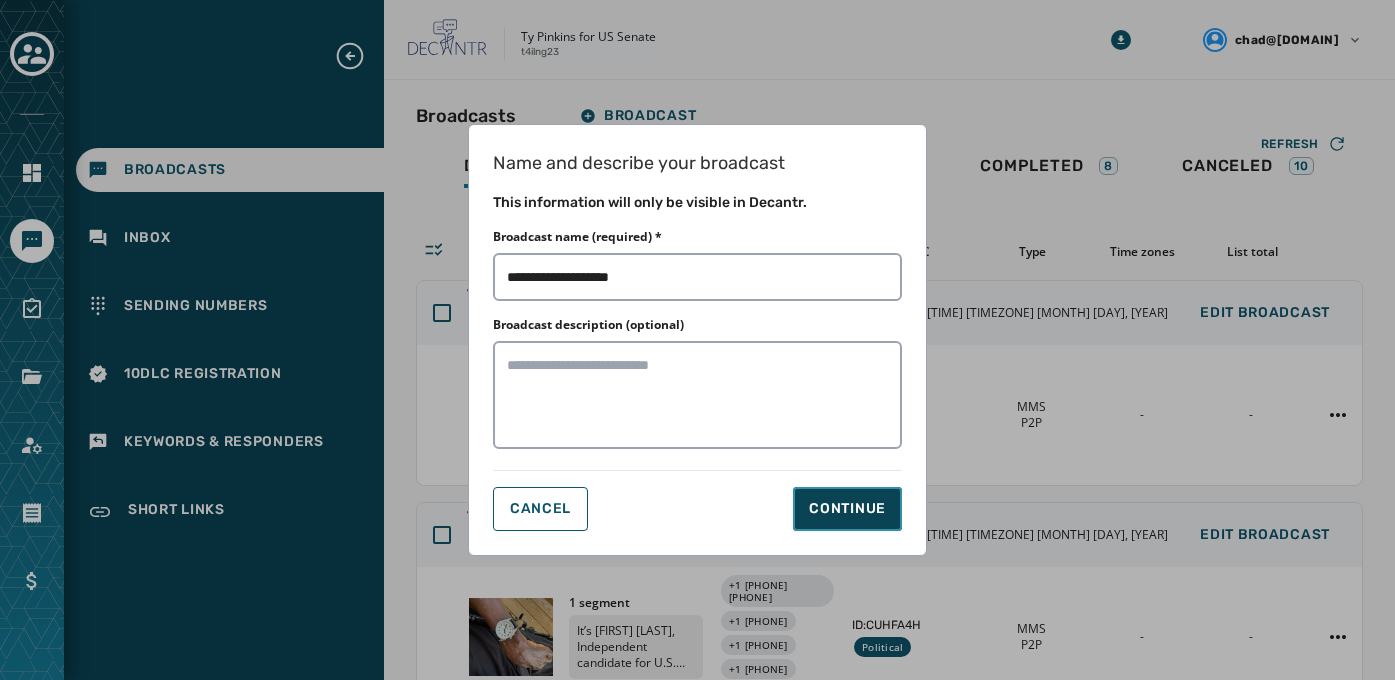 click on "Continue" at bounding box center [847, 509] 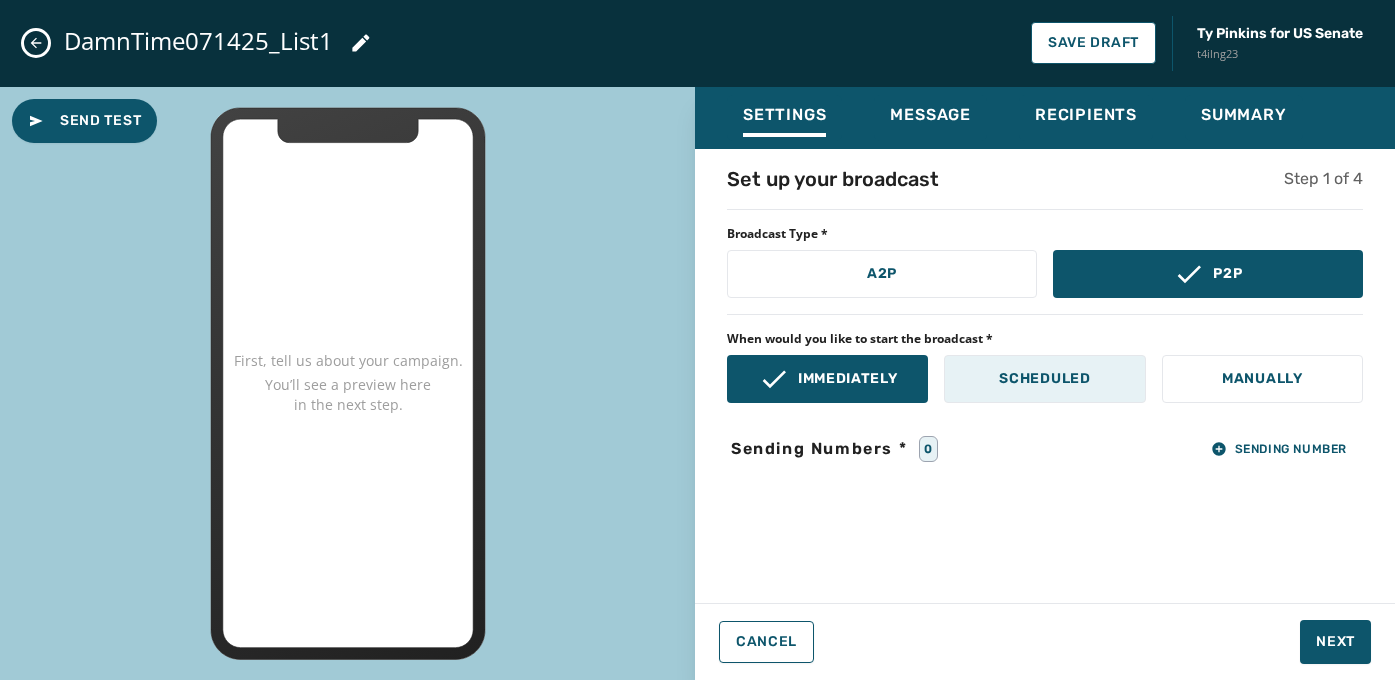click on "Scheduled" at bounding box center [1044, 379] 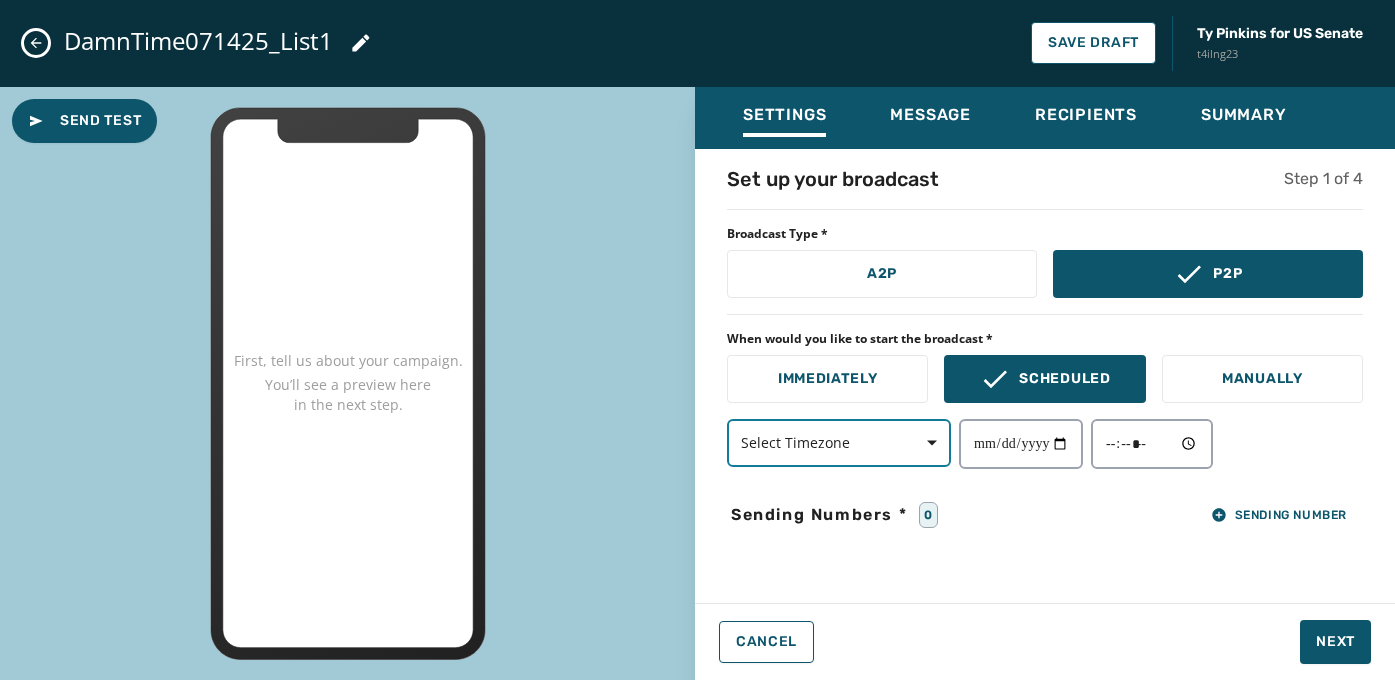 click at bounding box center [925, 443] 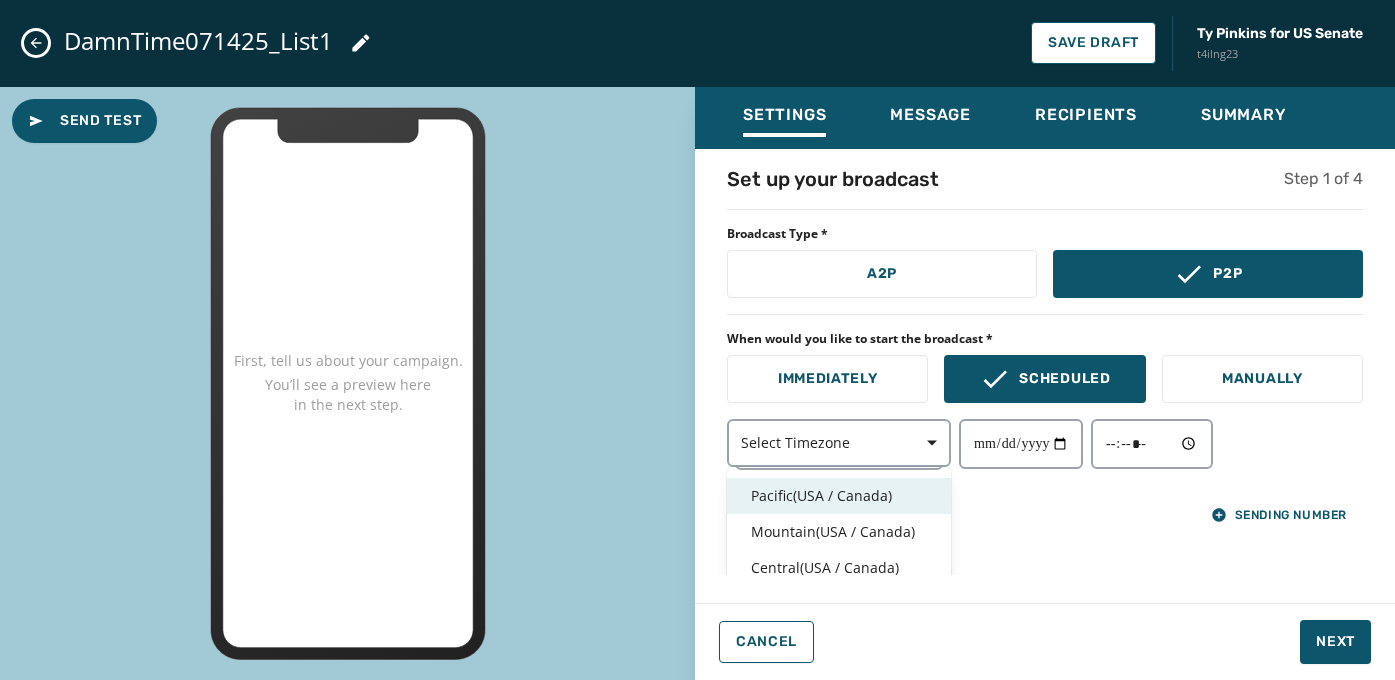 scroll, scrollTop: 112, scrollLeft: 0, axis: vertical 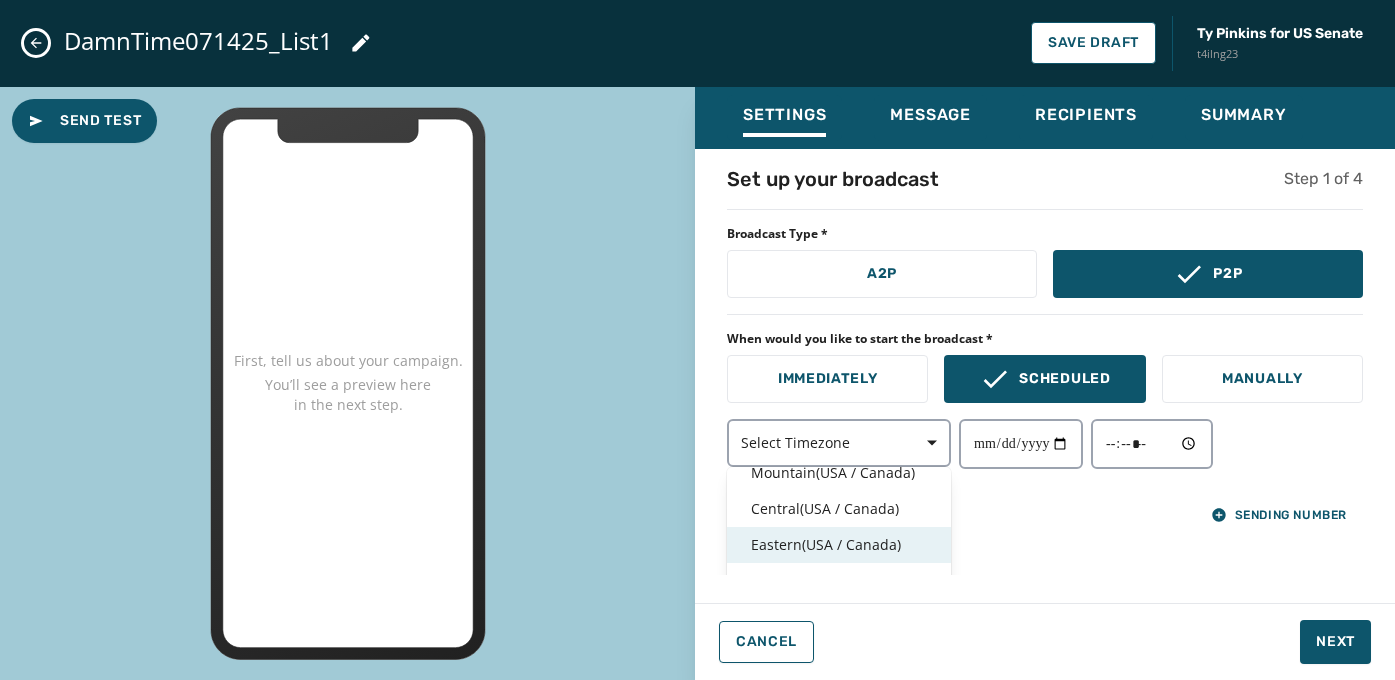 drag, startPoint x: 853, startPoint y: 545, endPoint x: 935, endPoint y: 512, distance: 88.391174 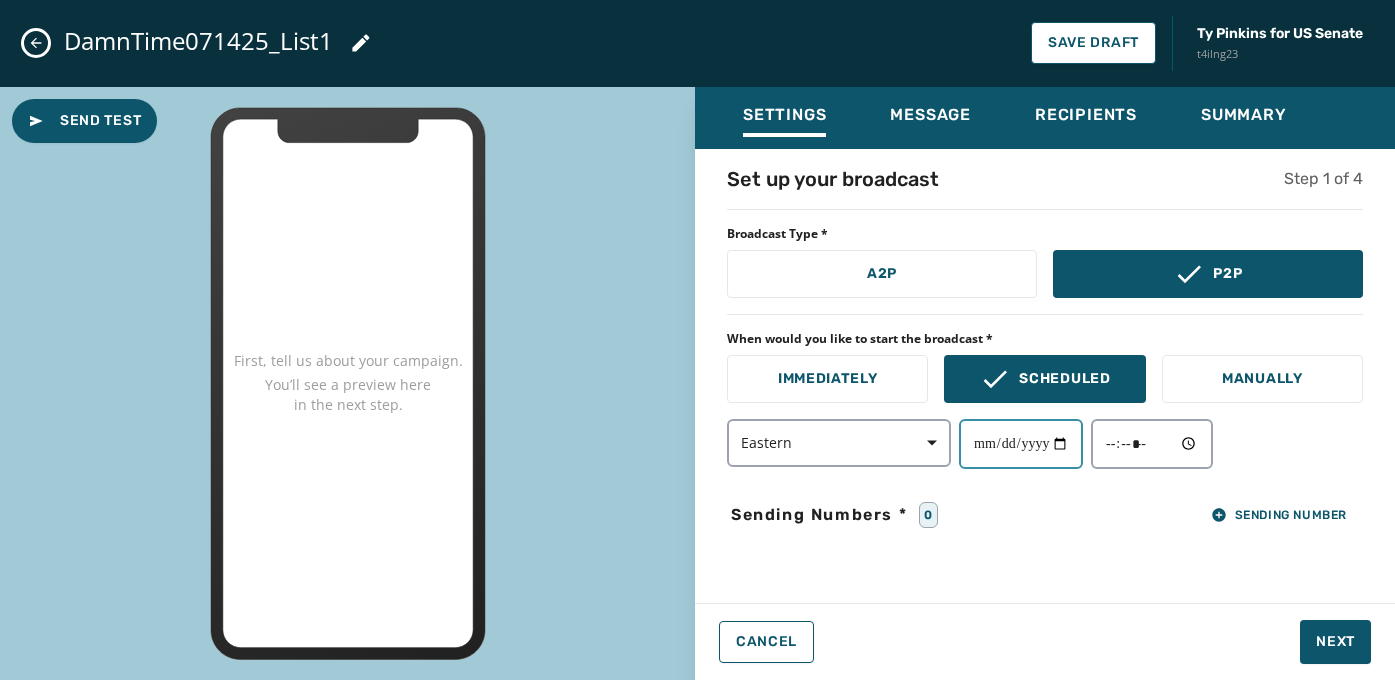 click at bounding box center (1021, 444) 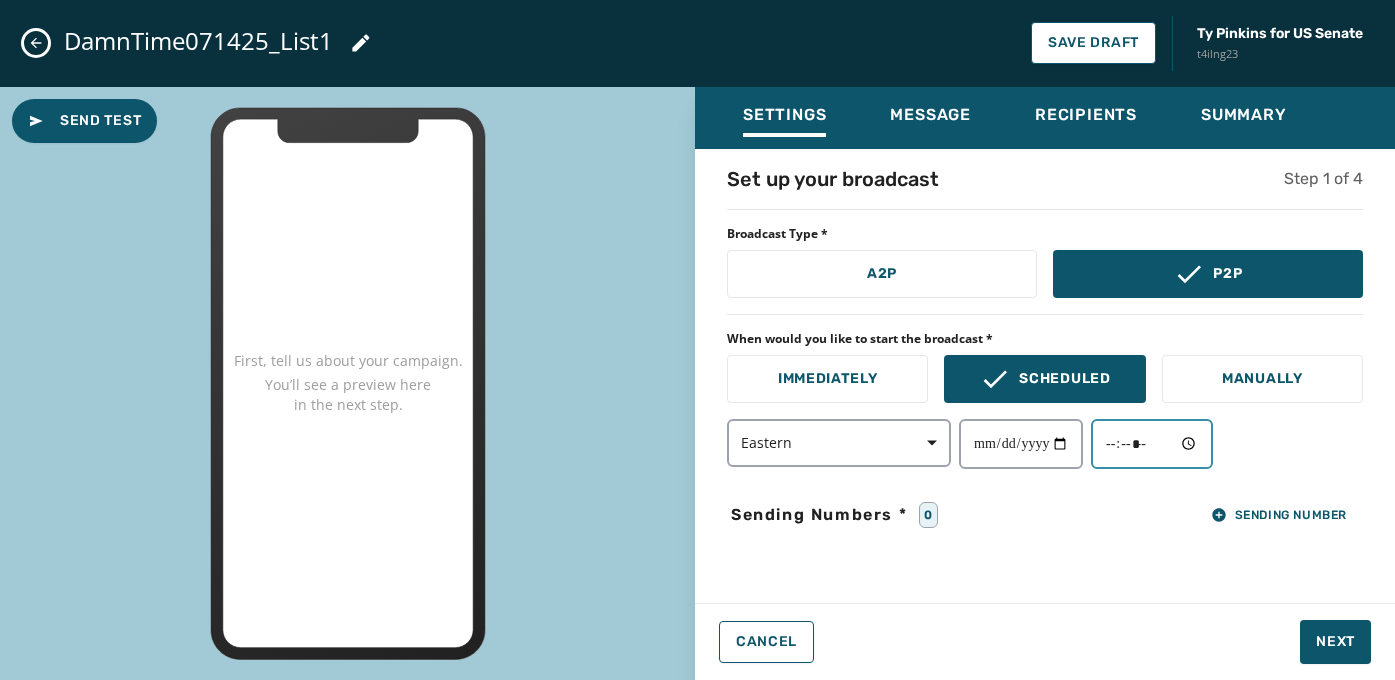 click at bounding box center (1152, 444) 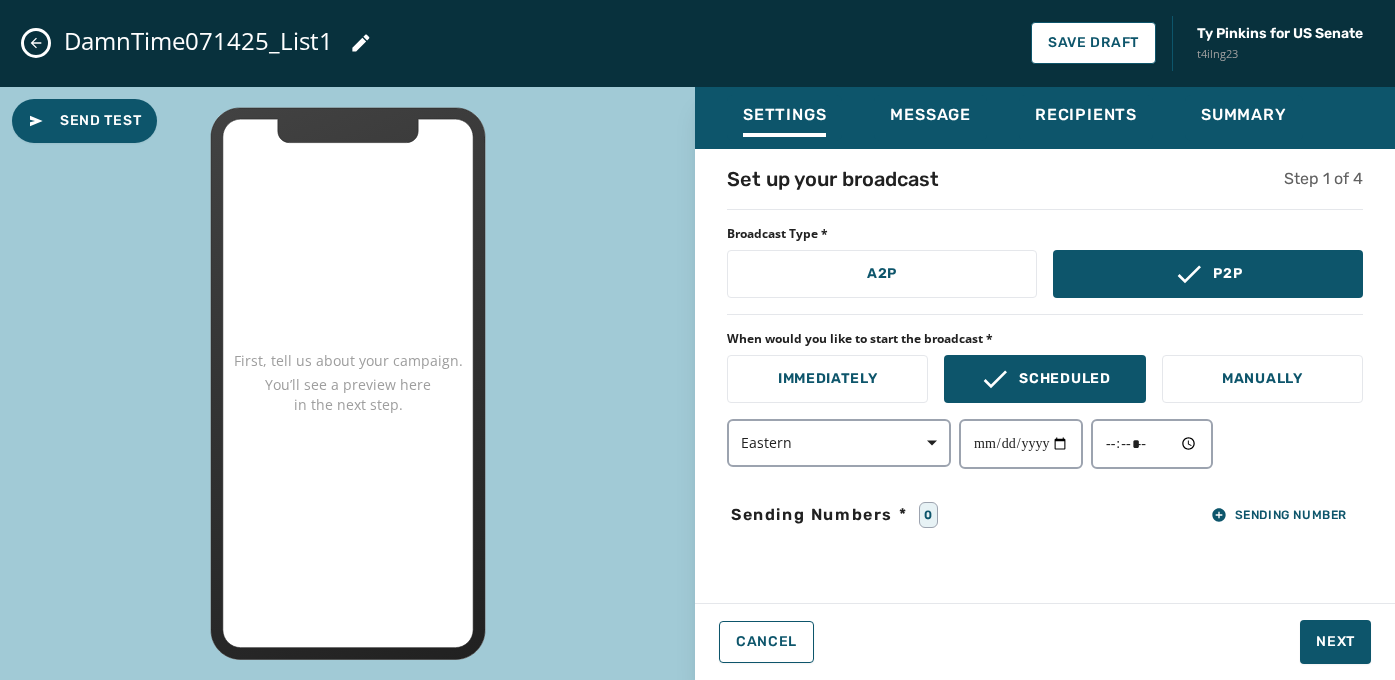type on "*****" 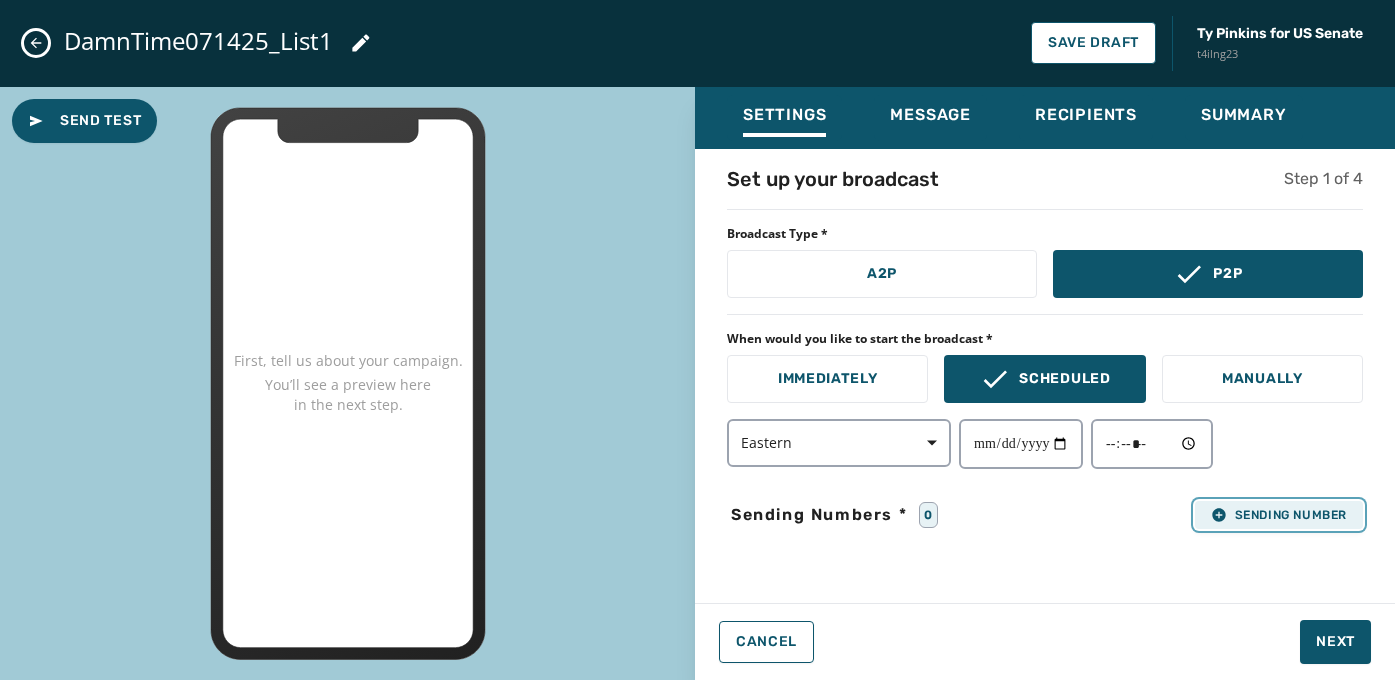click on "Sending Number" at bounding box center (1279, 515) 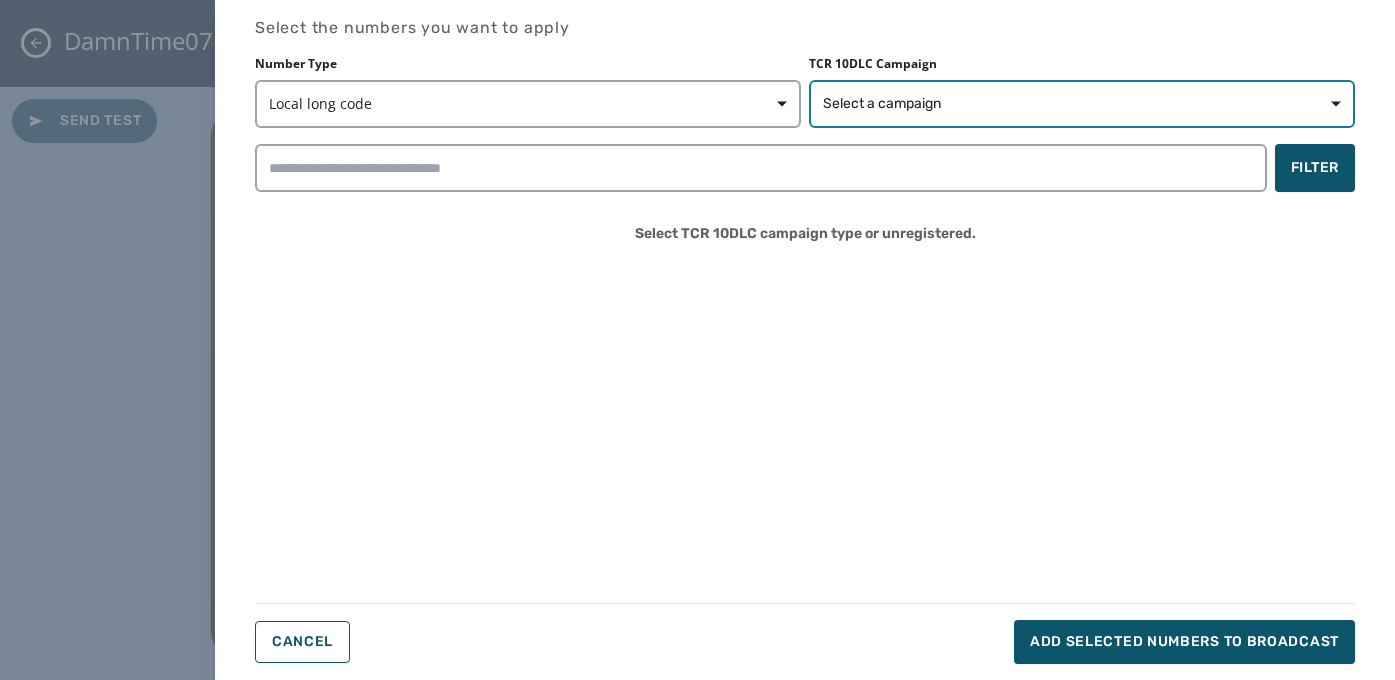 click on "Select a campaign" at bounding box center (1082, 104) 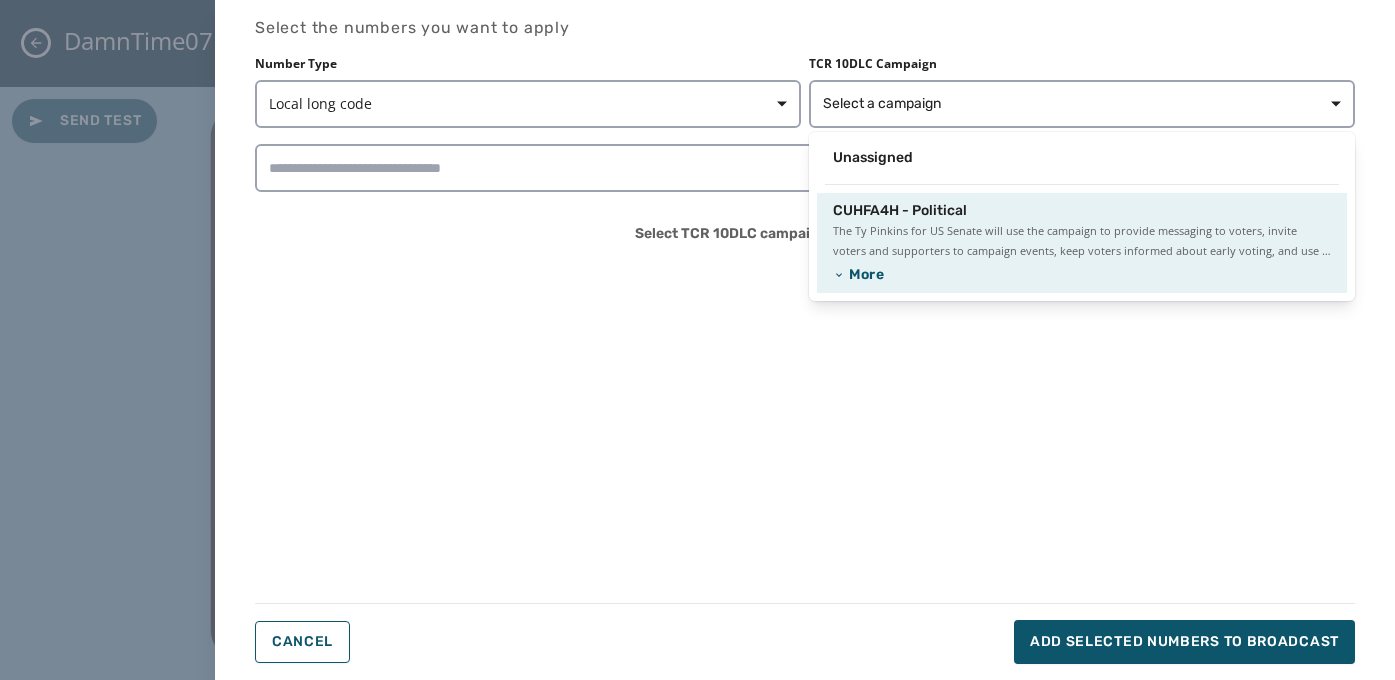click on "The [PERSON] for US Senate will use the campaign to provide messaging to voters, invite voters and supporters to campaign events, keep voters informed about early voting, and use it for fundraising." at bounding box center (1082, 241) 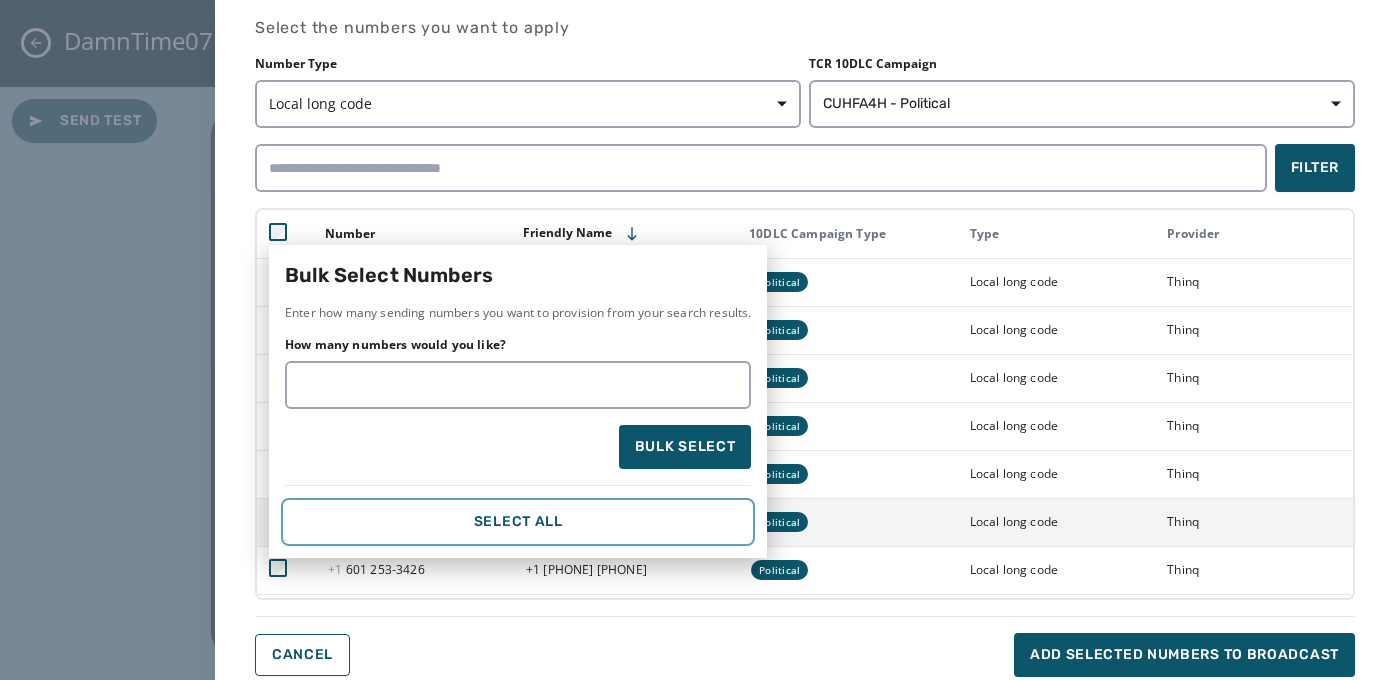 click on "Select All" at bounding box center (518, 522) 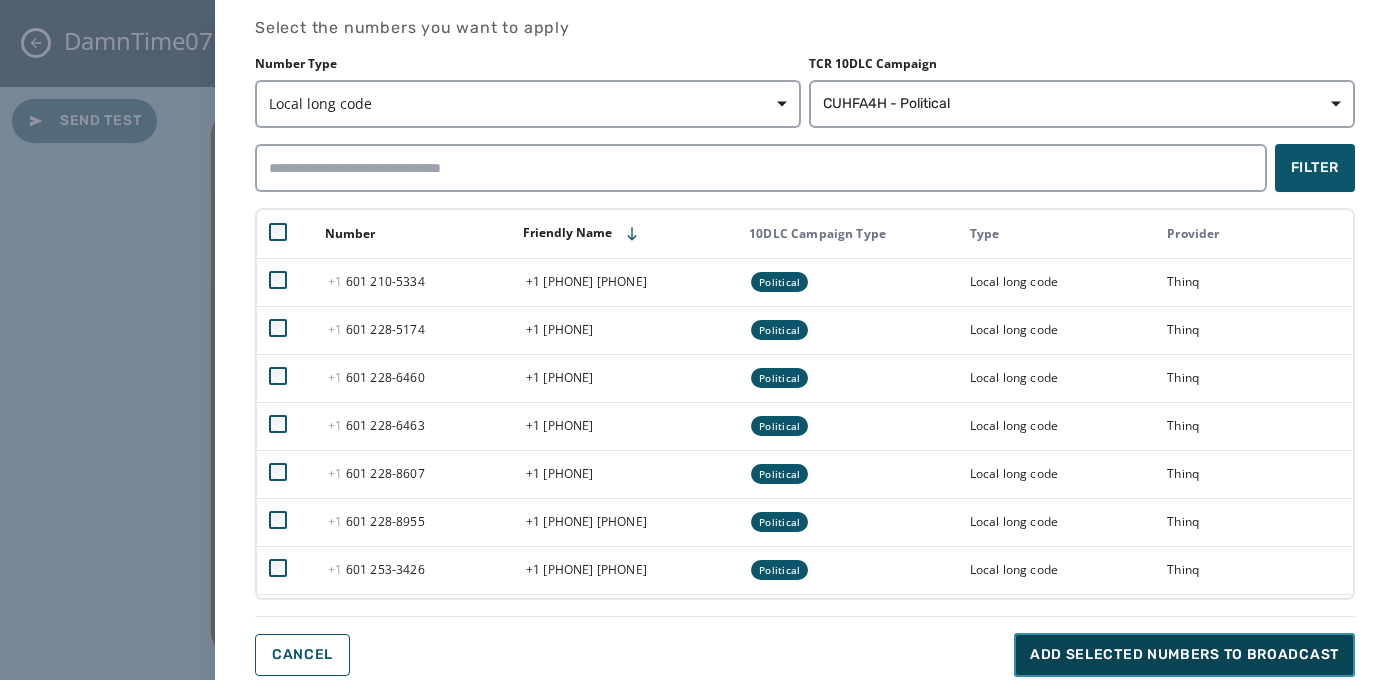 click on "Add selected numbers to broadcast" at bounding box center [1184, 655] 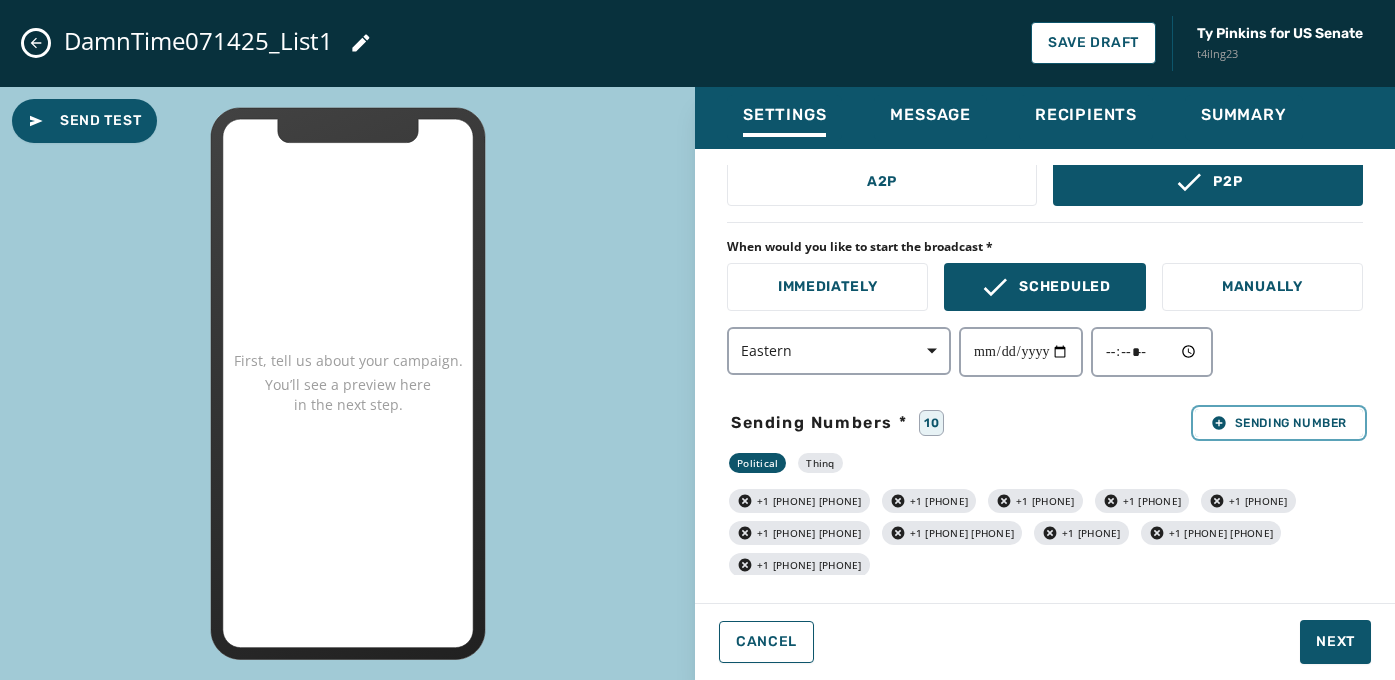 scroll, scrollTop: 118, scrollLeft: 0, axis: vertical 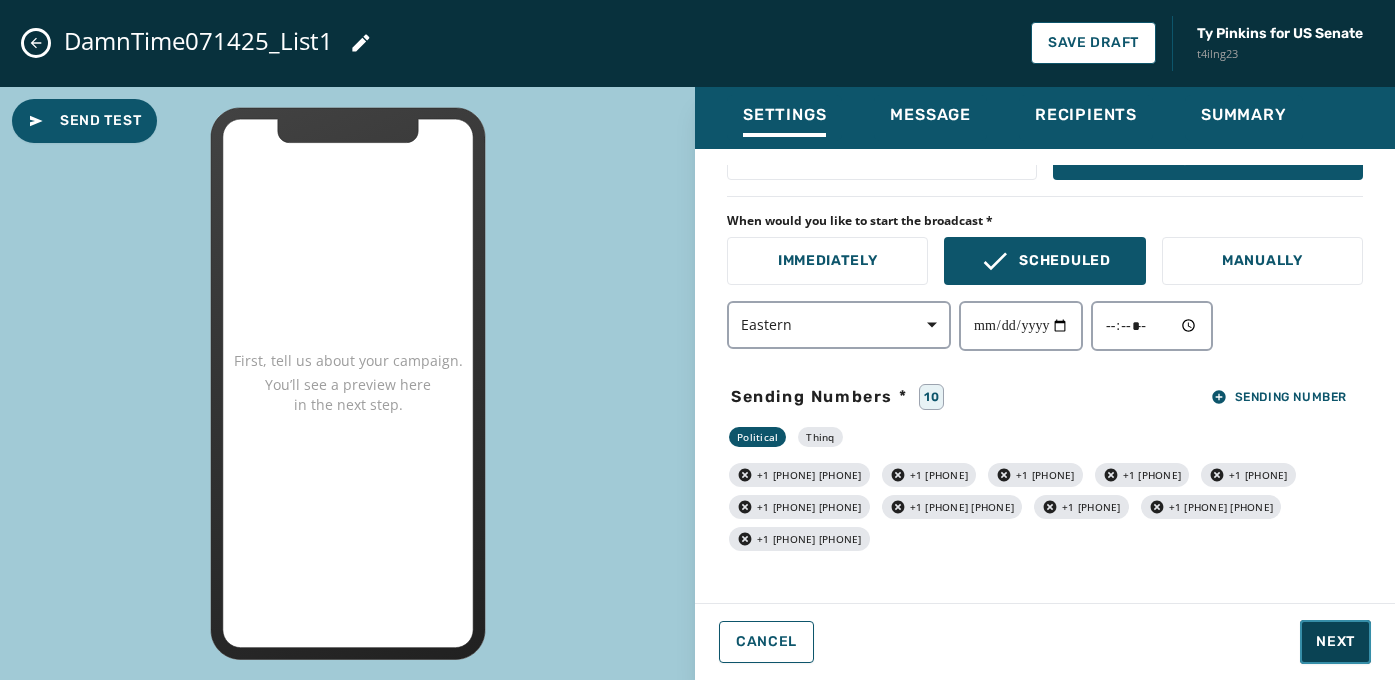 click on "Next" at bounding box center [1335, 642] 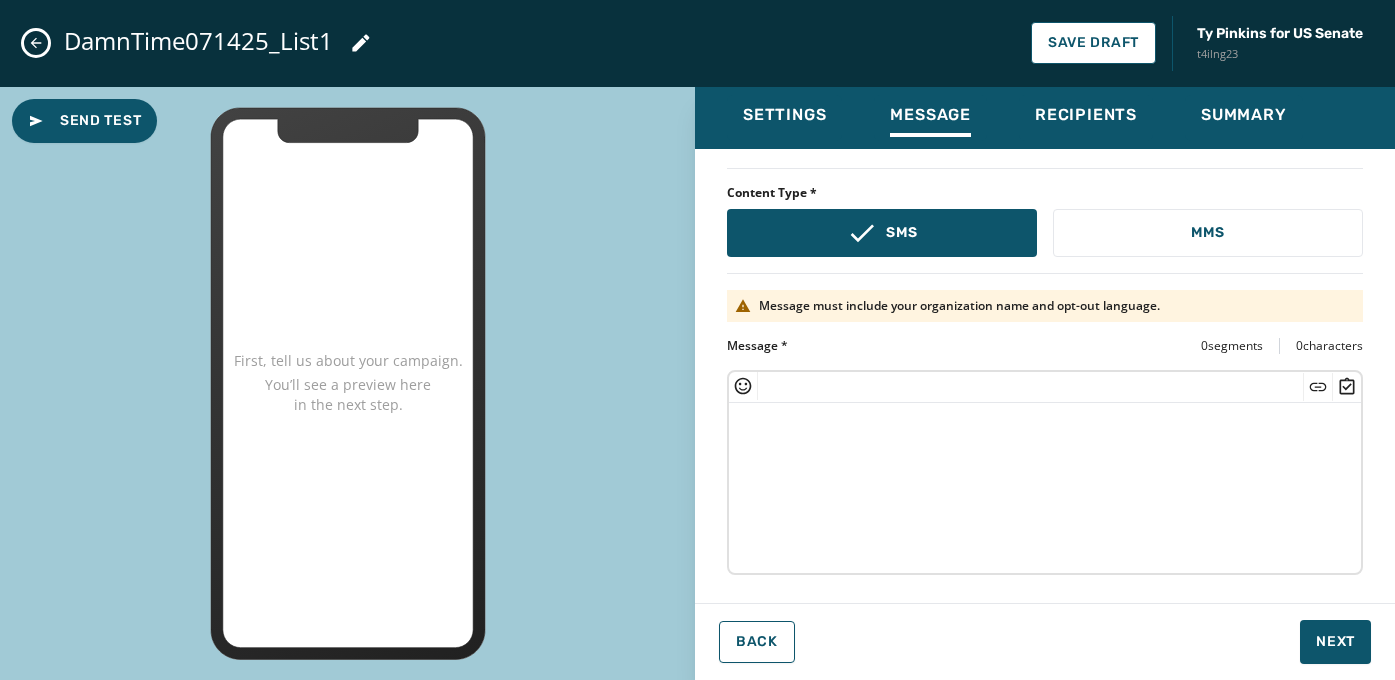 drag, startPoint x: 1203, startPoint y: 224, endPoint x: 1321, endPoint y: 362, distance: 181.57092 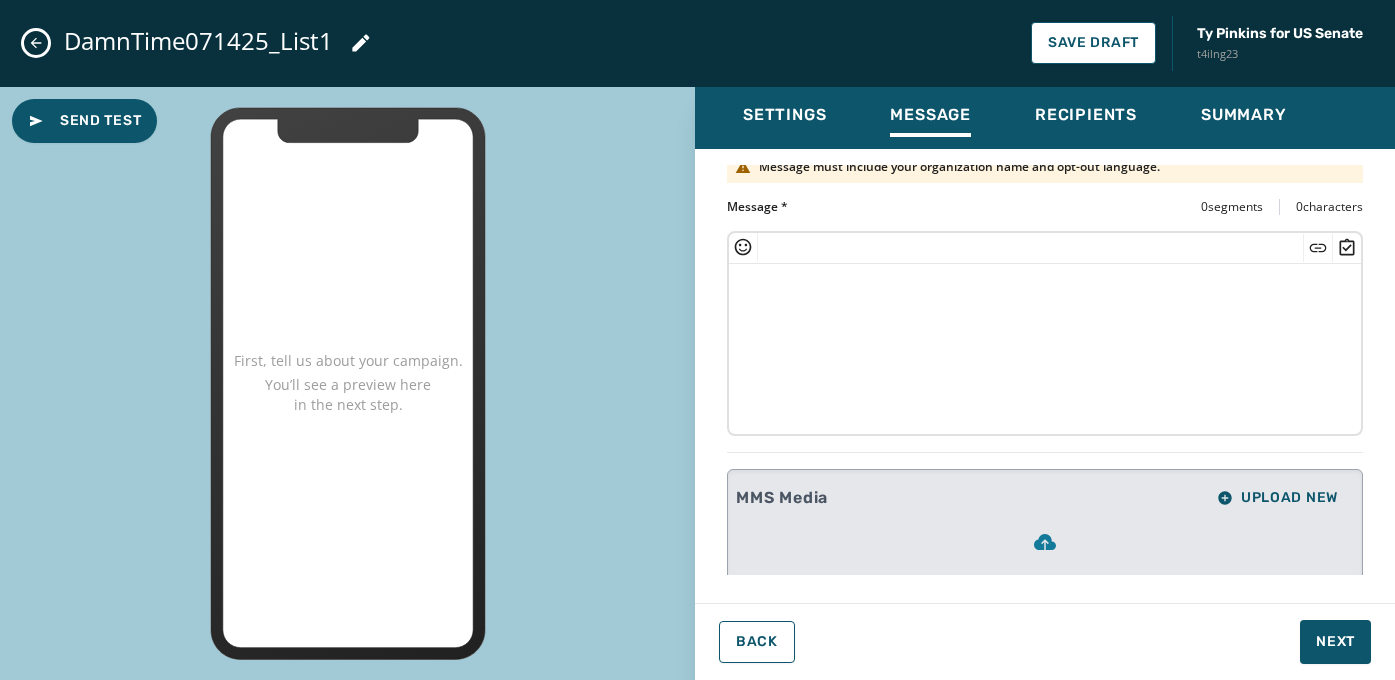 scroll, scrollTop: 272, scrollLeft: 0, axis: vertical 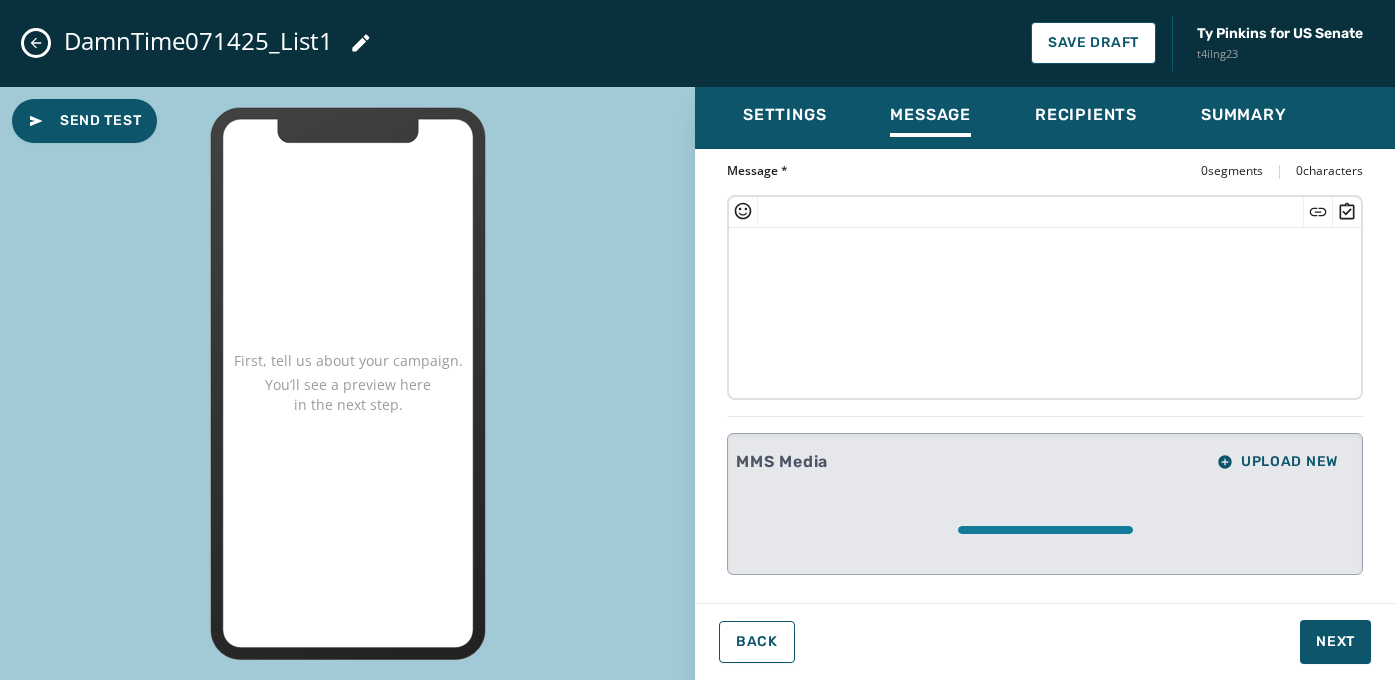 click at bounding box center [1045, 310] 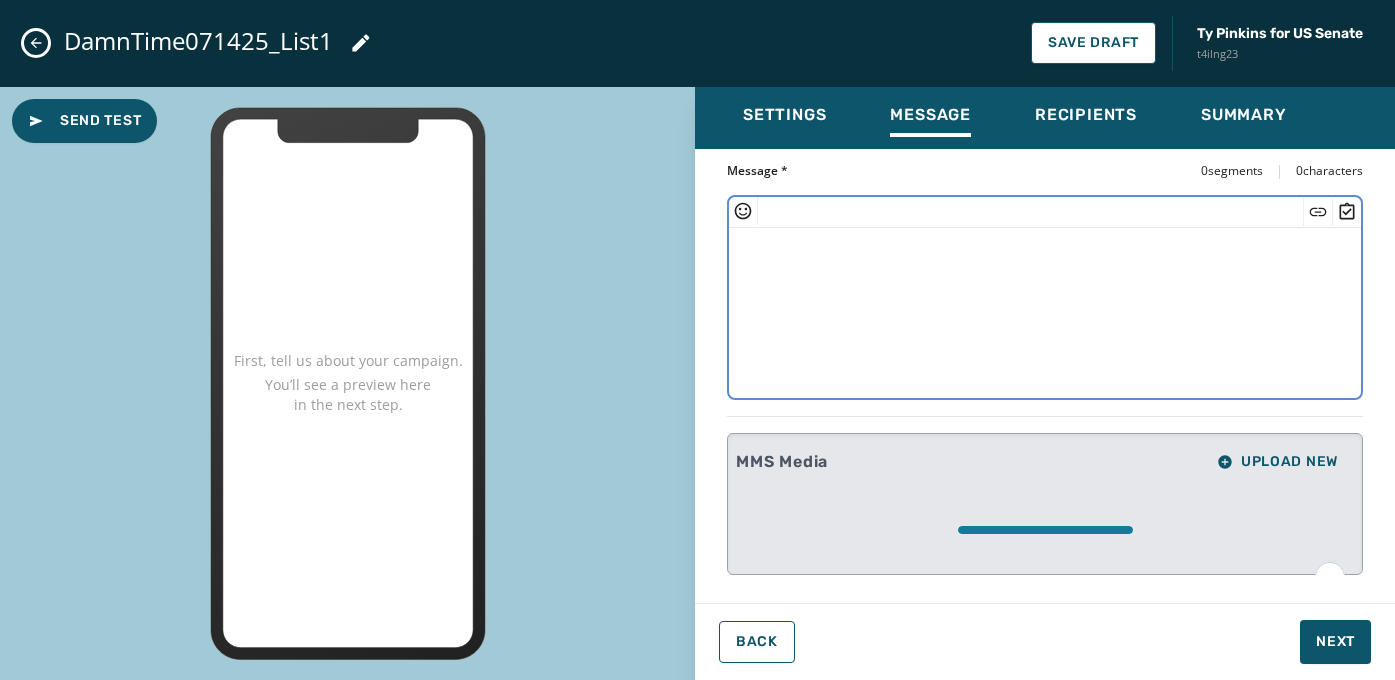 scroll, scrollTop: 216, scrollLeft: 0, axis: vertical 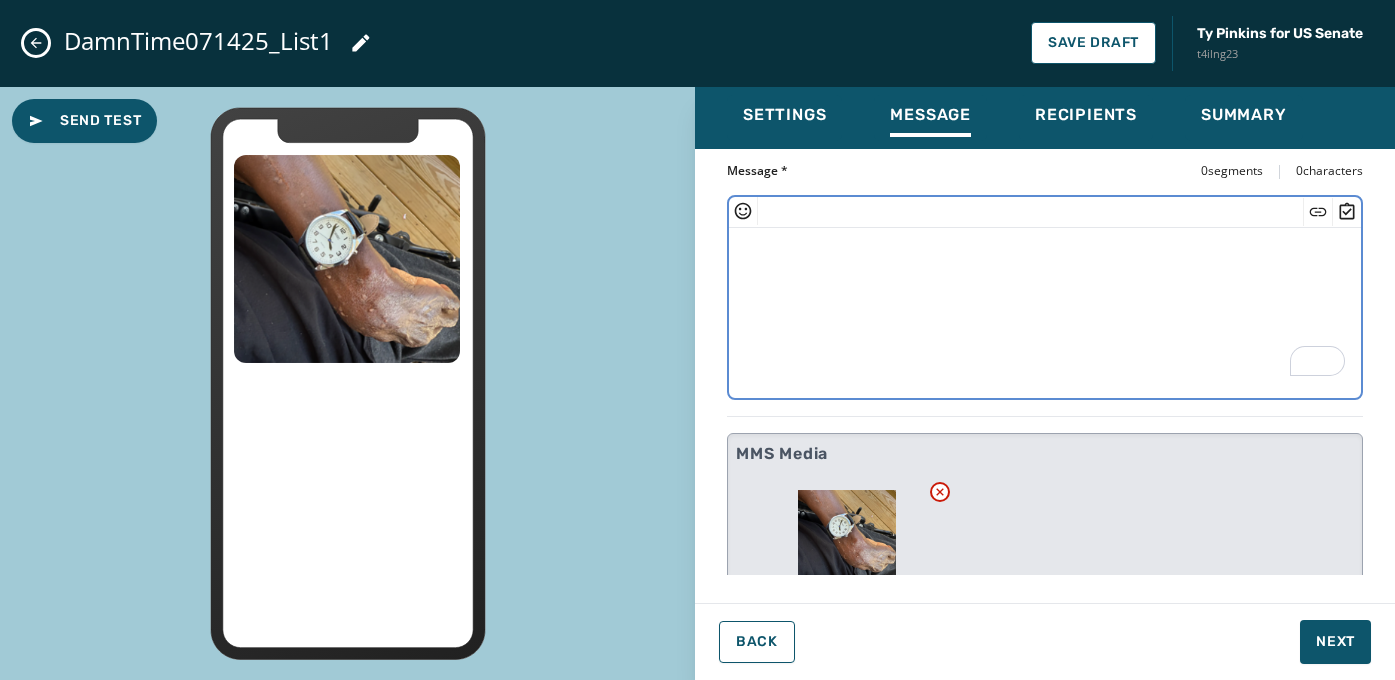 click at bounding box center [1045, 310] 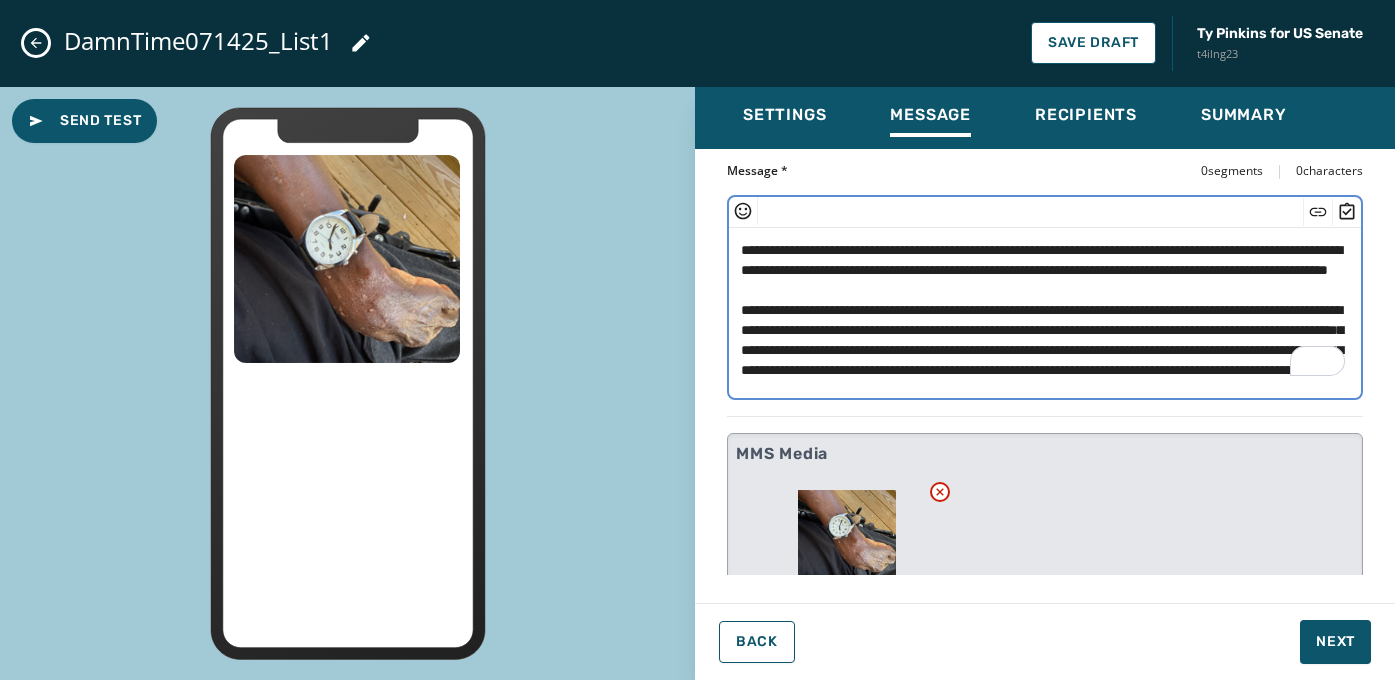 scroll, scrollTop: 147, scrollLeft: 0, axis: vertical 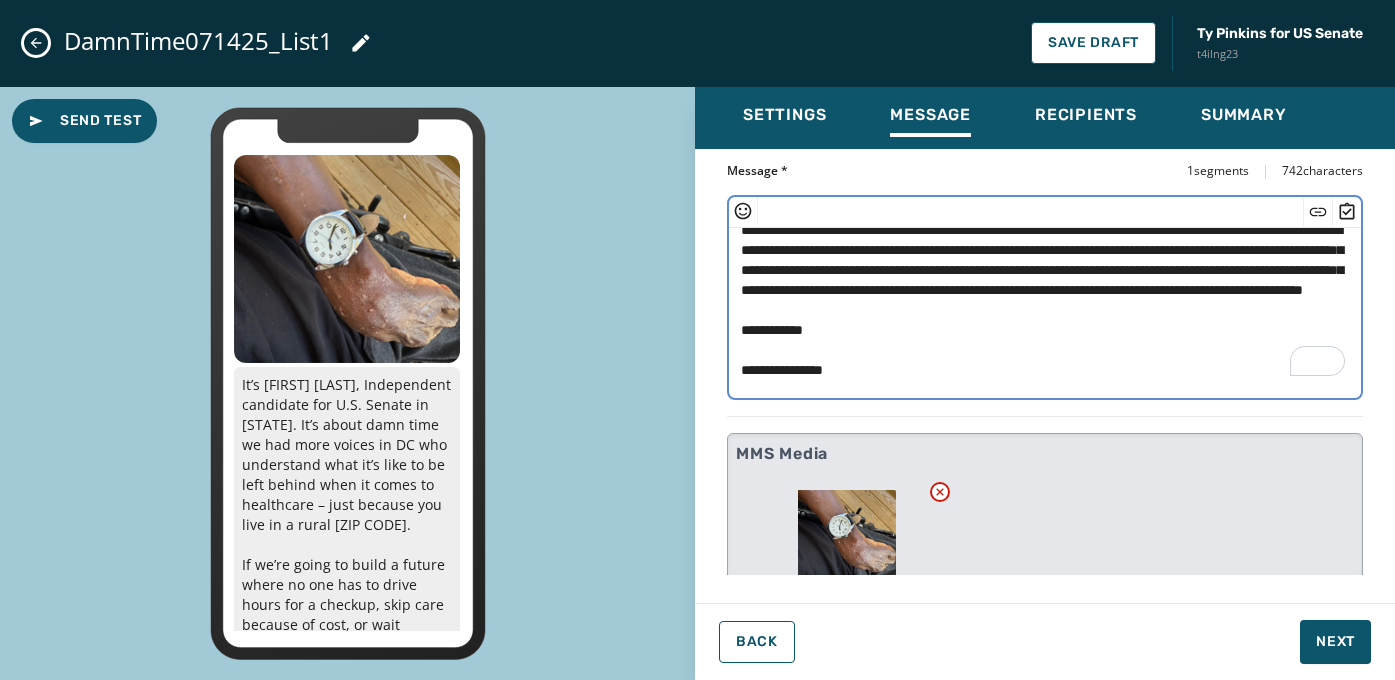 drag, startPoint x: 976, startPoint y: 316, endPoint x: 997, endPoint y: 327, distance: 23.70654 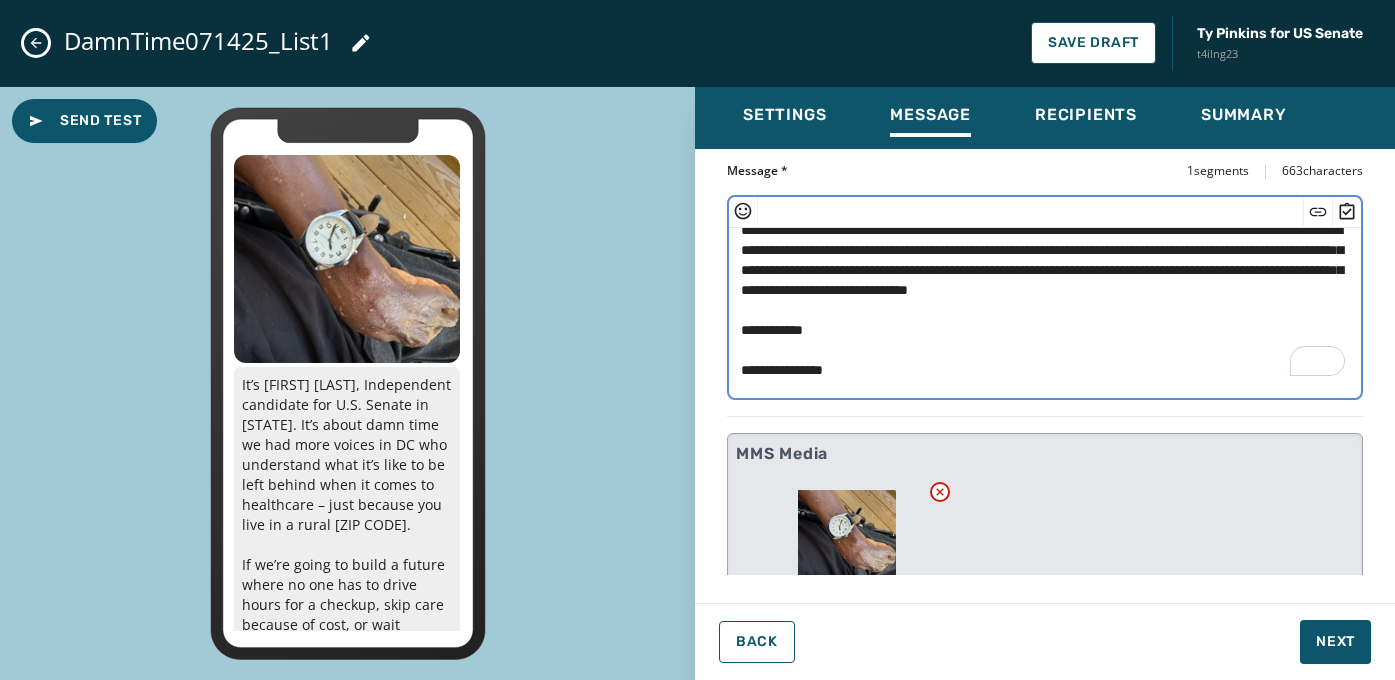 paste on "****" 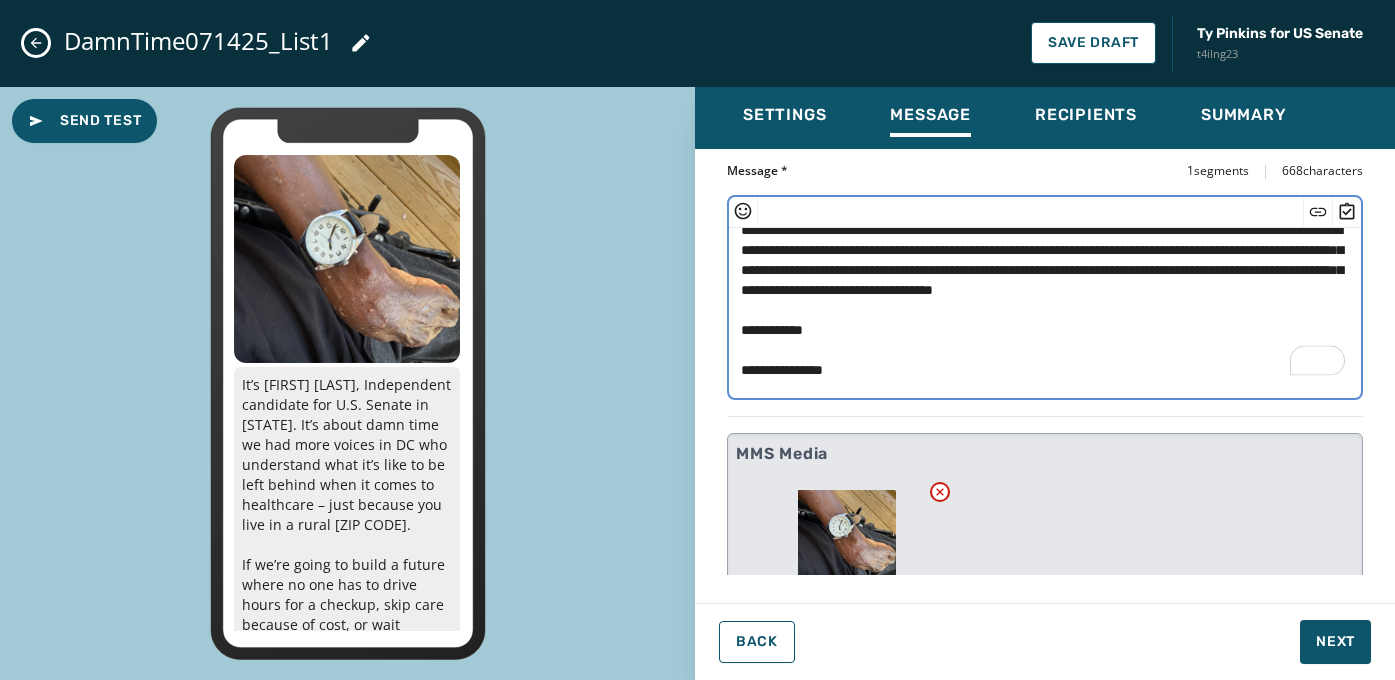 click 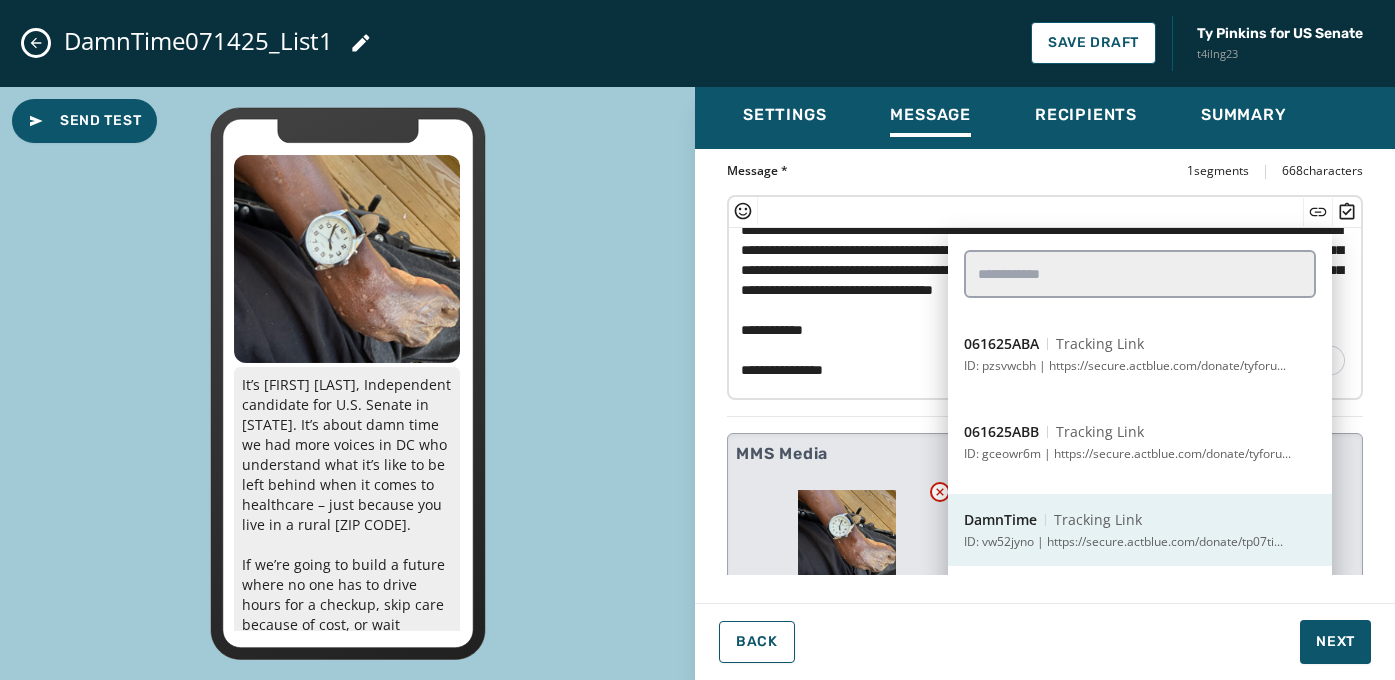 click on "Tracking Link" at bounding box center [1098, 520] 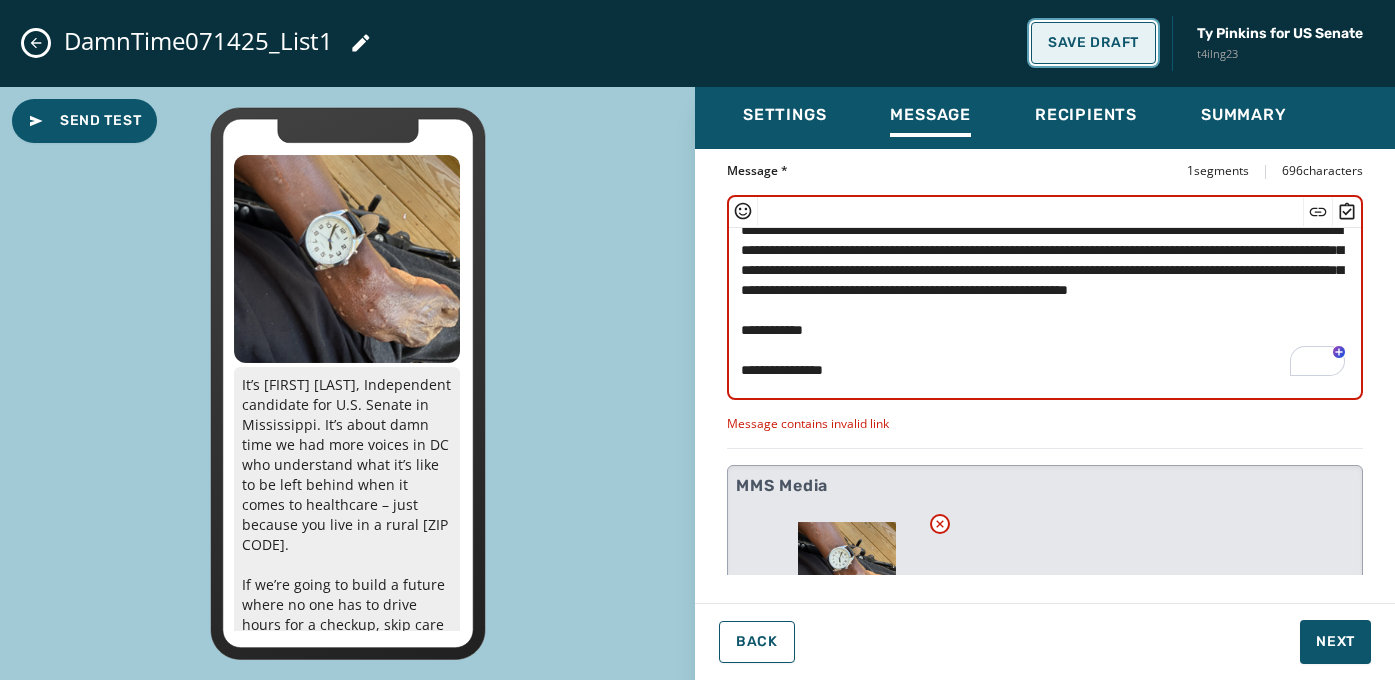 click on "Save Draft" at bounding box center [1093, 43] 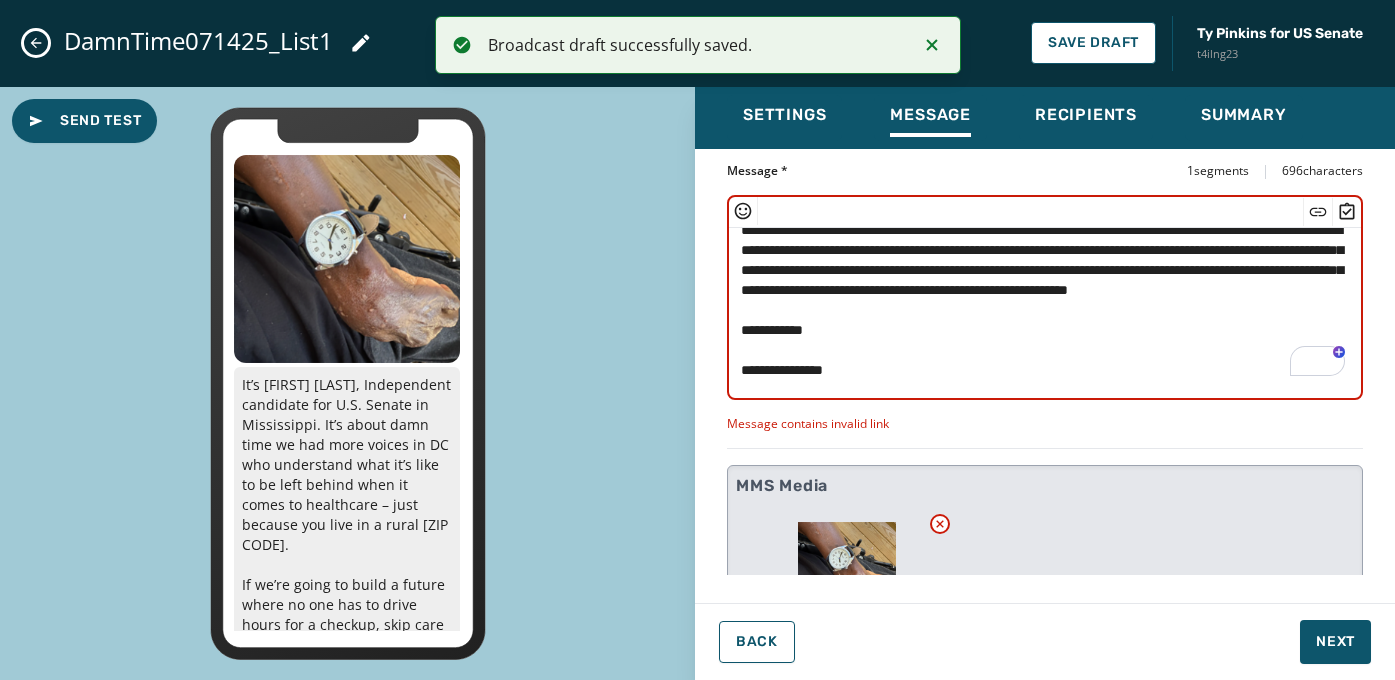 click 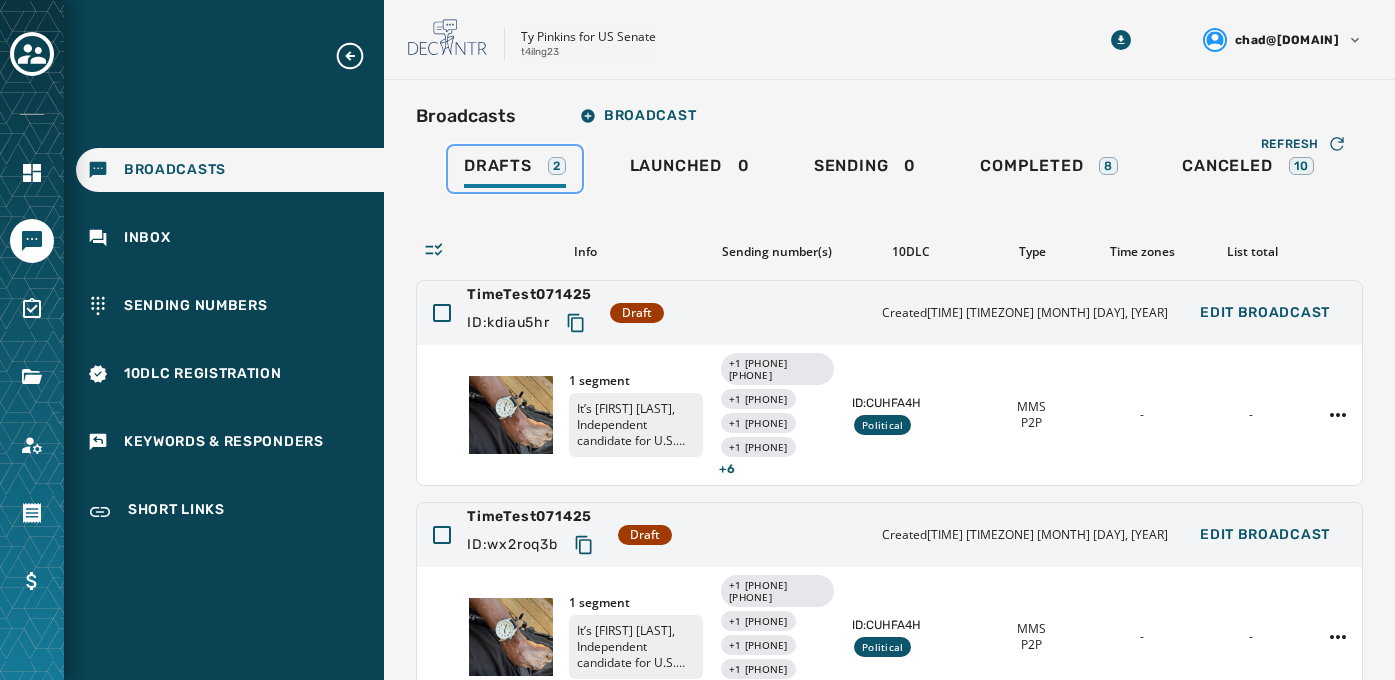 click on "Drafts" at bounding box center [498, 166] 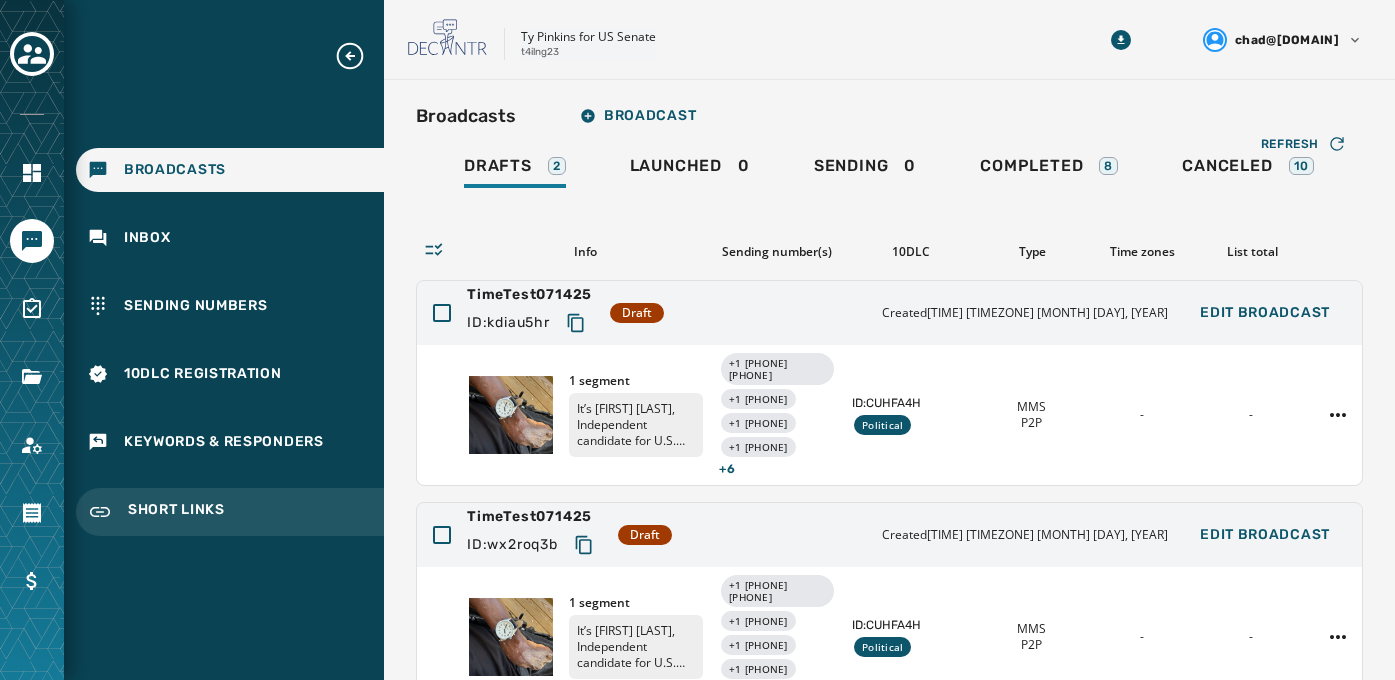 click on "Short Links" at bounding box center (230, 512) 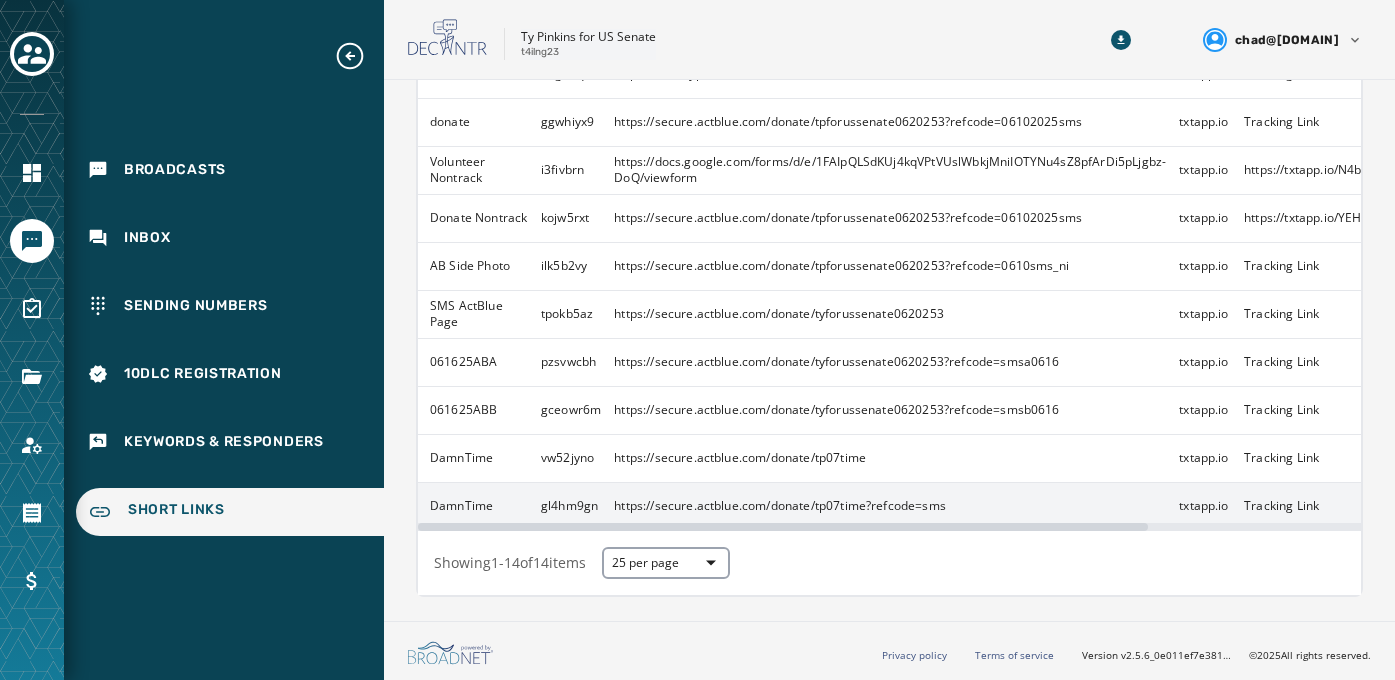 click on "Tracking Link" at bounding box center (1306, 506) 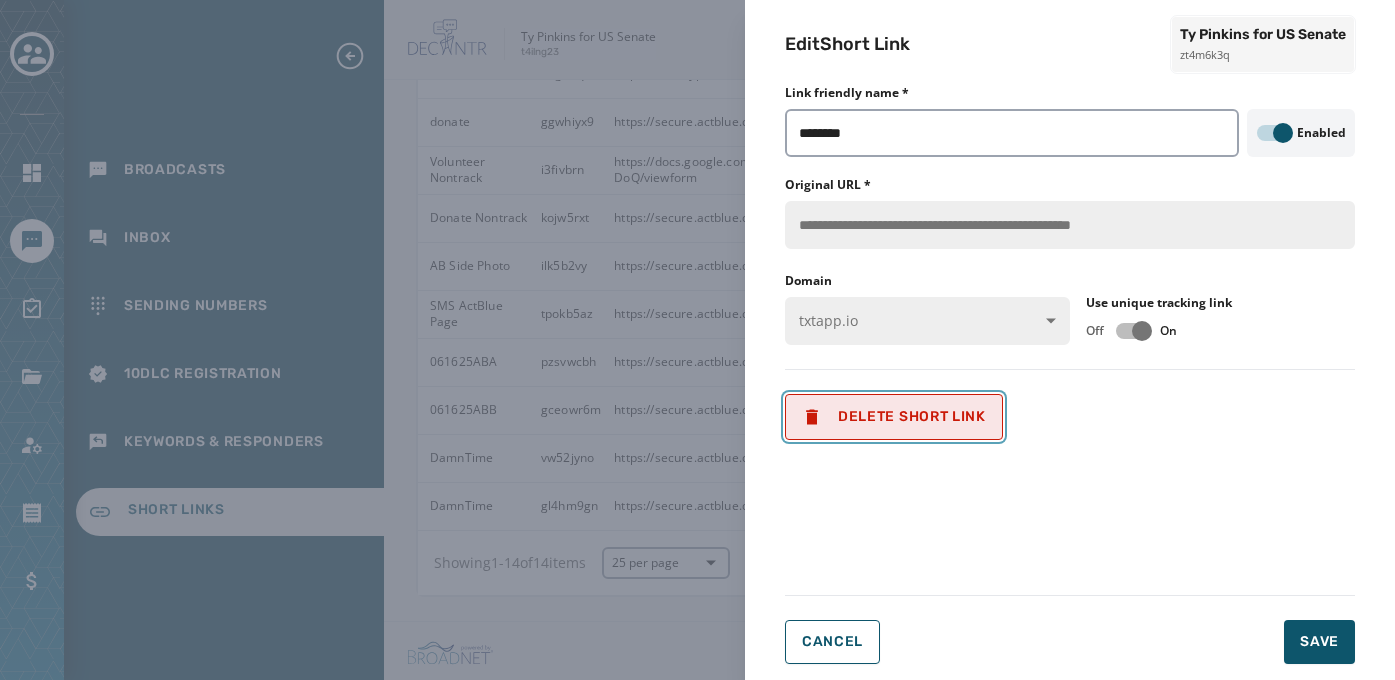 click on "Delete Short Link" at bounding box center [894, 417] 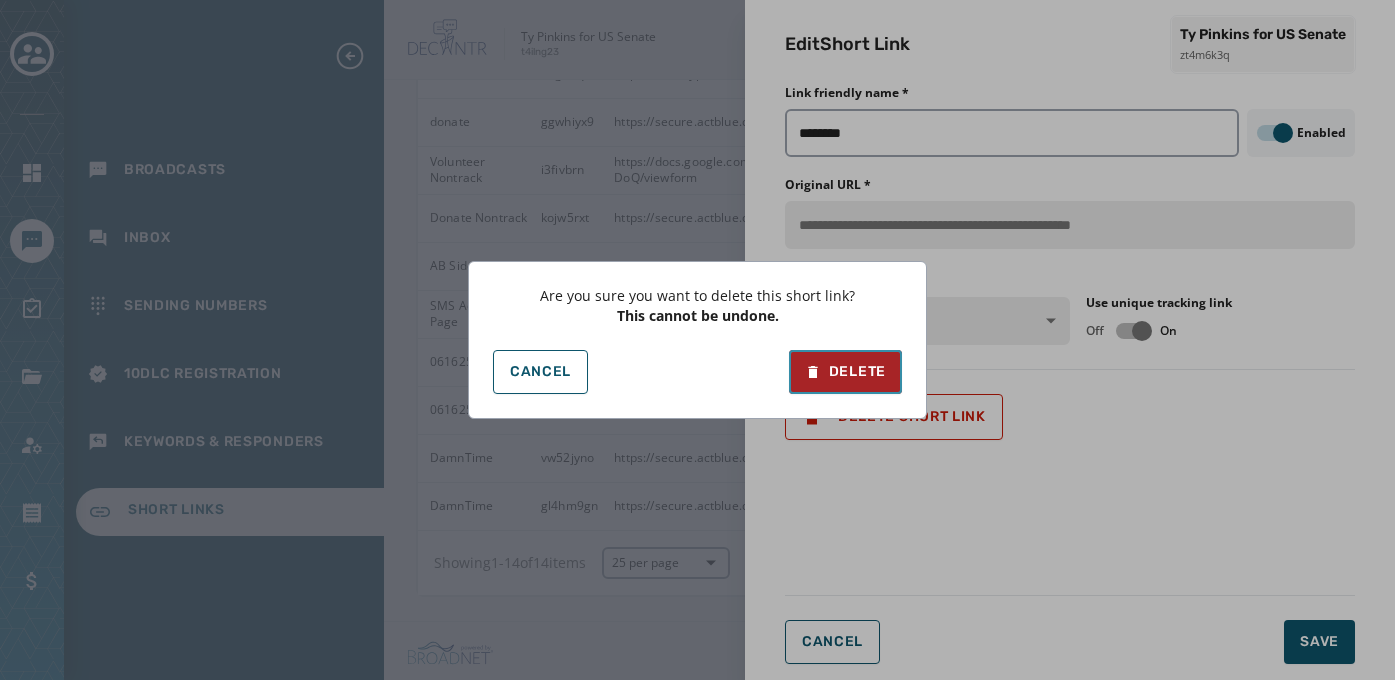 click on "Delete" at bounding box center (845, 372) 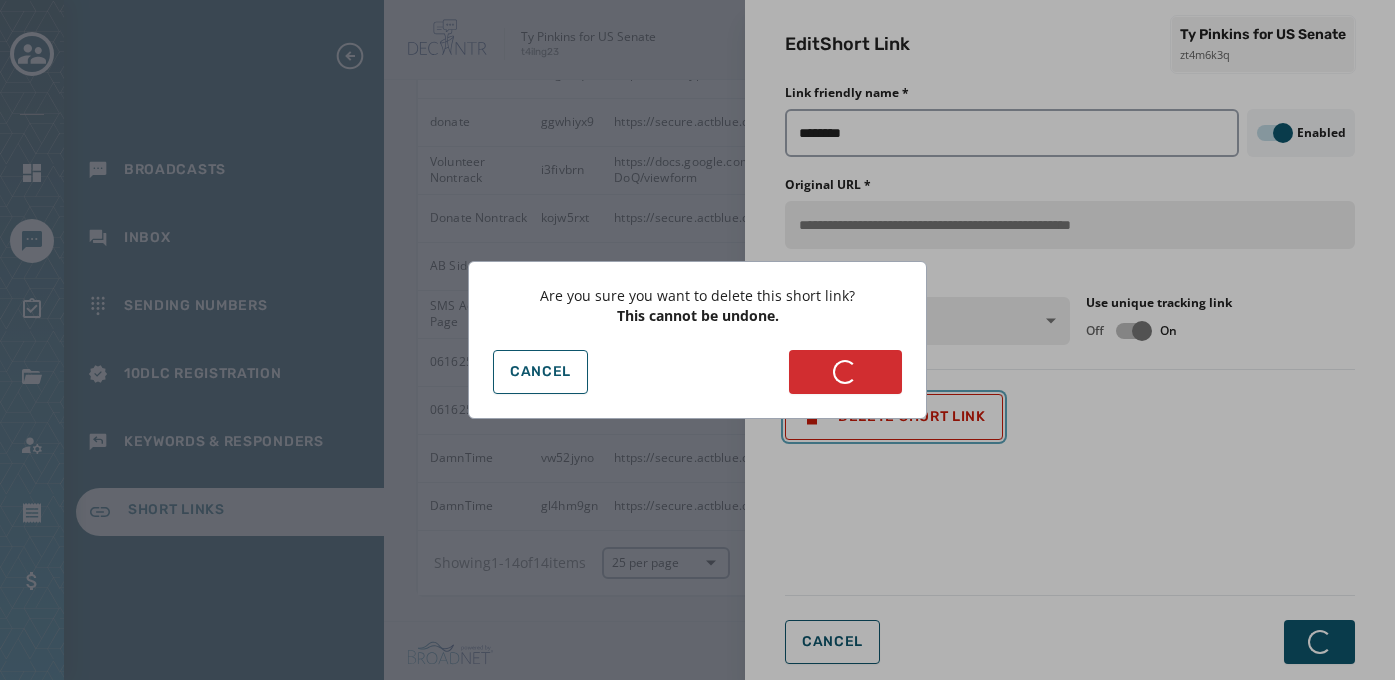 scroll, scrollTop: 0, scrollLeft: 0, axis: both 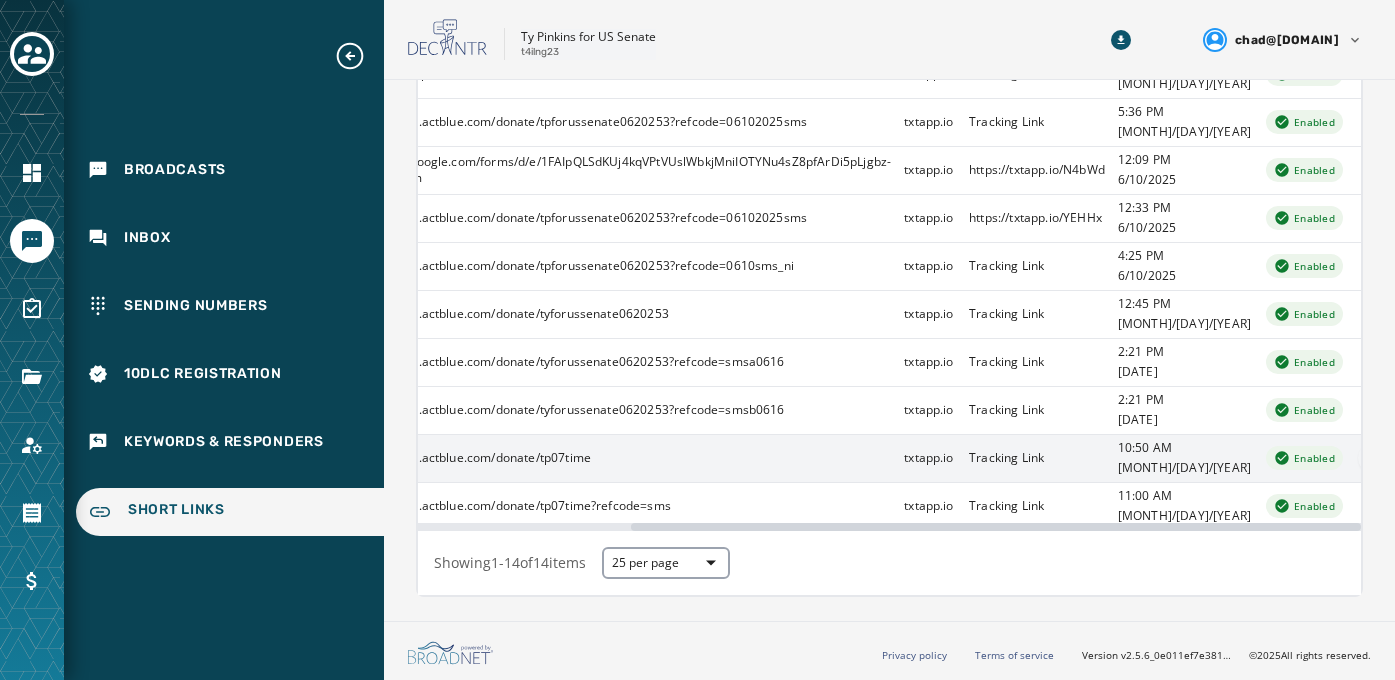 click on "Broadcasts      Inbox      Sending Numbers      10DLC Registration      Keywords & Responders      Short Links Skip To Main Content Ty Pinkins for US Senate t4ilng23 chad@controlpointgroup.com Short Links  Short Link Friendly Name ID Original Url Domain Shortened Url Created Status info website rvay8hno https://www.typinkins.com/ txtapp.io Tracking Link 3:33 PM 6/9/2025 Enabled volunteer nhyk8cla https://docs.google.com/forms/d/e/1FAIpQLSdKUj4kqVPtVUslWbkjMniIOTYNu4sZ8pfArDi5pLjgbz-DoQ/viewform txtapp.io Tracking Link 3:33 PM 6/9/2025 Enabled AB SMS photo q2ly9ew3 https://secure.actblue.com/donate/tpforussenate062025?refcode=06102025smspic txtapp.io Tracking Link 3:57 PM 6/9/2025 Enabled AB SMS NoPhoto mrg52veq https://secure.actblue.com/donate/tpforussenate062502?refcode=06102025sms txtapp.io Tracking Link 3:57 PM 6/9/2025 Enabled info nugb4qd3 https://www.typinkins.com/ txtapp.io Tracking Link 5:34 PM 6/9/2025 Enabled donate ggwhiyx9 txtapp.io Tracking Link 5:36 PM 6/9/2025 1" at bounding box center (697, 340) 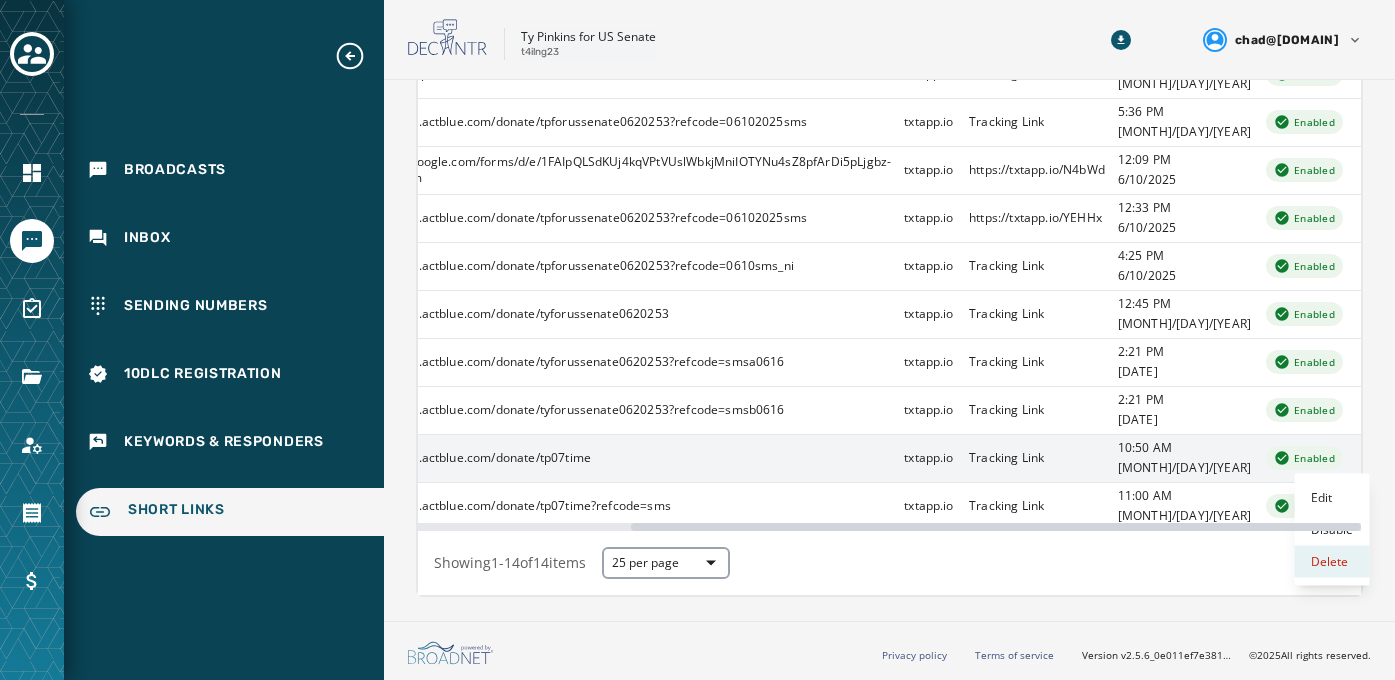 click on "Delete" at bounding box center (1332, 562) 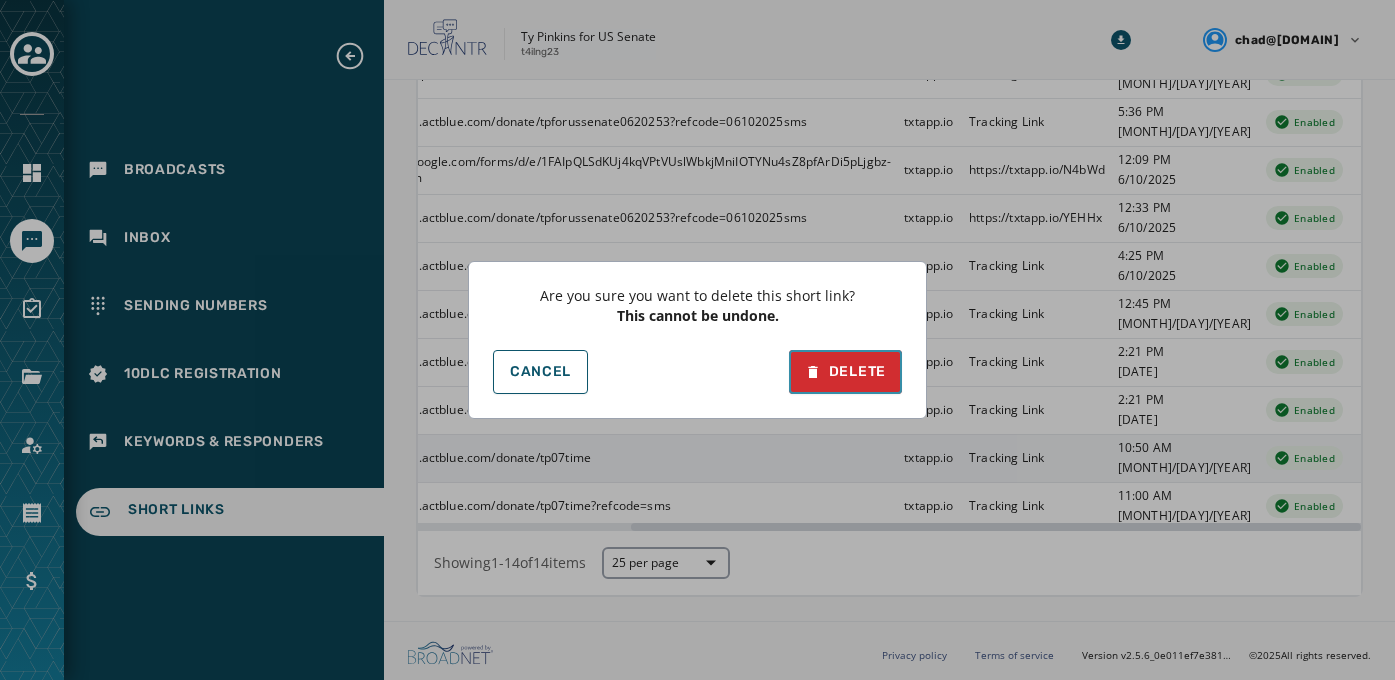 click on "Delete" at bounding box center [845, 372] 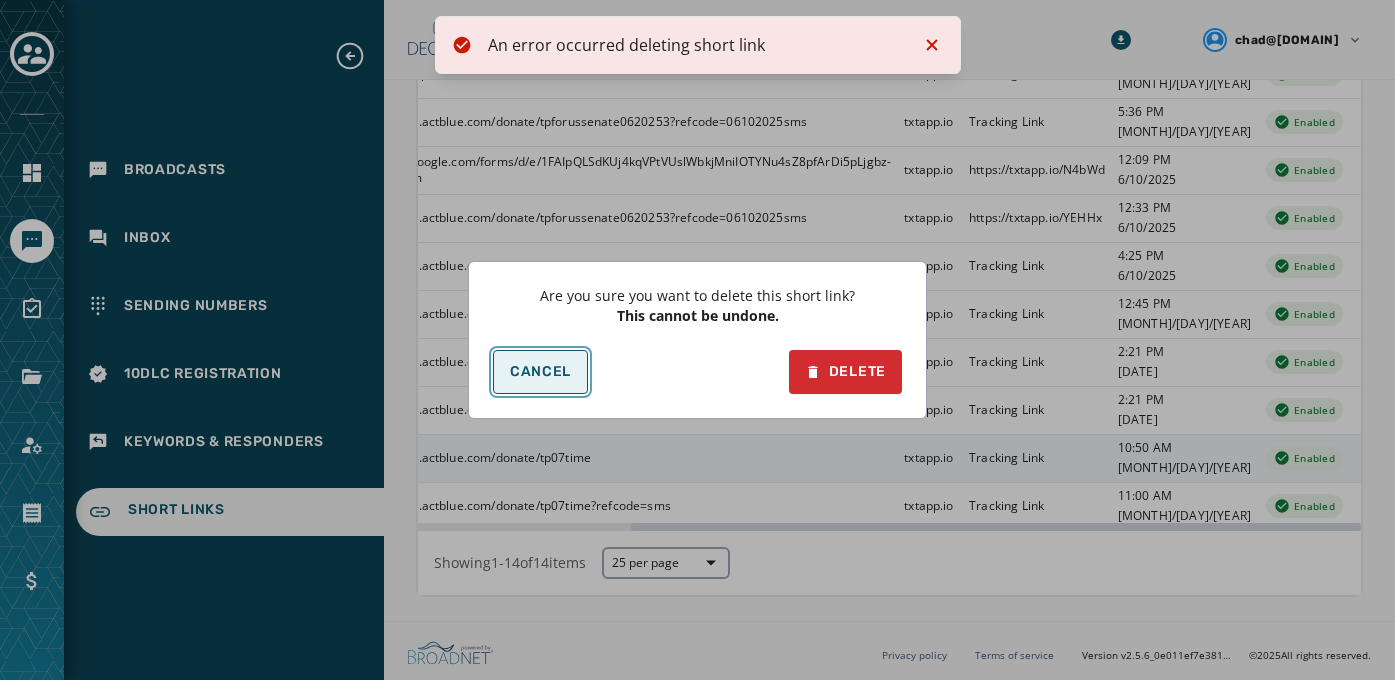 click on "Cancel" at bounding box center (540, 372) 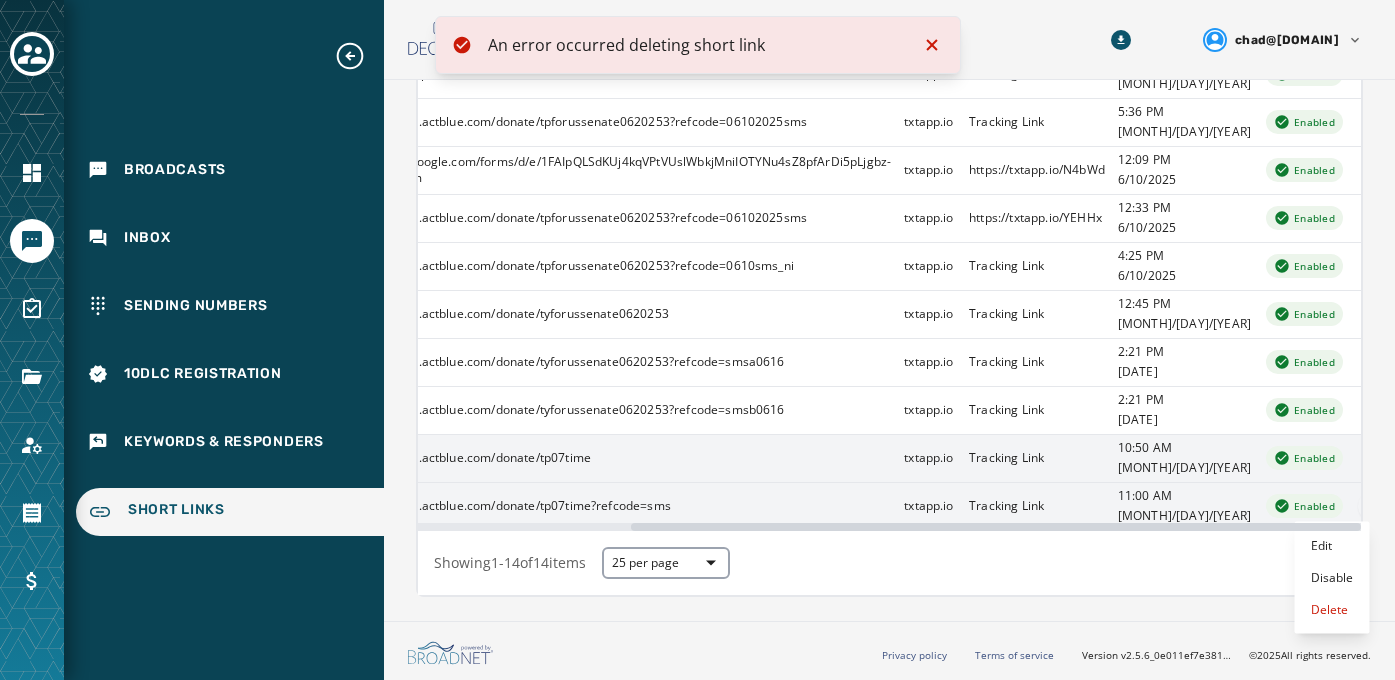 click on "An error occurred deleting short link      Broadcasts      Inbox      Sending Numbers      10DLC Registration      Keywords & Responders      Short Links Skip To Main Content Ty Pinkins for US Senate t4ilng23 chad@controlpointgroup.com Short Links  Short Link Friendly Name ID Original Url Domain Shortened Url Created Status info website rvay8hno https://www.typinkins.com/ txtapp.io Tracking Link 3:33 PM 6/9/2025 Enabled volunteer nhyk8cla https://docs.google.com/forms/d/e/1FAIpQLSdKUj4kqVPtVUslWbkjMniIOTYNu4sZ8pfArDi5pLjgbz-DoQ/viewform txtapp.io Tracking Link 3:33 PM 6/9/2025 Enabled AB SMS photo q2ly9ew3 https://secure.actblue.com/donate/tpforussenate062025?refcode=06102025smspic txtapp.io Tracking Link 3:57 PM 6/9/2025 Enabled AB SMS NoPhoto mrg52veq https://secure.actblue.com/donate/tpforussenate062502?refcode=06102025sms txtapp.io Tracking Link 3:57 PM 6/9/2025 Enabled info nugb4qd3 https://www.typinkins.com/ txtapp.io Tracking Link 5:34 PM 6/9/2025 Enabled donate ggwhiyx9 Edit" at bounding box center (697, 340) 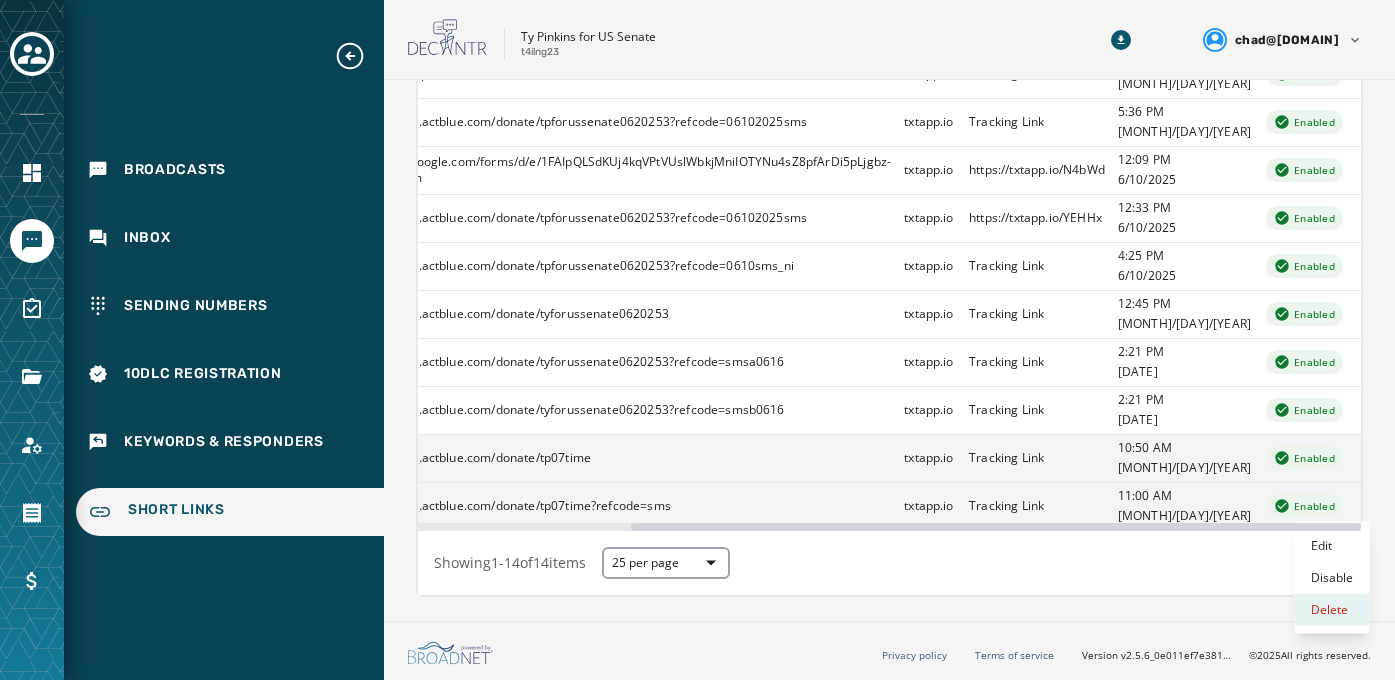 click on "Delete" at bounding box center (1332, 610) 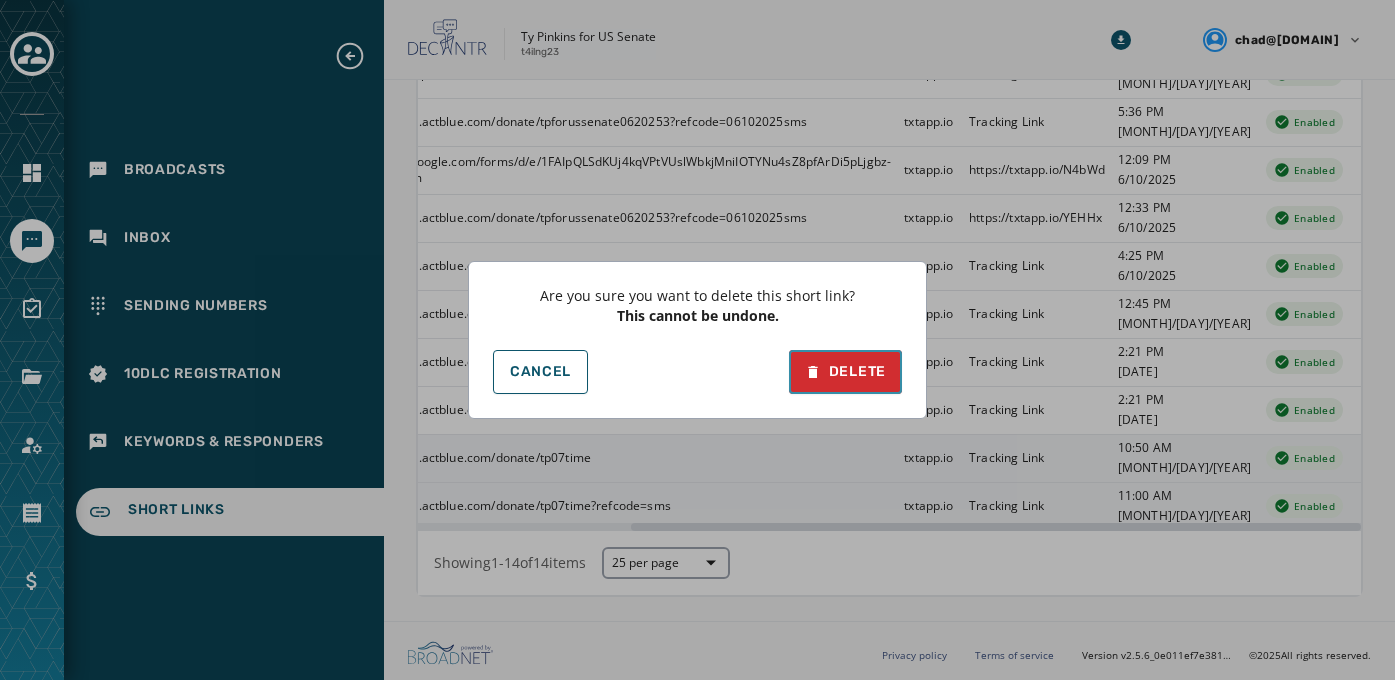 click on "Delete" at bounding box center (845, 372) 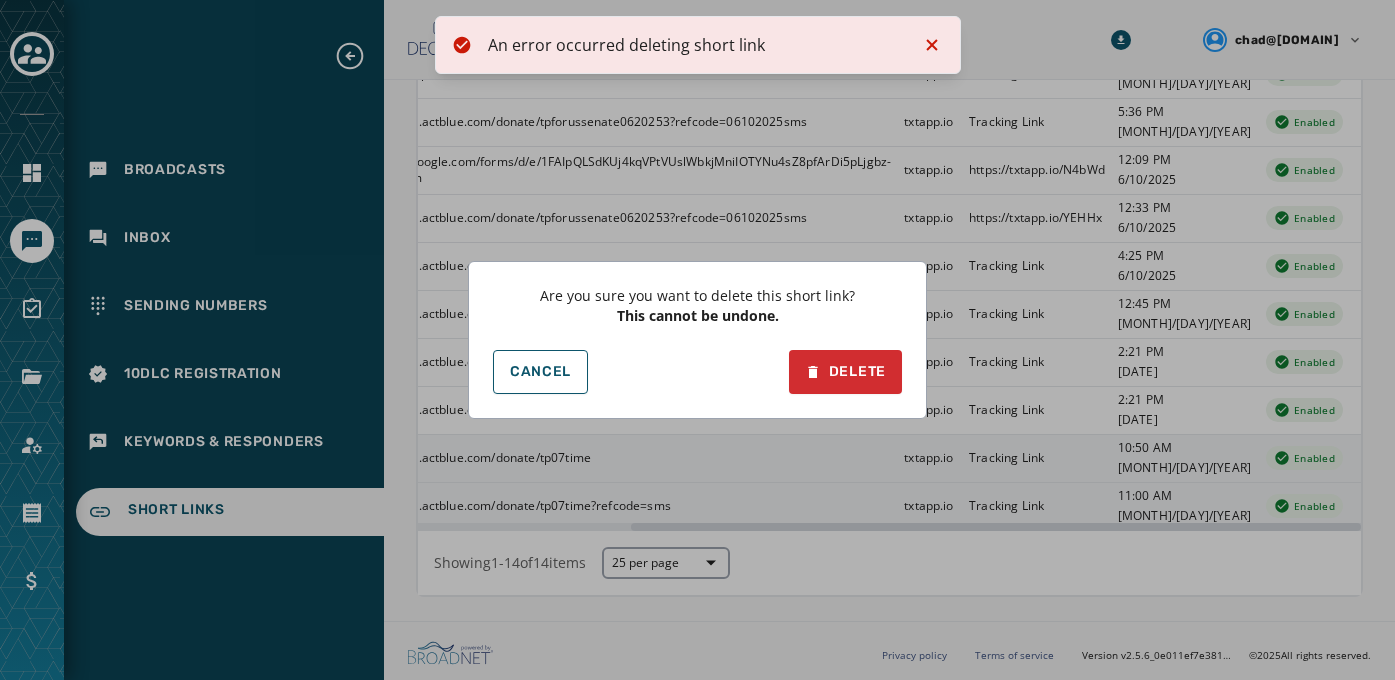drag, startPoint x: 931, startPoint y: 46, endPoint x: 919, endPoint y: 41, distance: 13 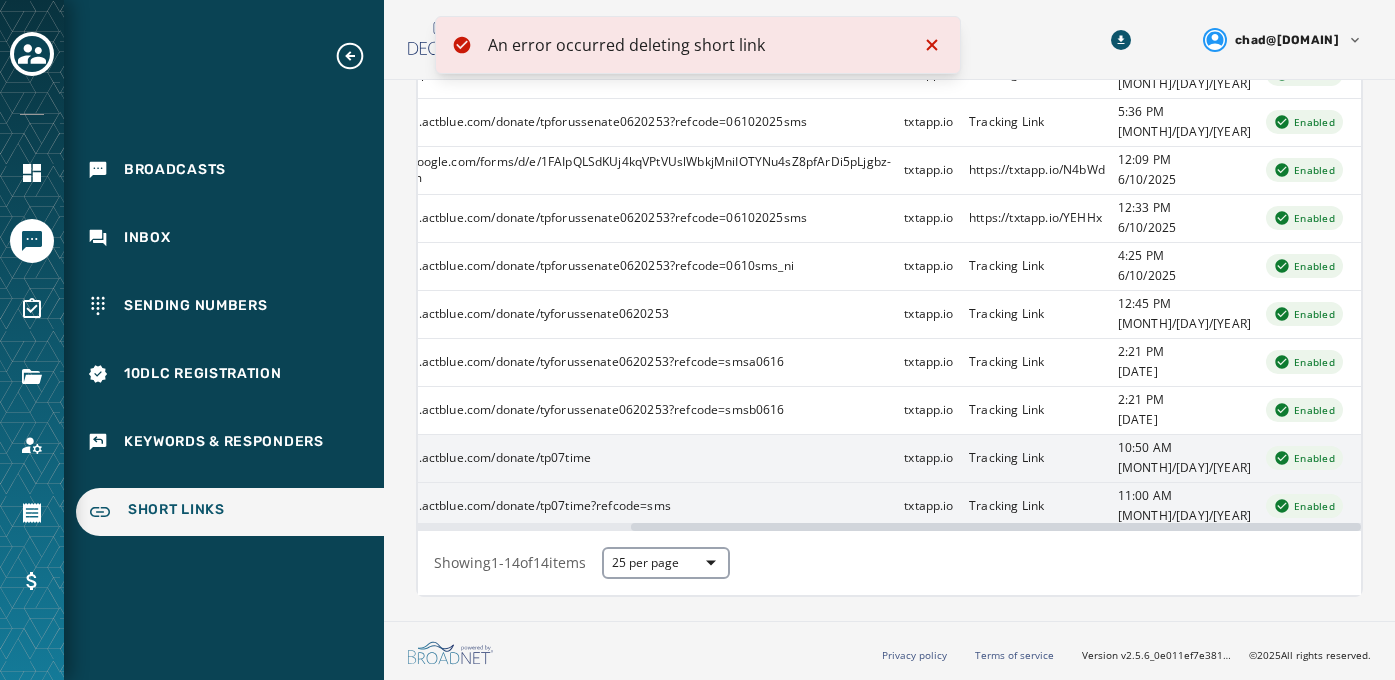 click 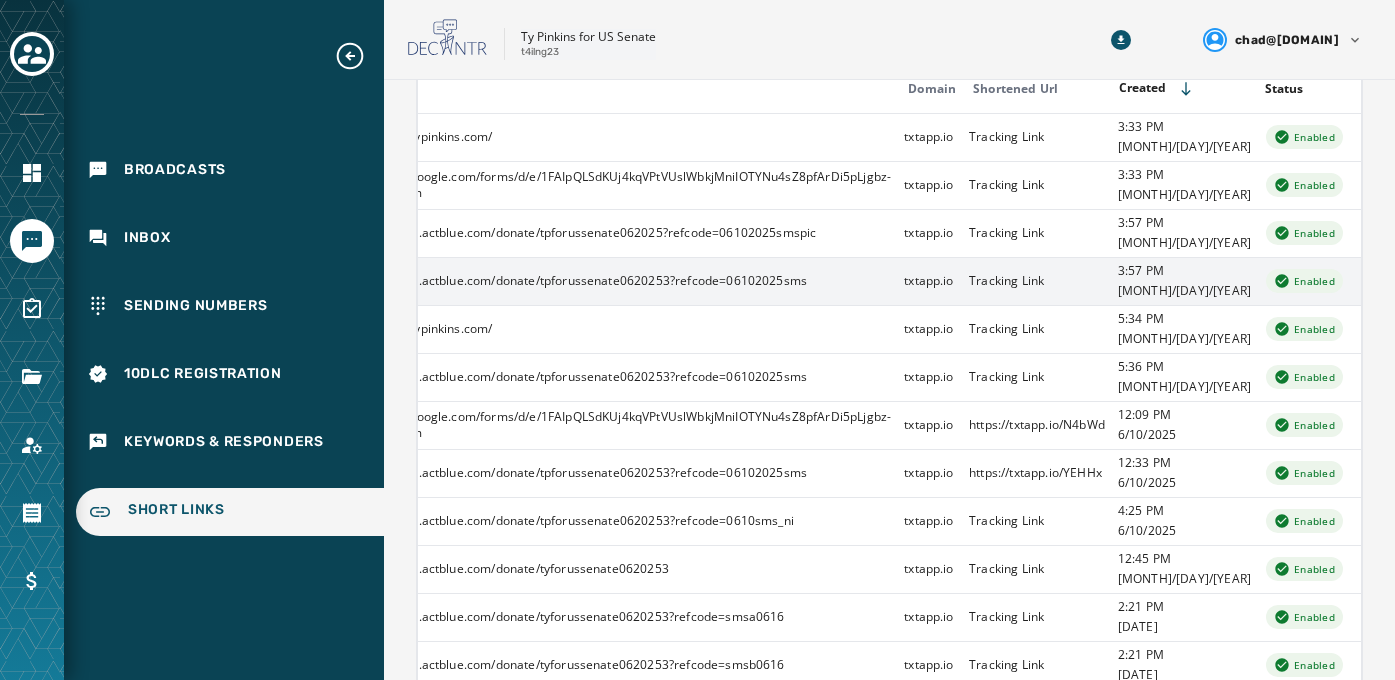 scroll, scrollTop: 0, scrollLeft: 0, axis: both 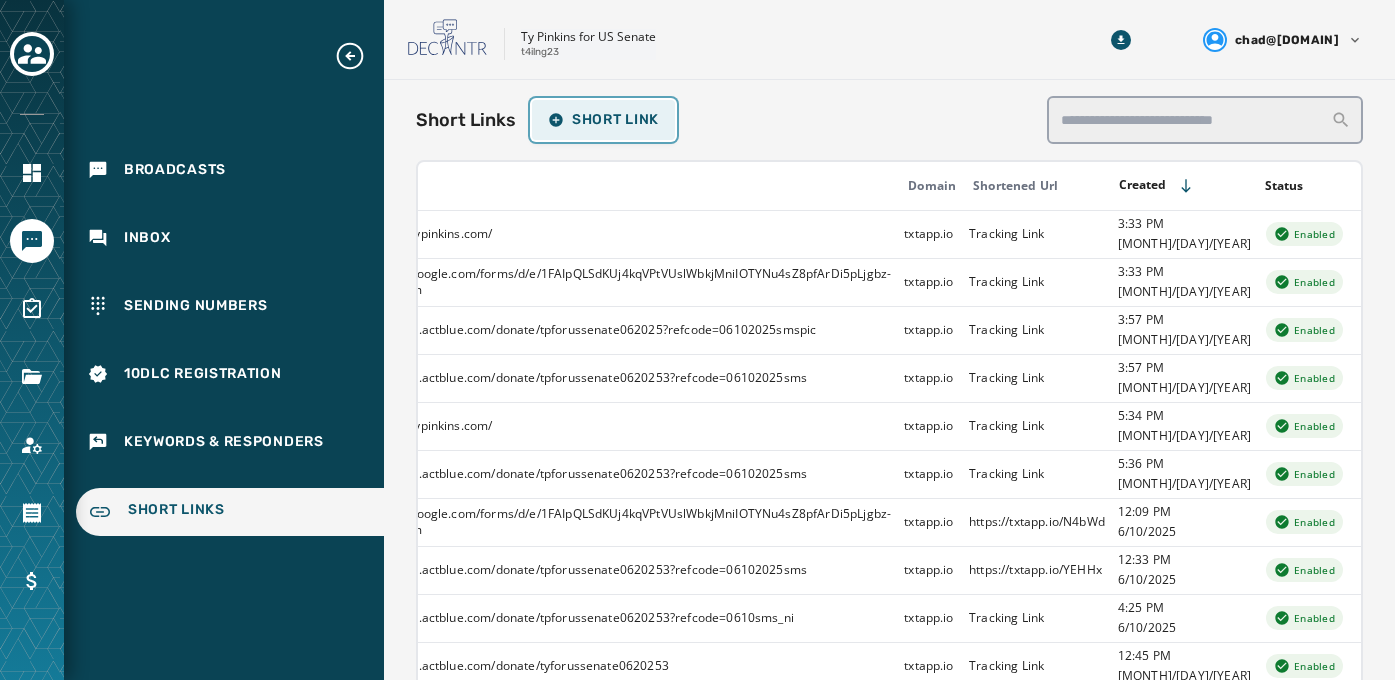 click 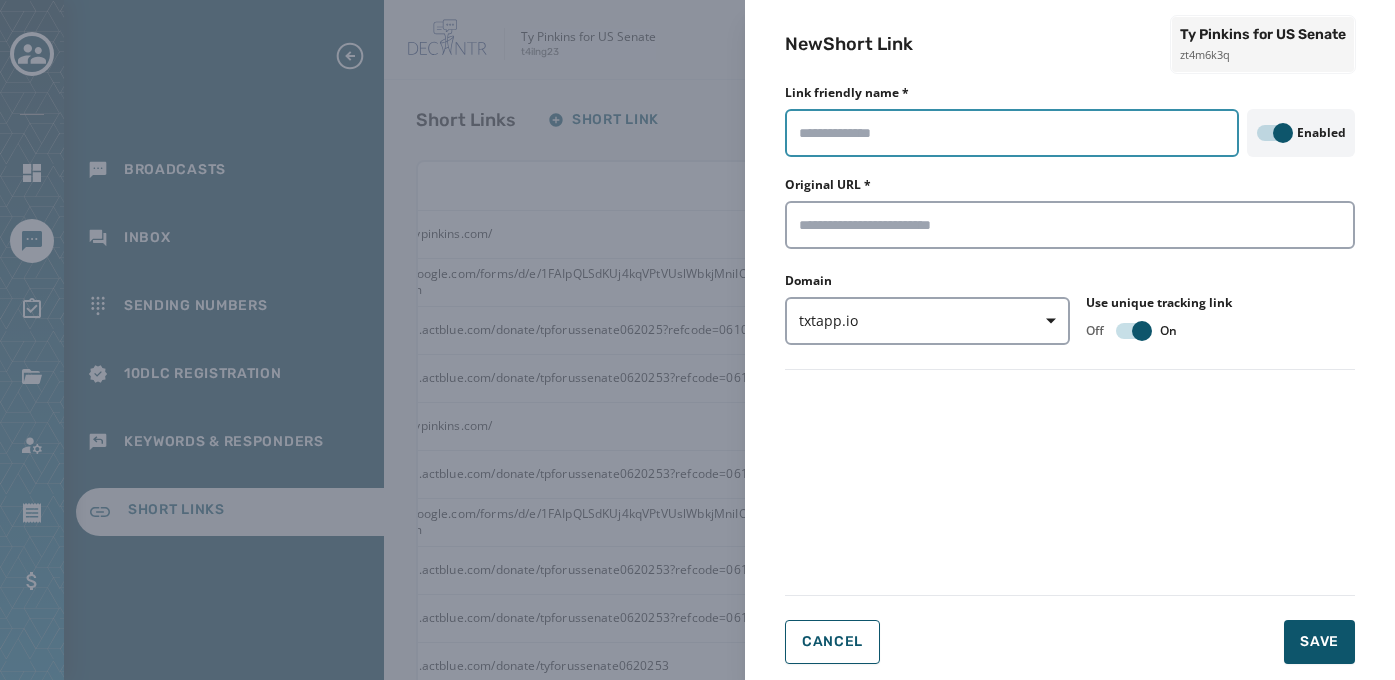 click on "Link friendly name *" at bounding box center (1012, 133) 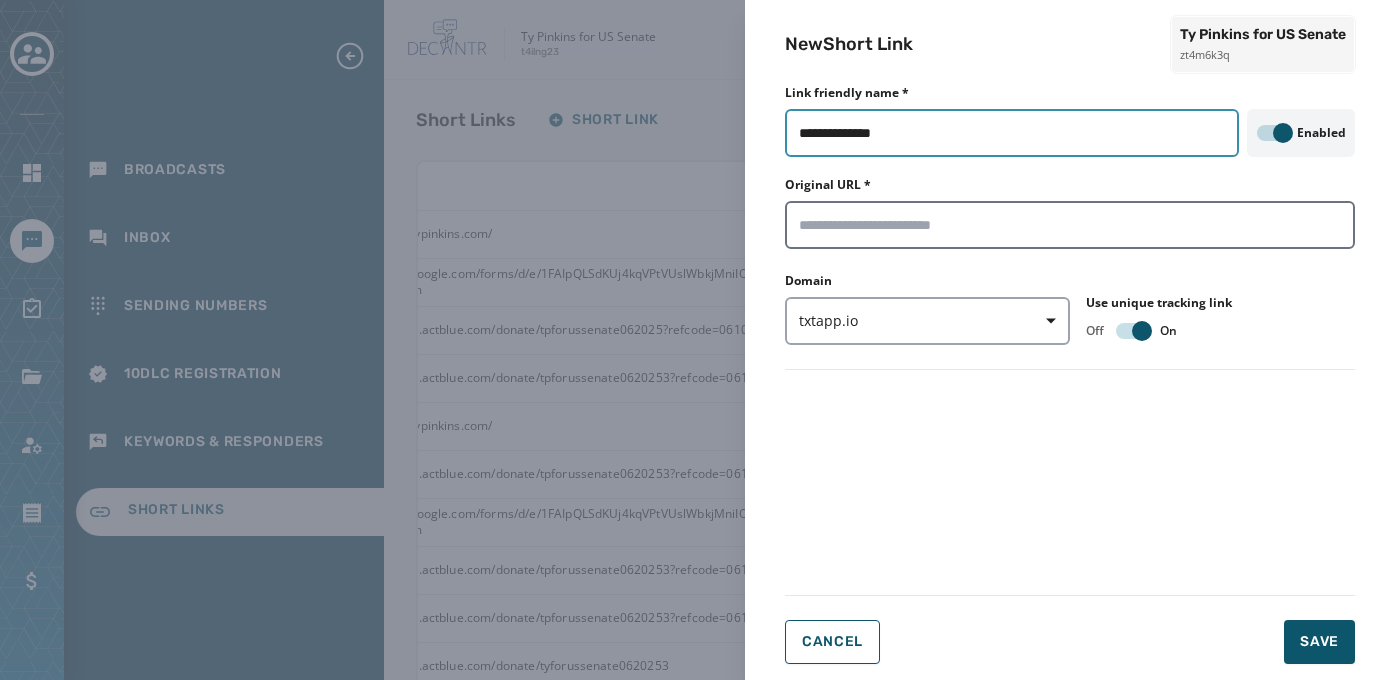type on "**********" 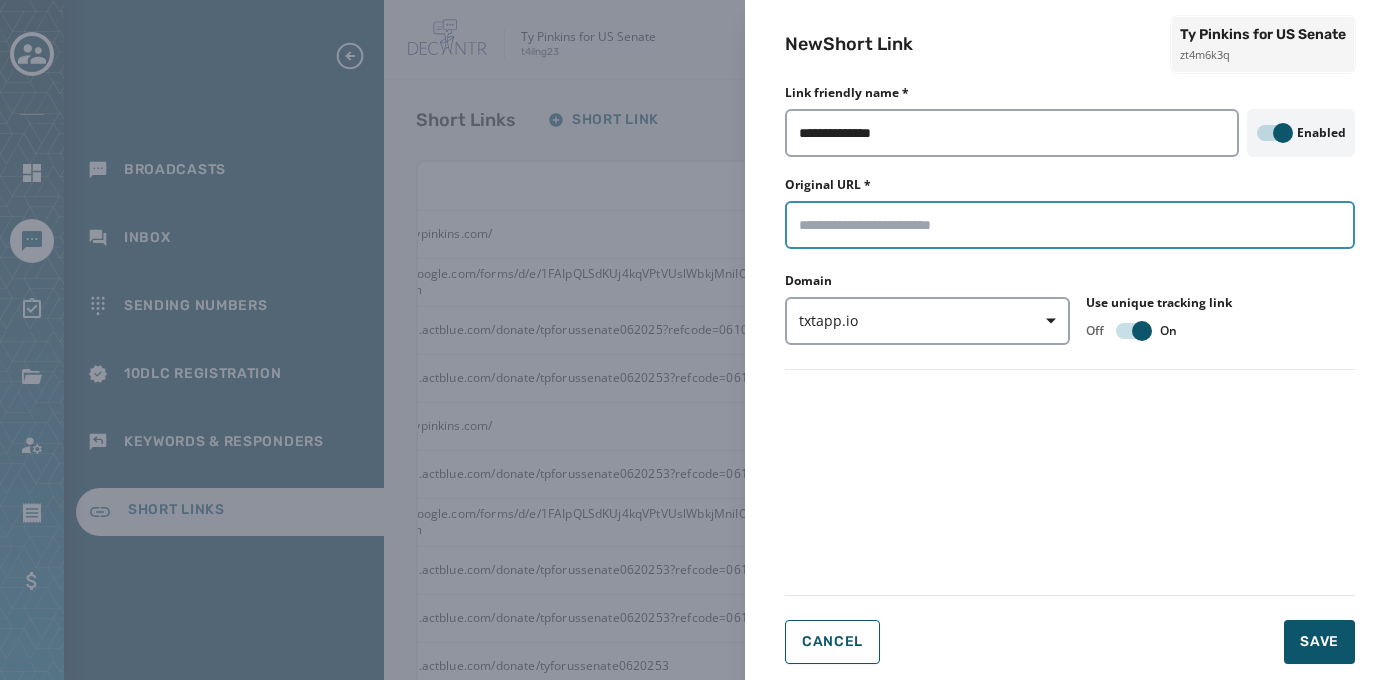 click on "Original URL *" at bounding box center (1070, 225) 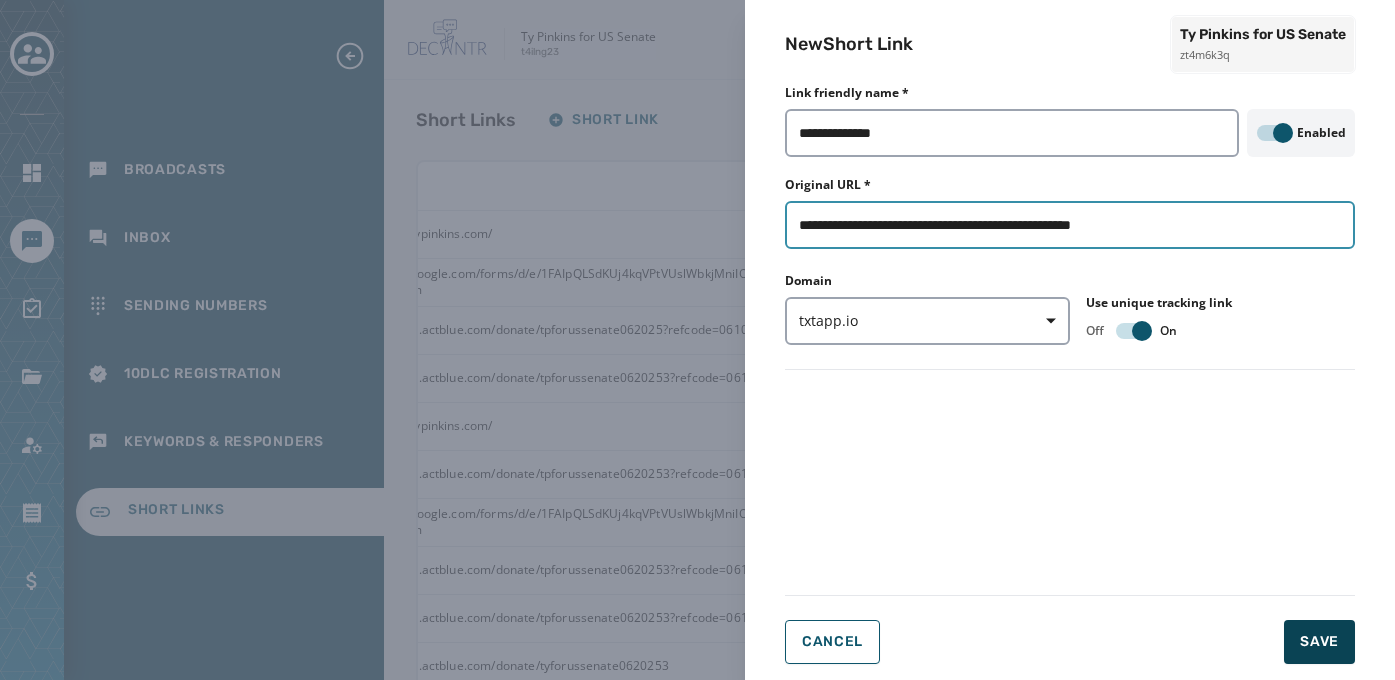 type on "**********" 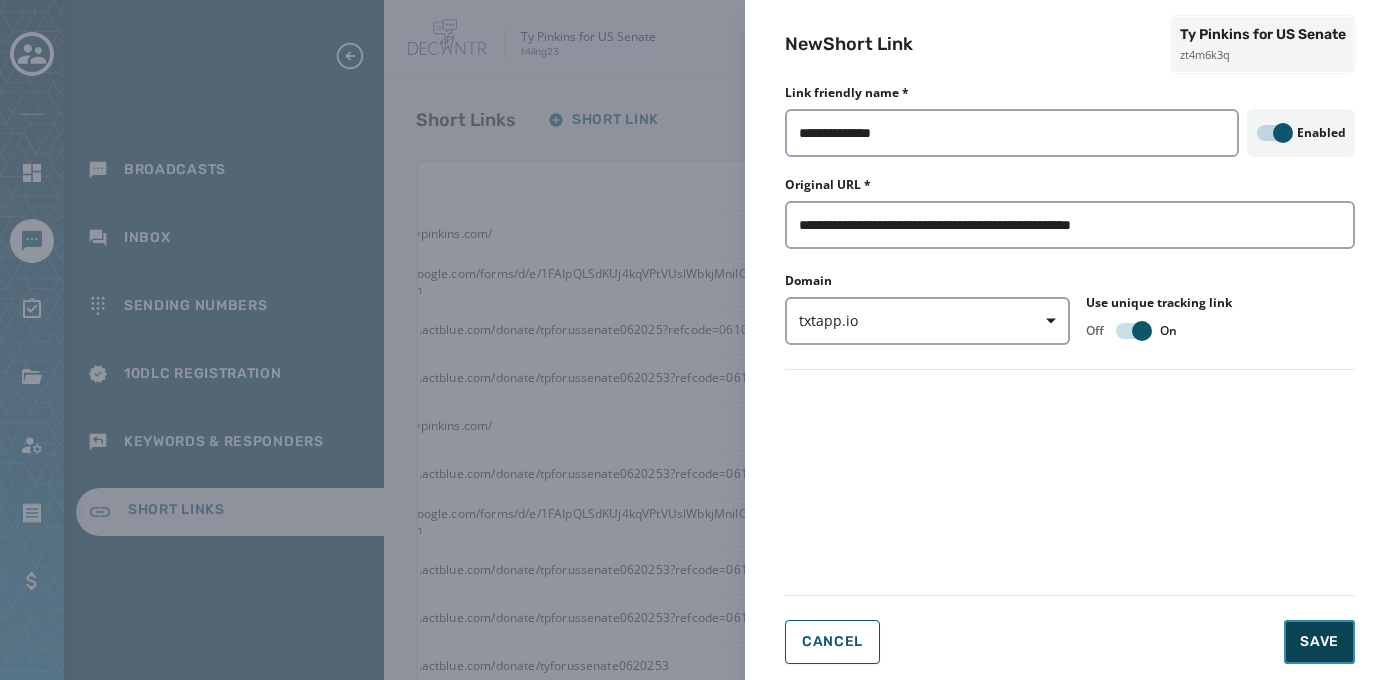 click on "Save" at bounding box center (1319, 642) 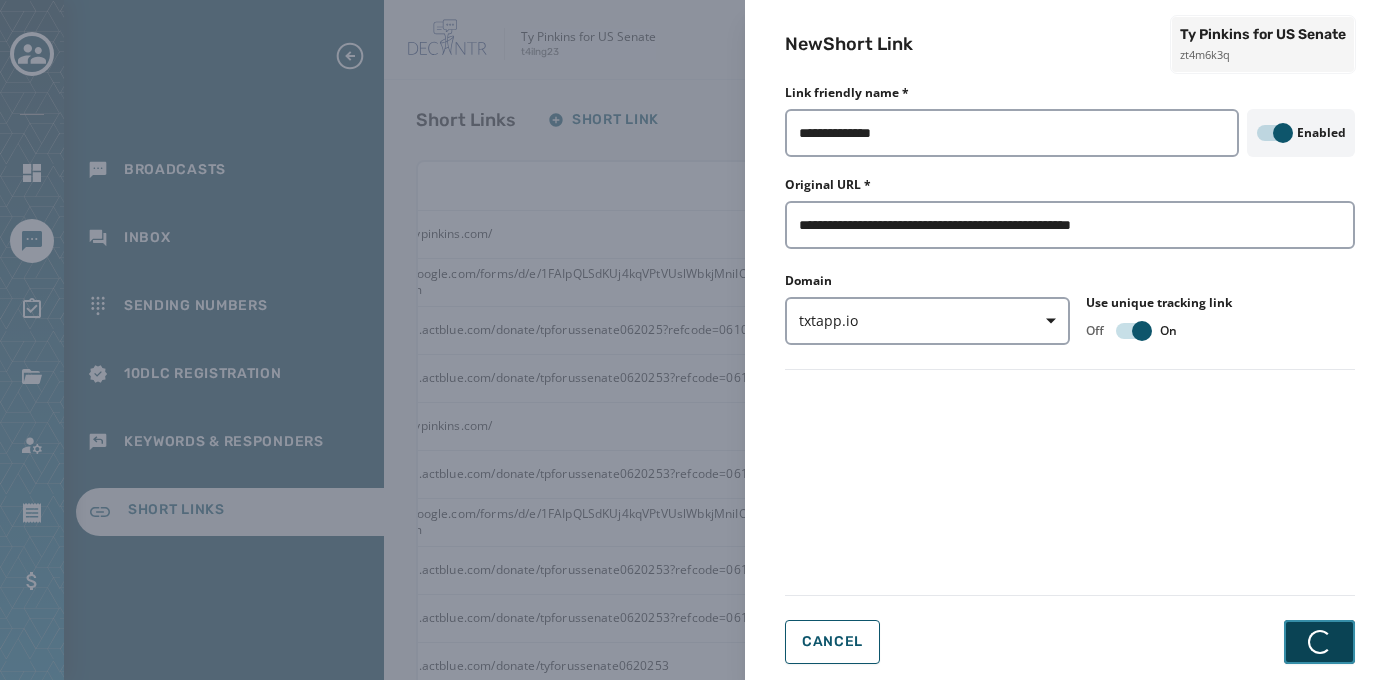type 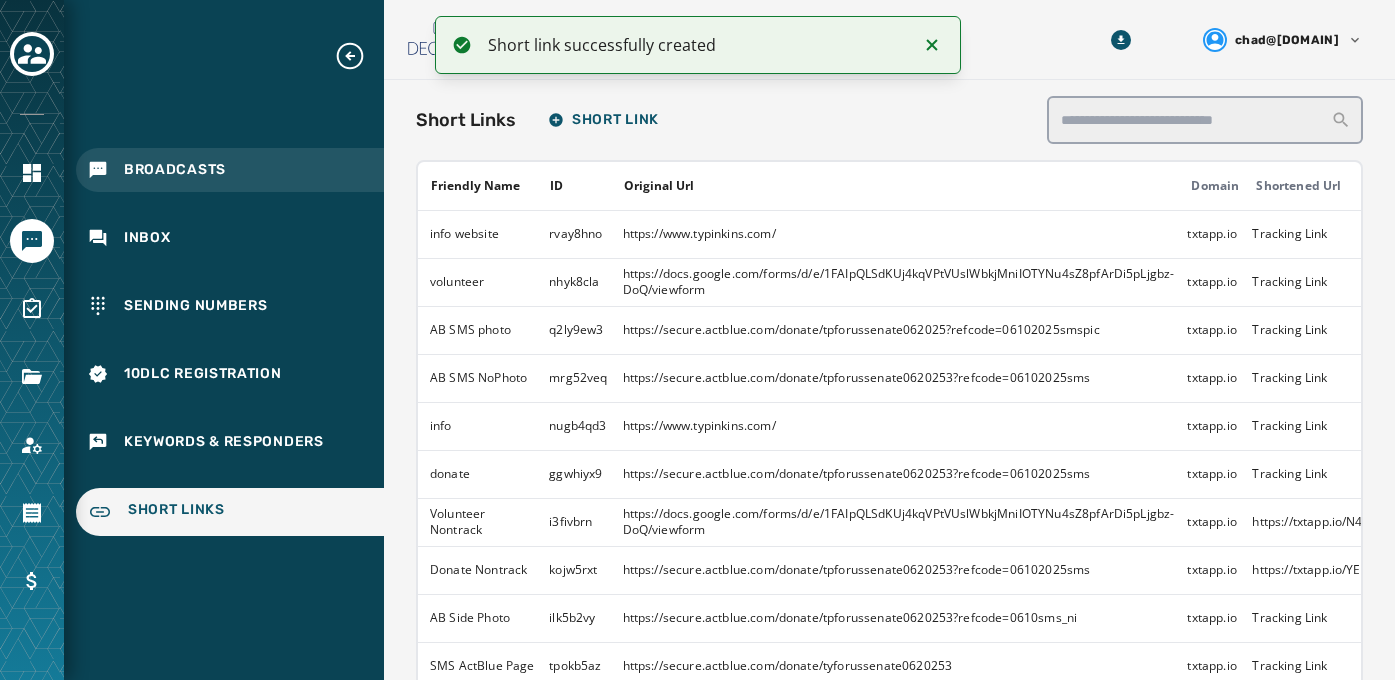 click on "Broadcasts" at bounding box center (175, 170) 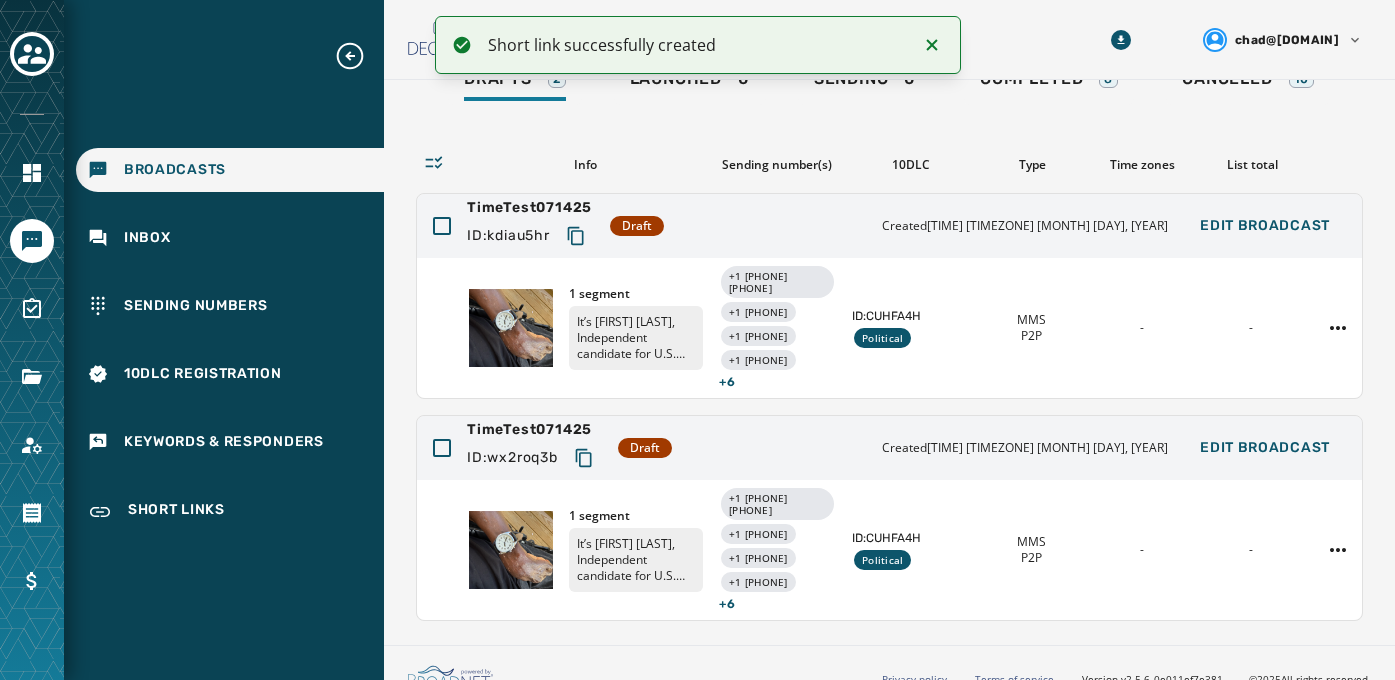 scroll, scrollTop: 0, scrollLeft: 0, axis: both 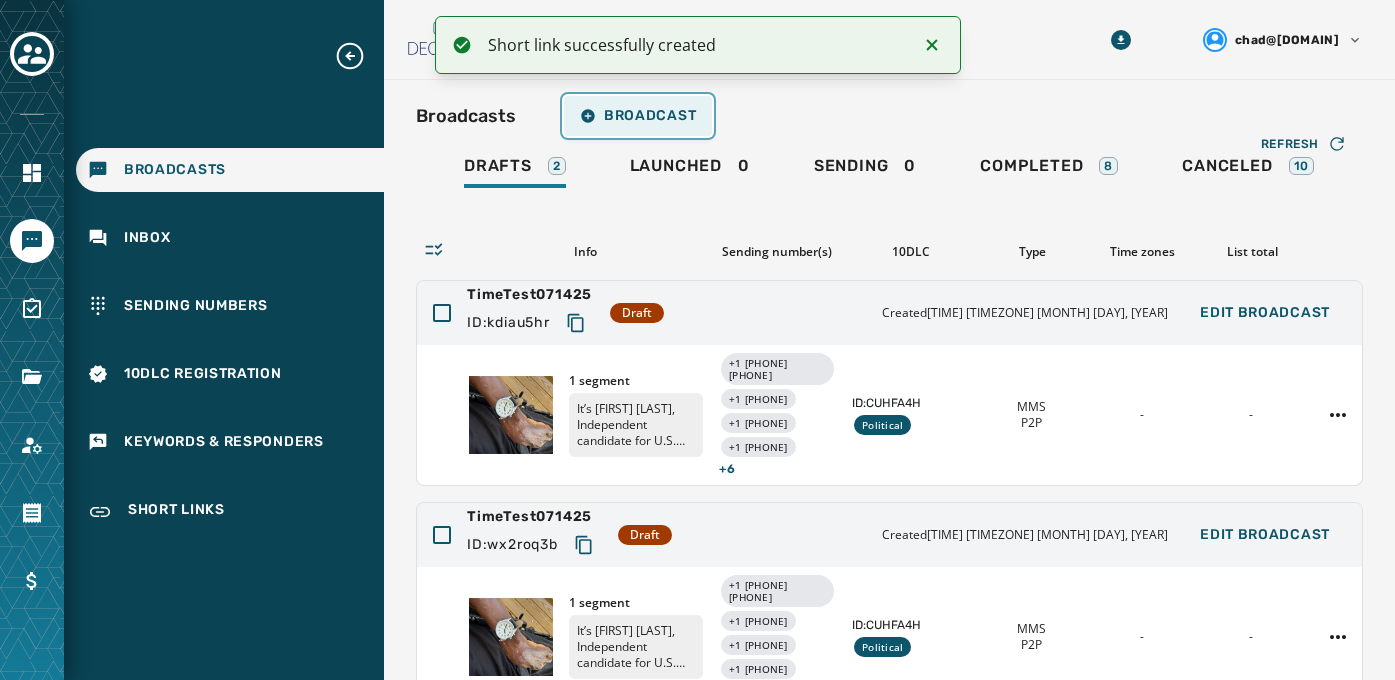 click 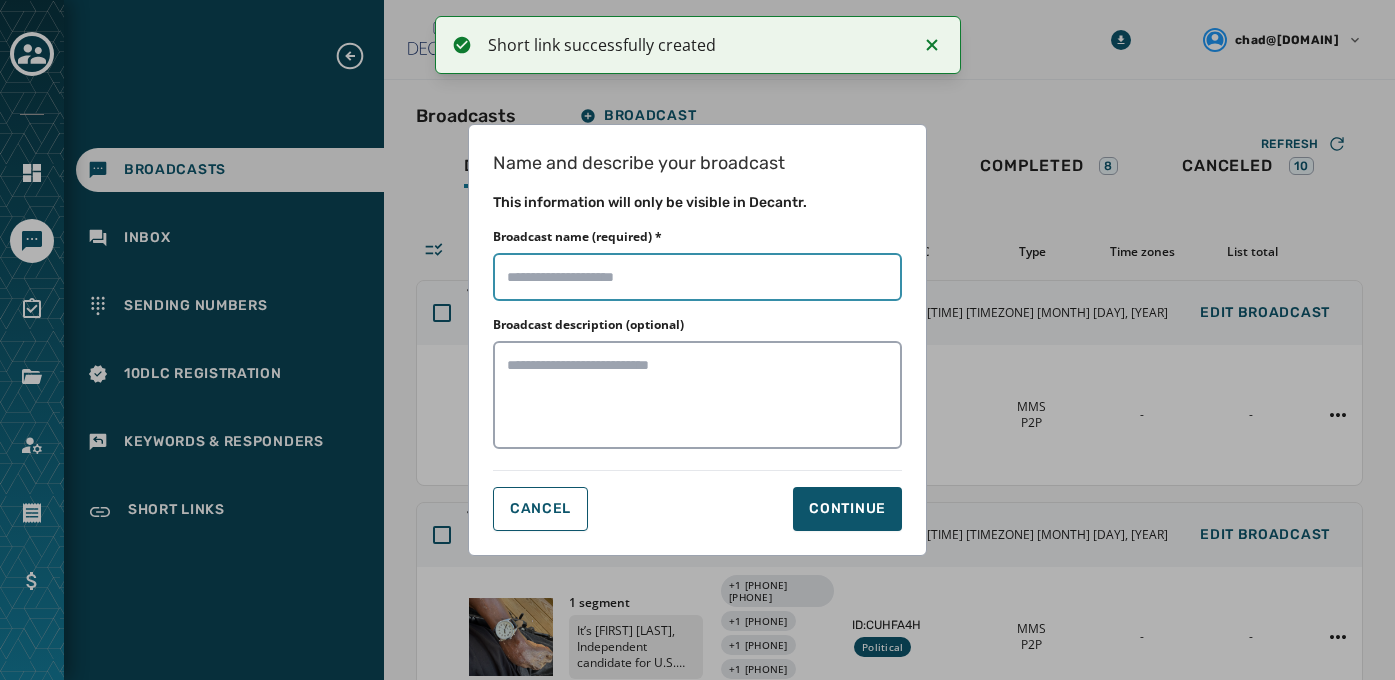 click on "Broadcast name (required) *" at bounding box center (697, 277) 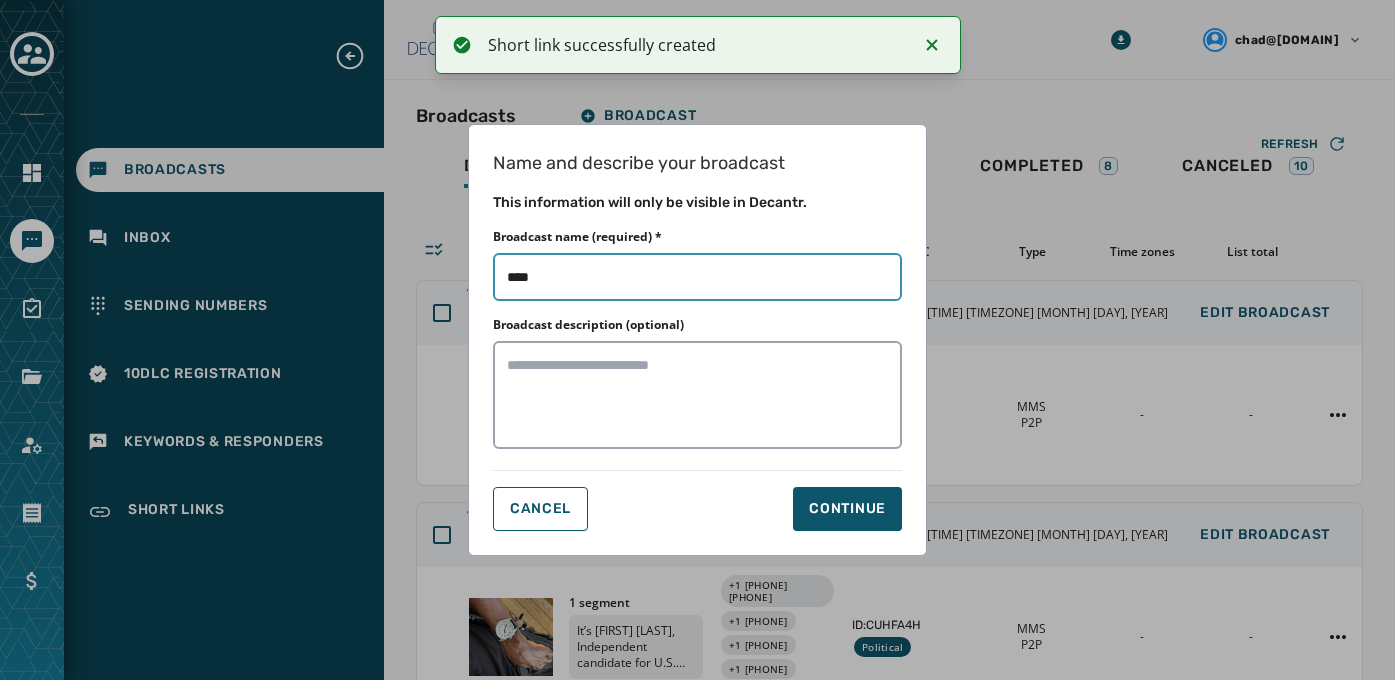 type on "**********" 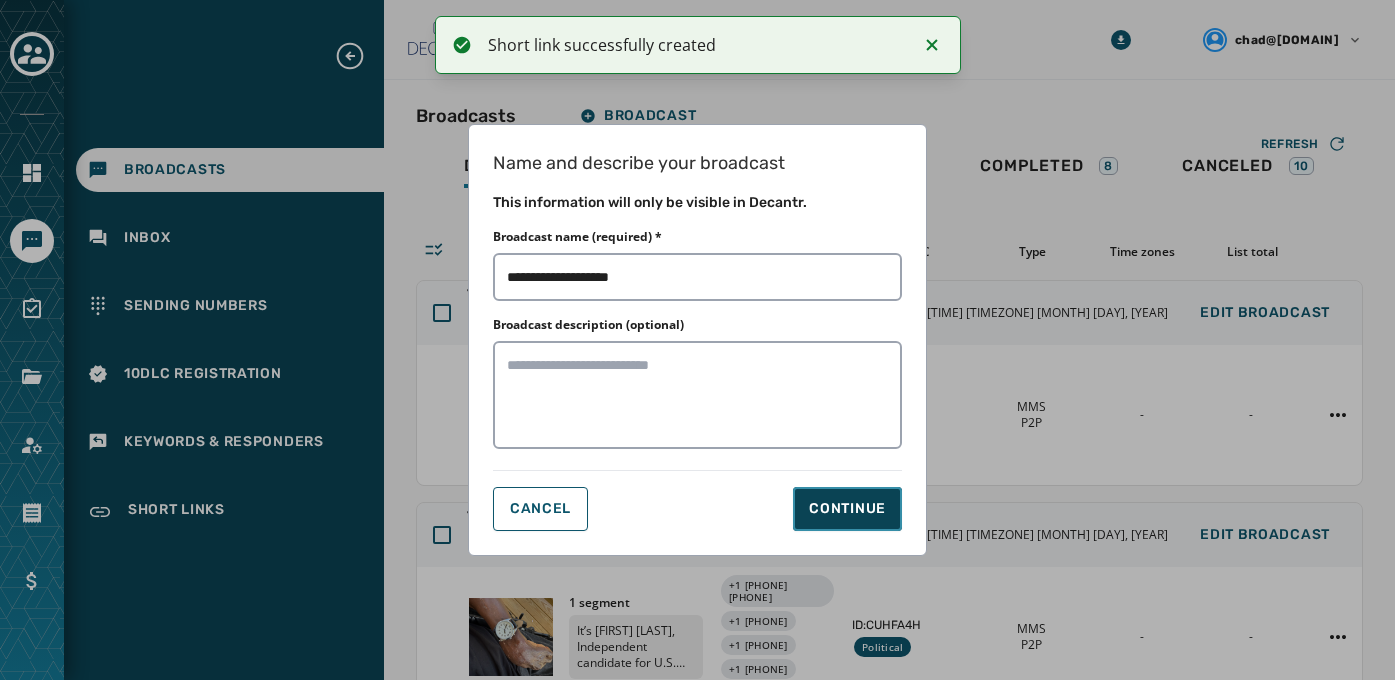 click on "Continue" at bounding box center [847, 509] 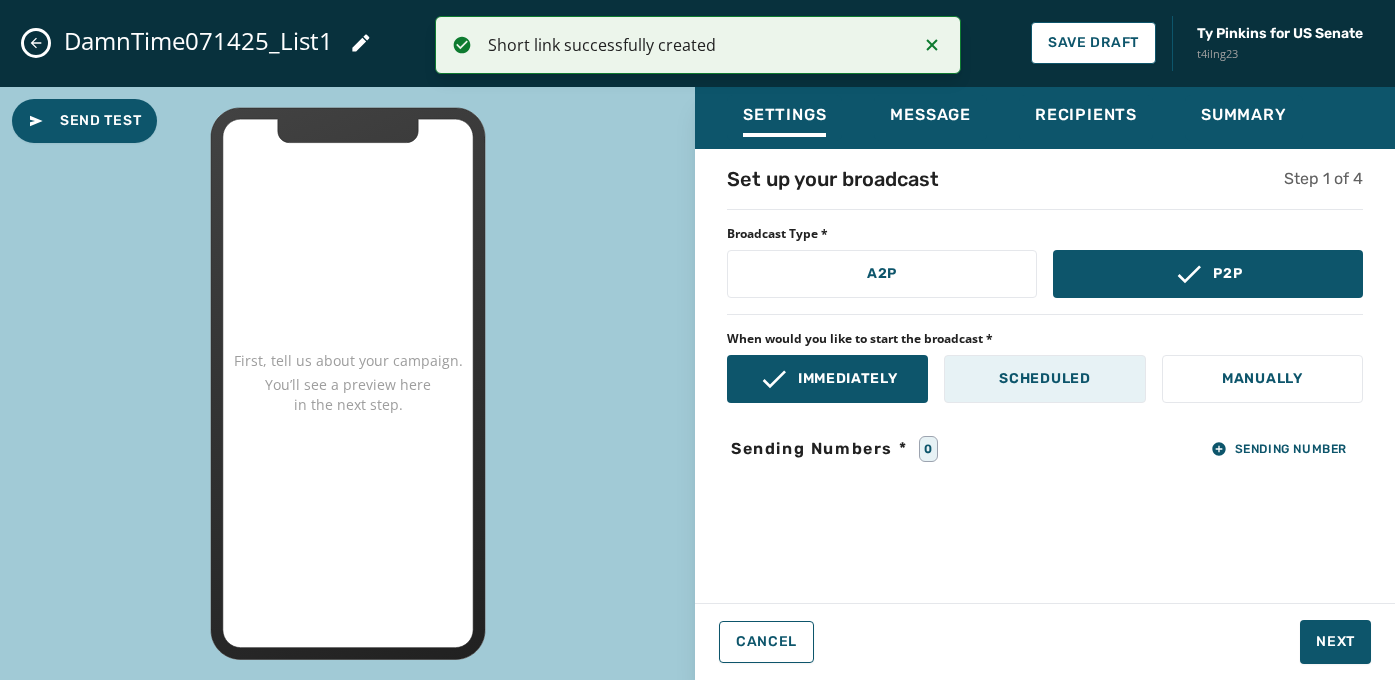 click on "Scheduled" at bounding box center [1044, 379] 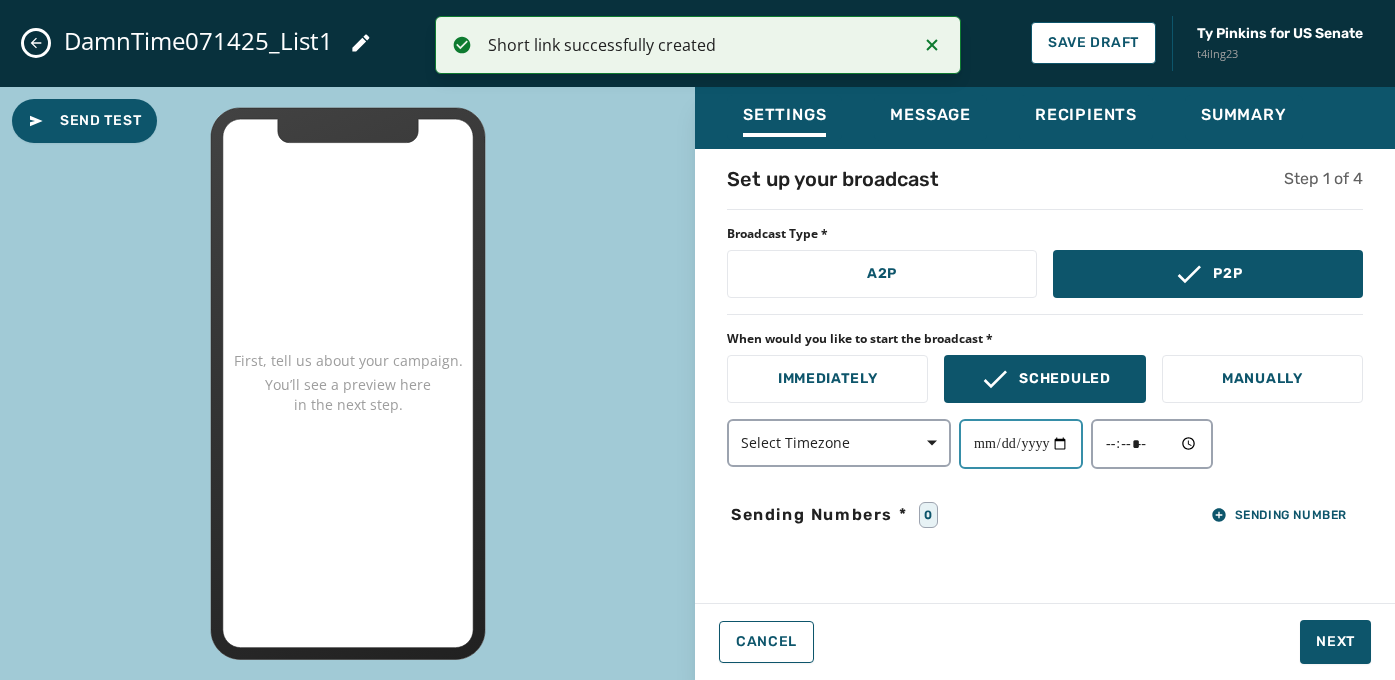 click at bounding box center [1021, 444] 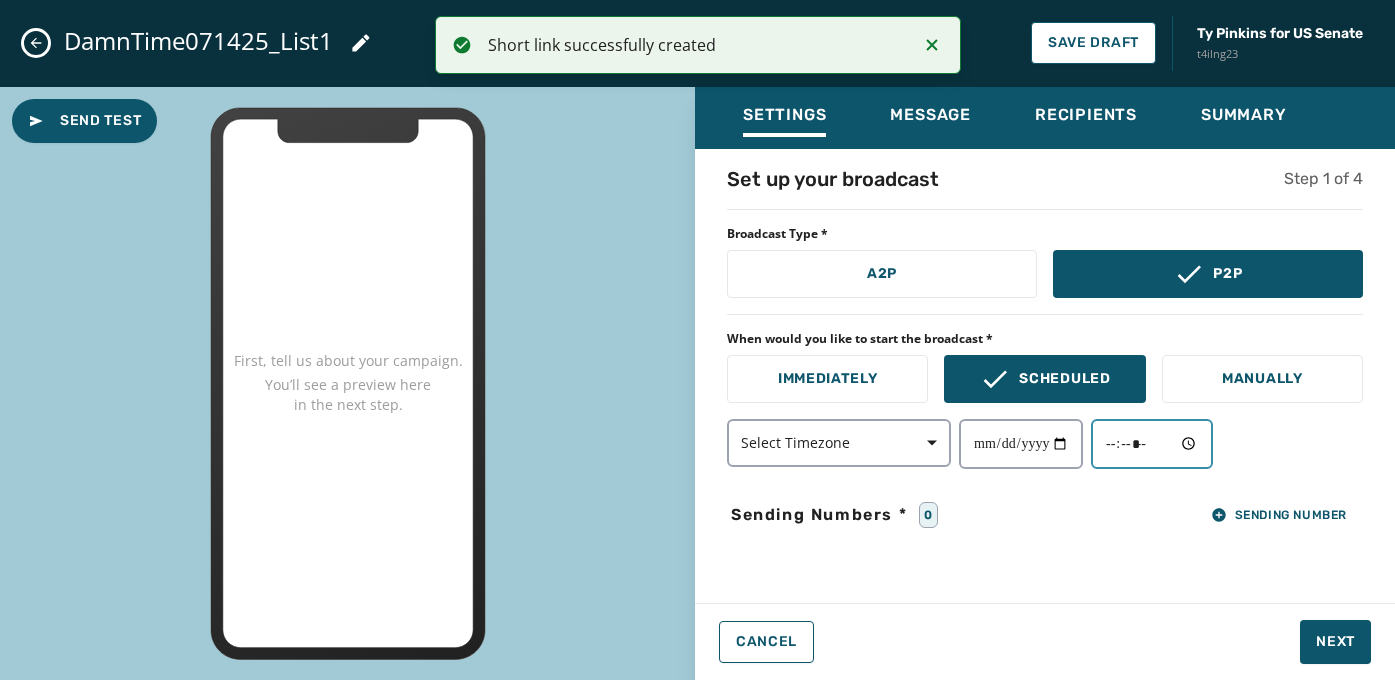 click at bounding box center [1152, 444] 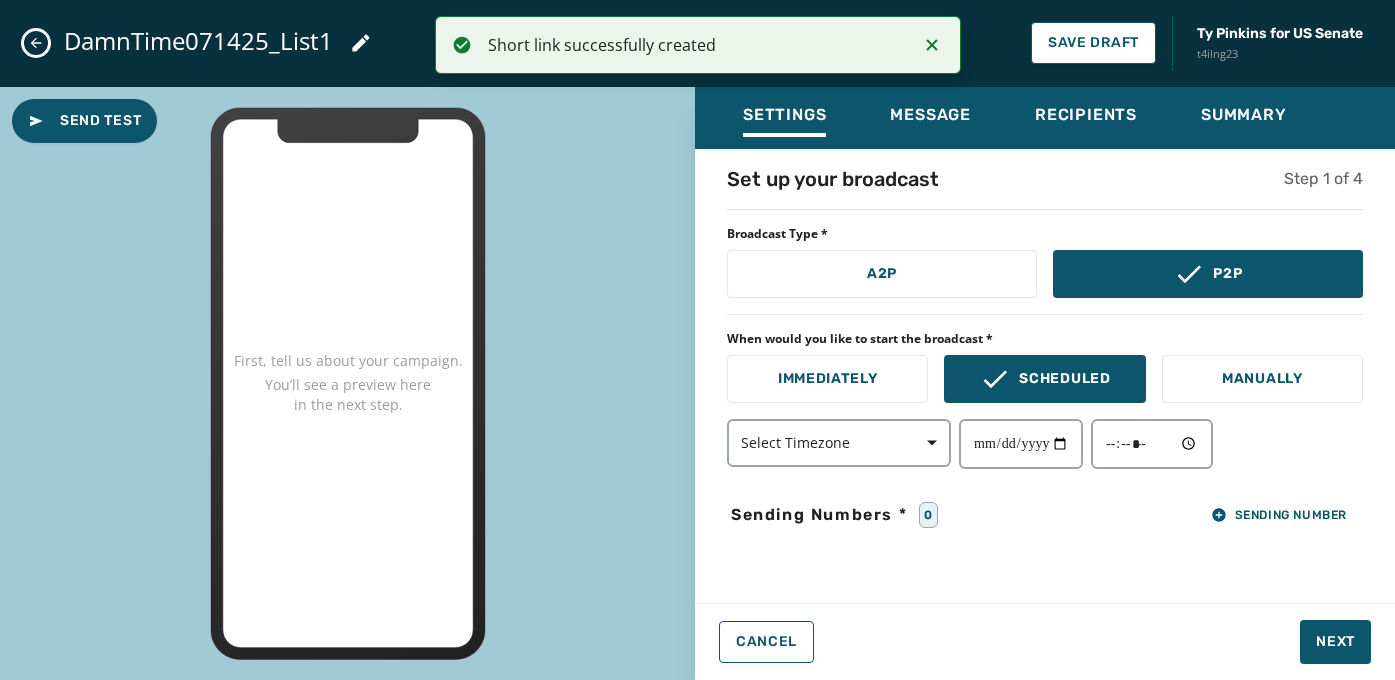 type on "*****" 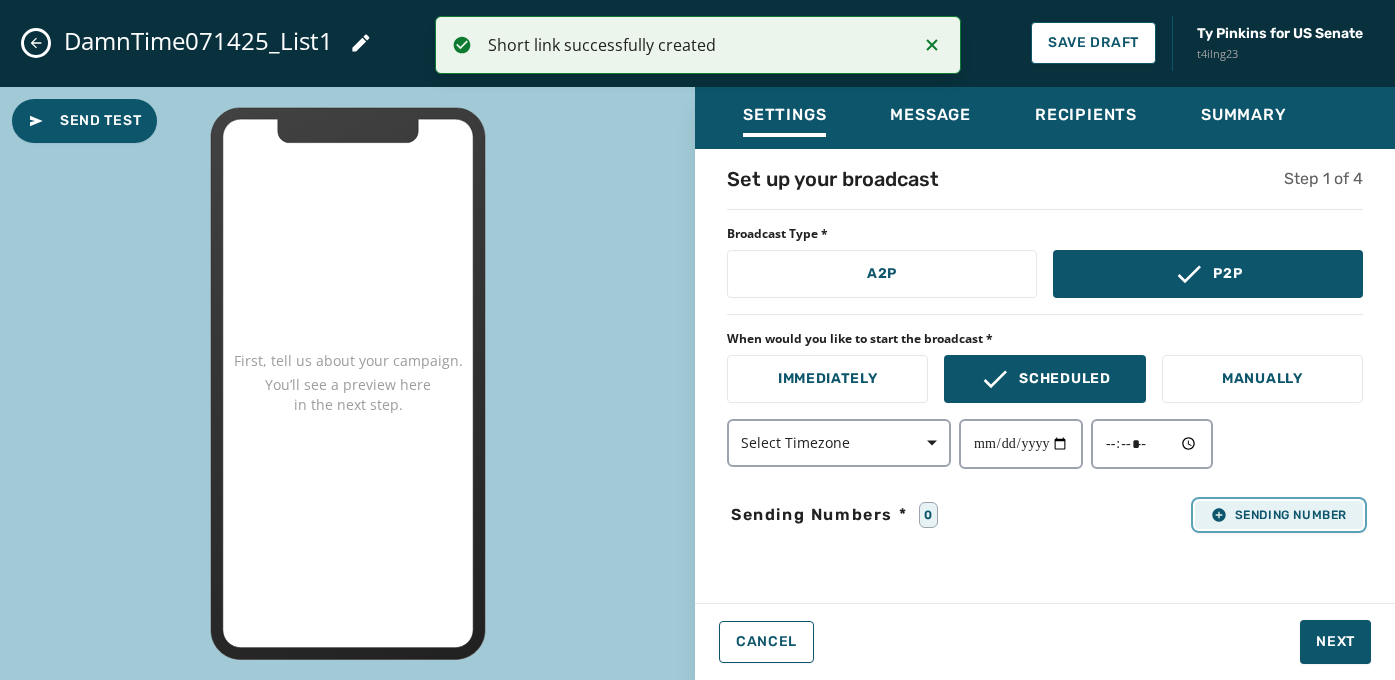click 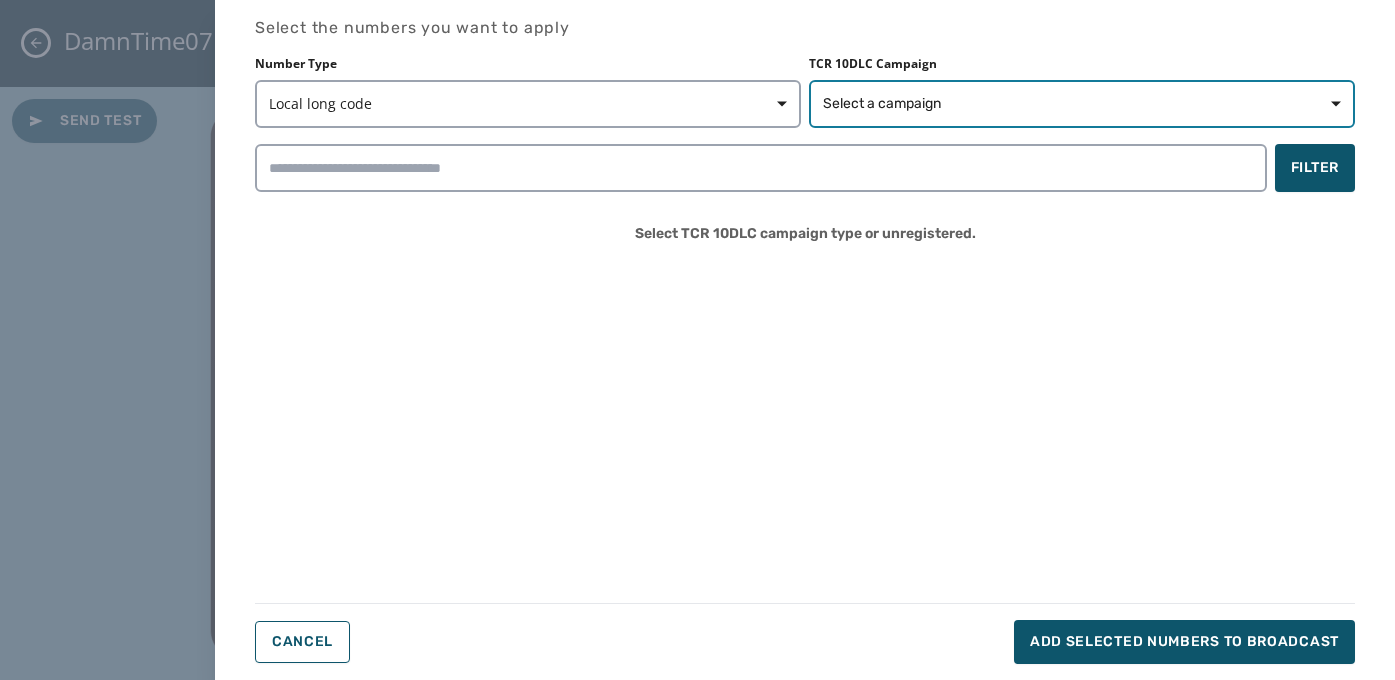 click on "Select a campaign" at bounding box center [1082, 104] 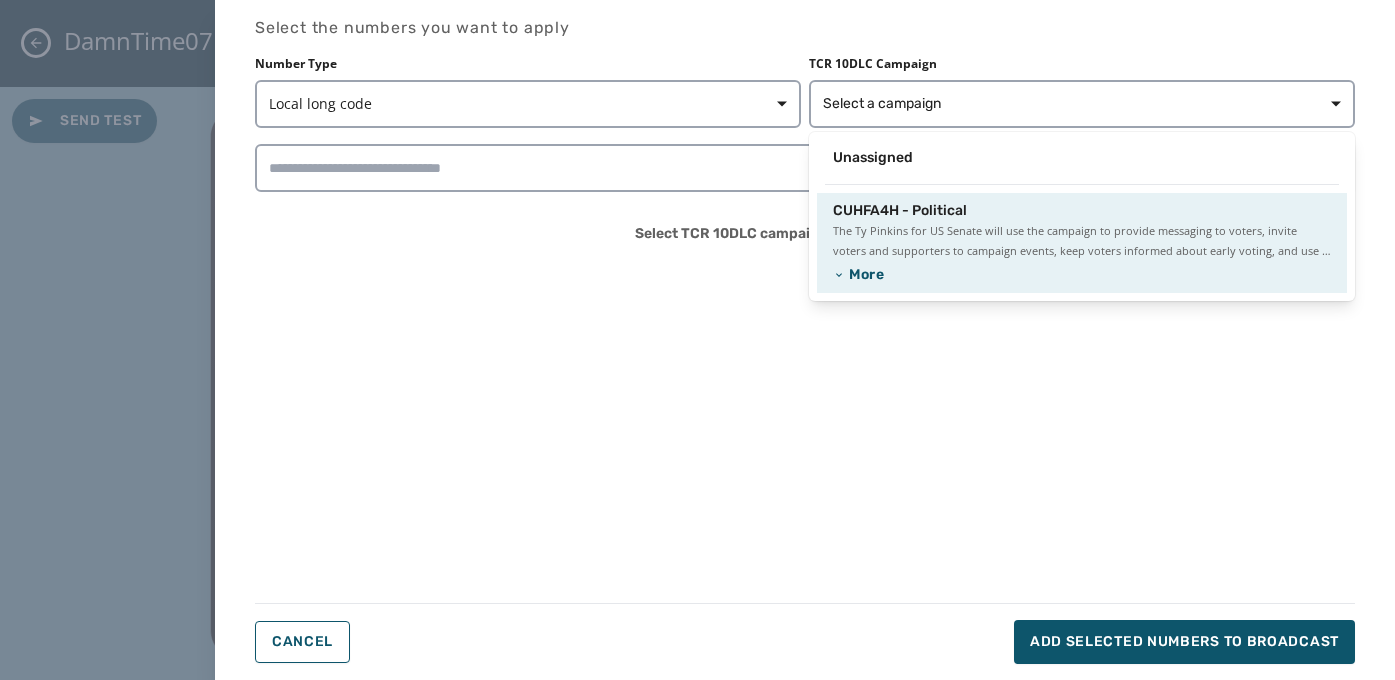 click on "The [PERSON] for US Senate will use the campaign to provide messaging to voters, invite voters and supporters to campaign events, keep voters informed about early voting, and use it for fundraising." at bounding box center [1082, 241] 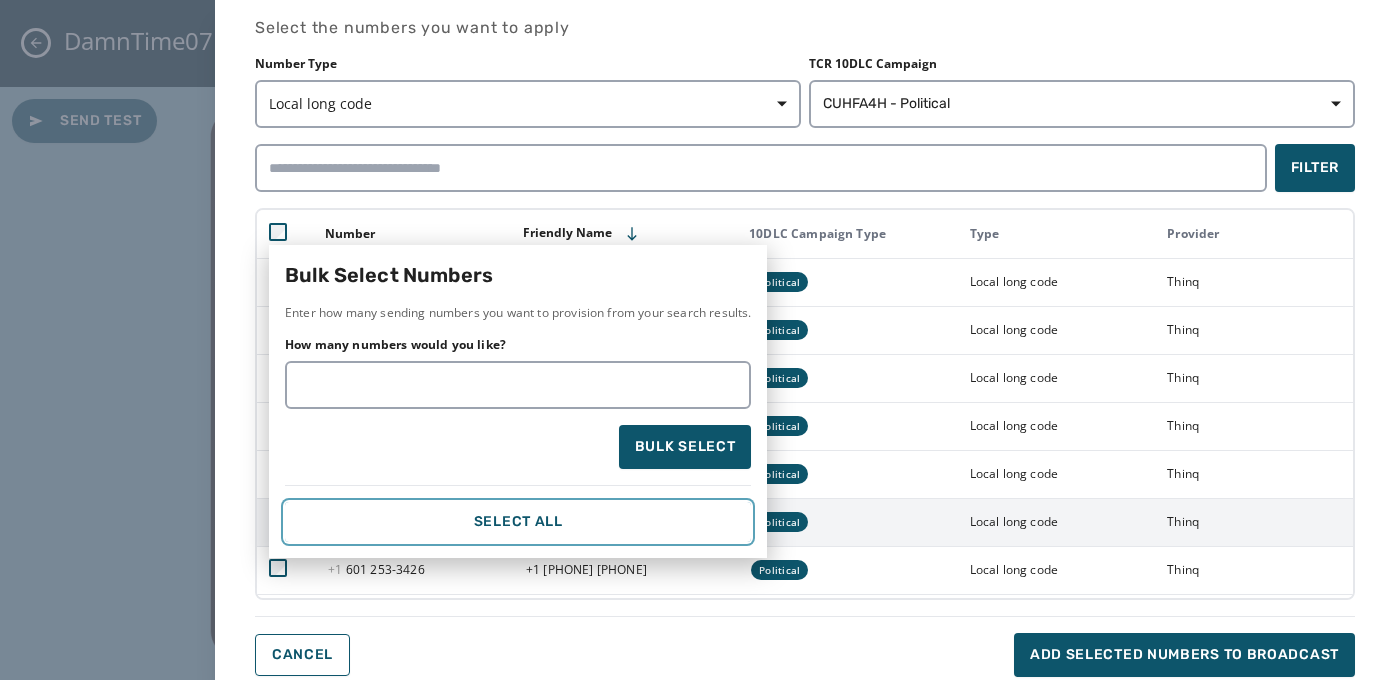 drag, startPoint x: 483, startPoint y: 510, endPoint x: 561, endPoint y: 509, distance: 78.00641 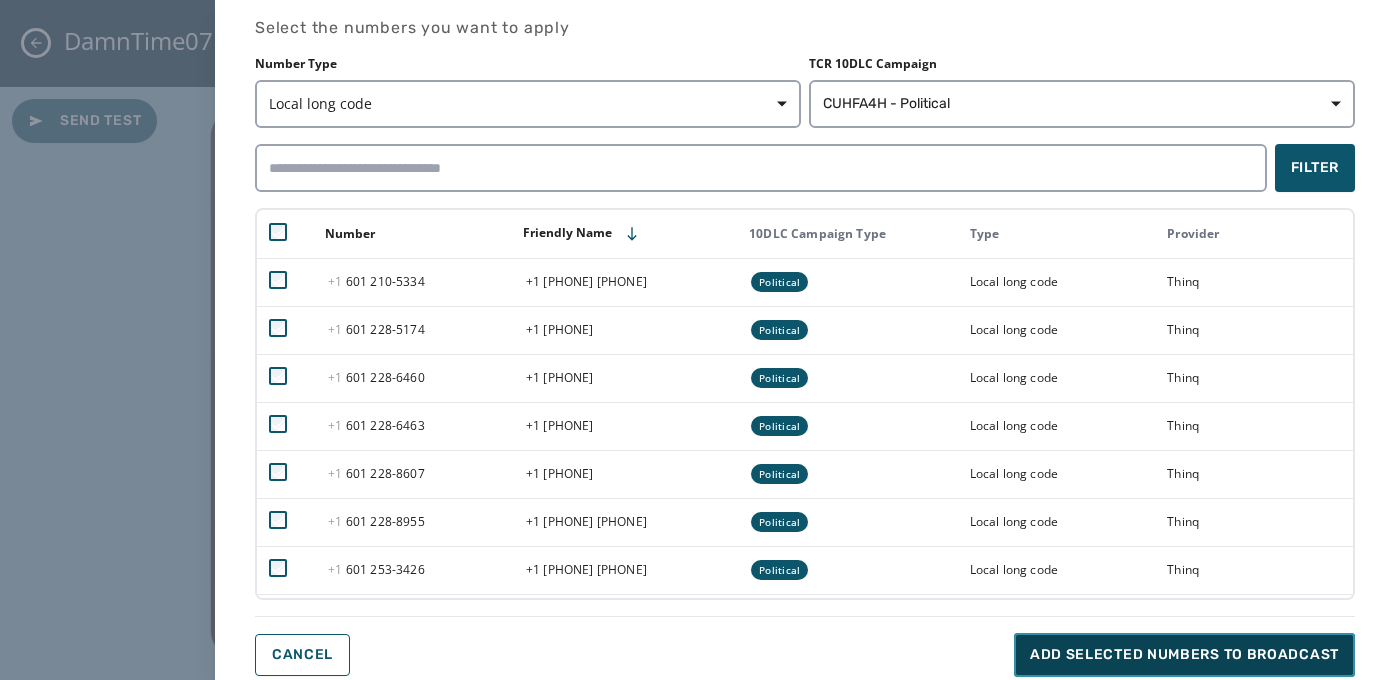 click on "Add selected numbers to broadcast" at bounding box center (1184, 655) 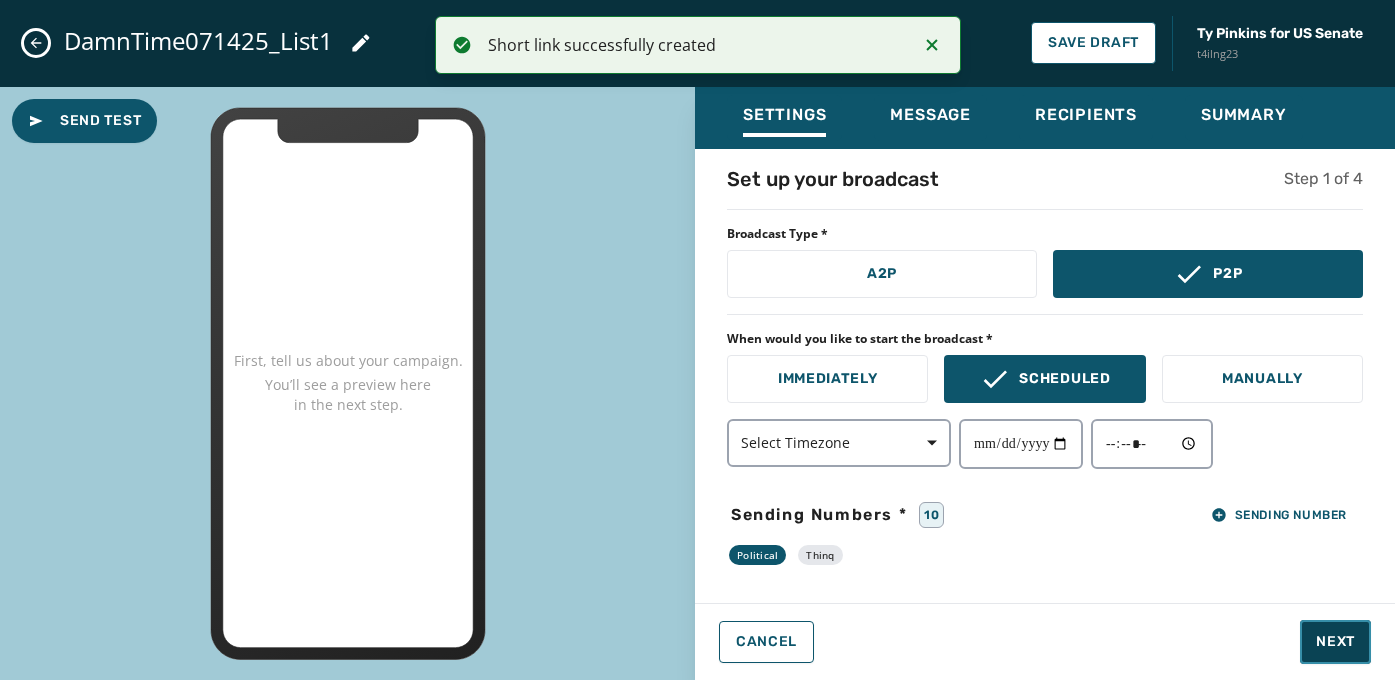 click on "Next" at bounding box center (1335, 642) 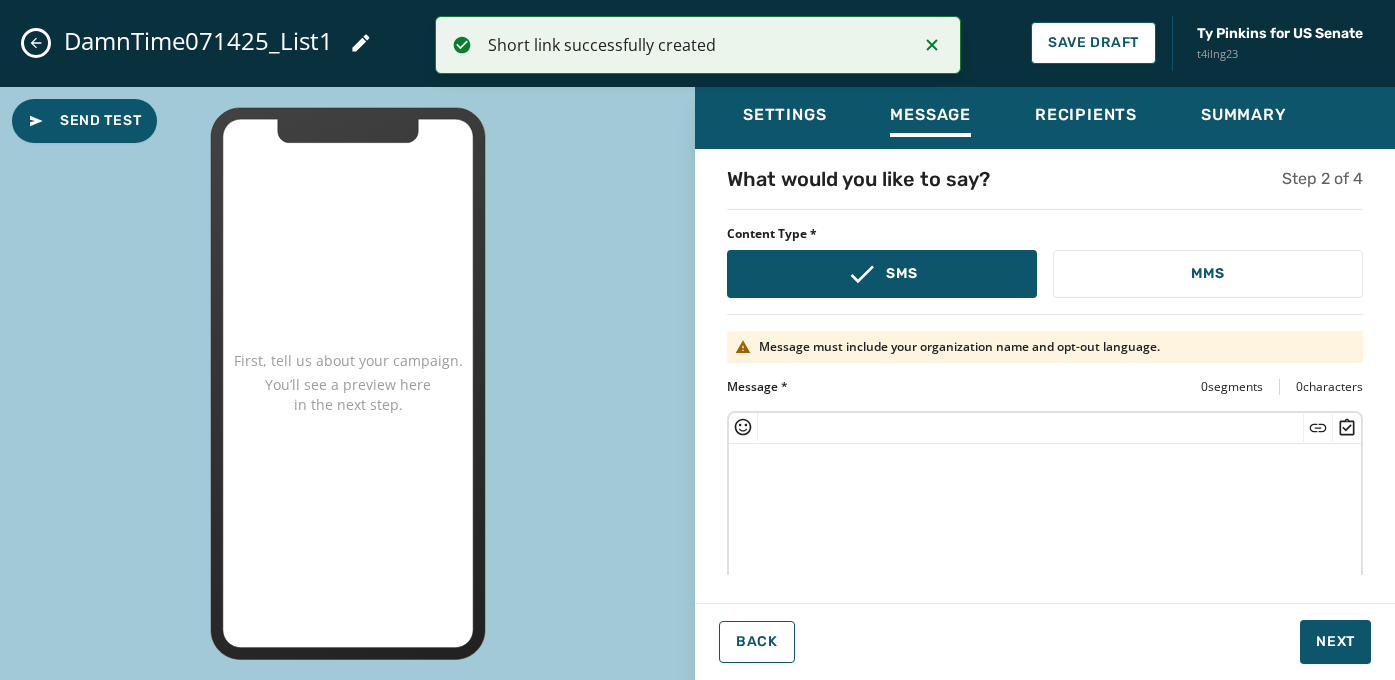 drag, startPoint x: 1171, startPoint y: 275, endPoint x: 1119, endPoint y: 298, distance: 56.859474 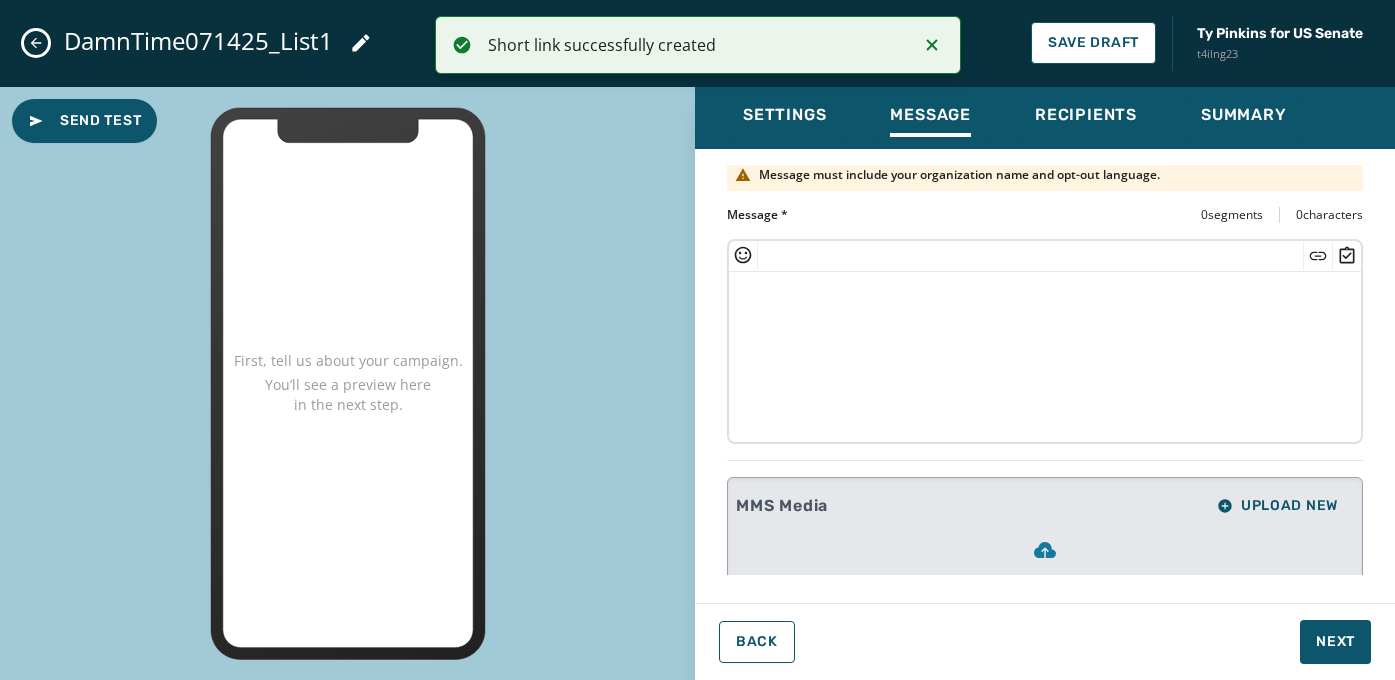 scroll, scrollTop: 272, scrollLeft: 0, axis: vertical 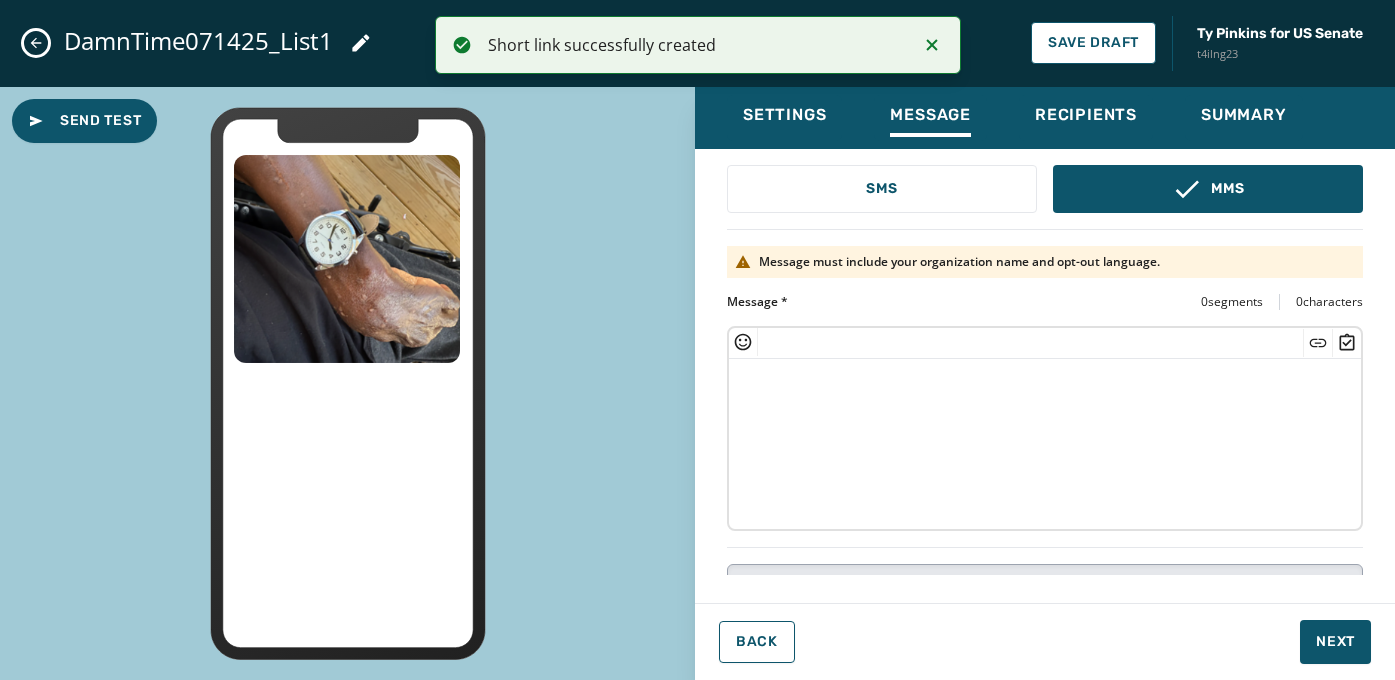 click at bounding box center [1045, 441] 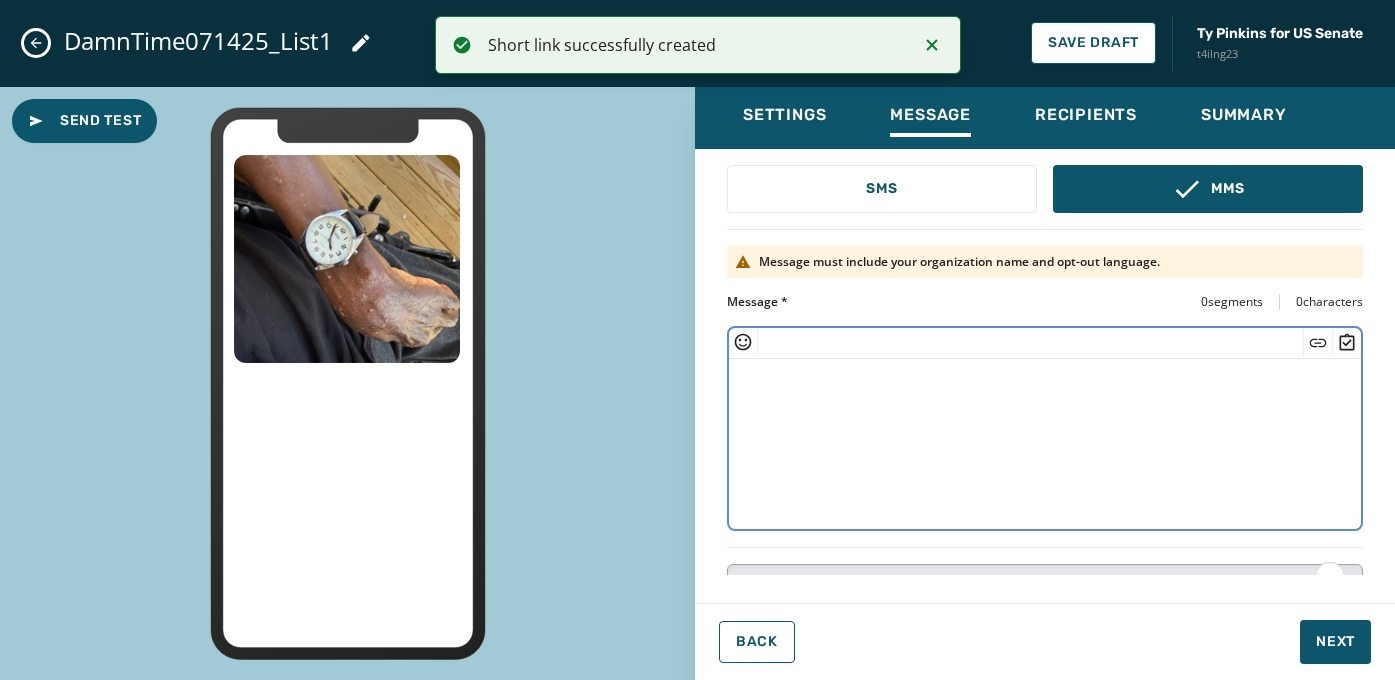 scroll, scrollTop: 85, scrollLeft: 0, axis: vertical 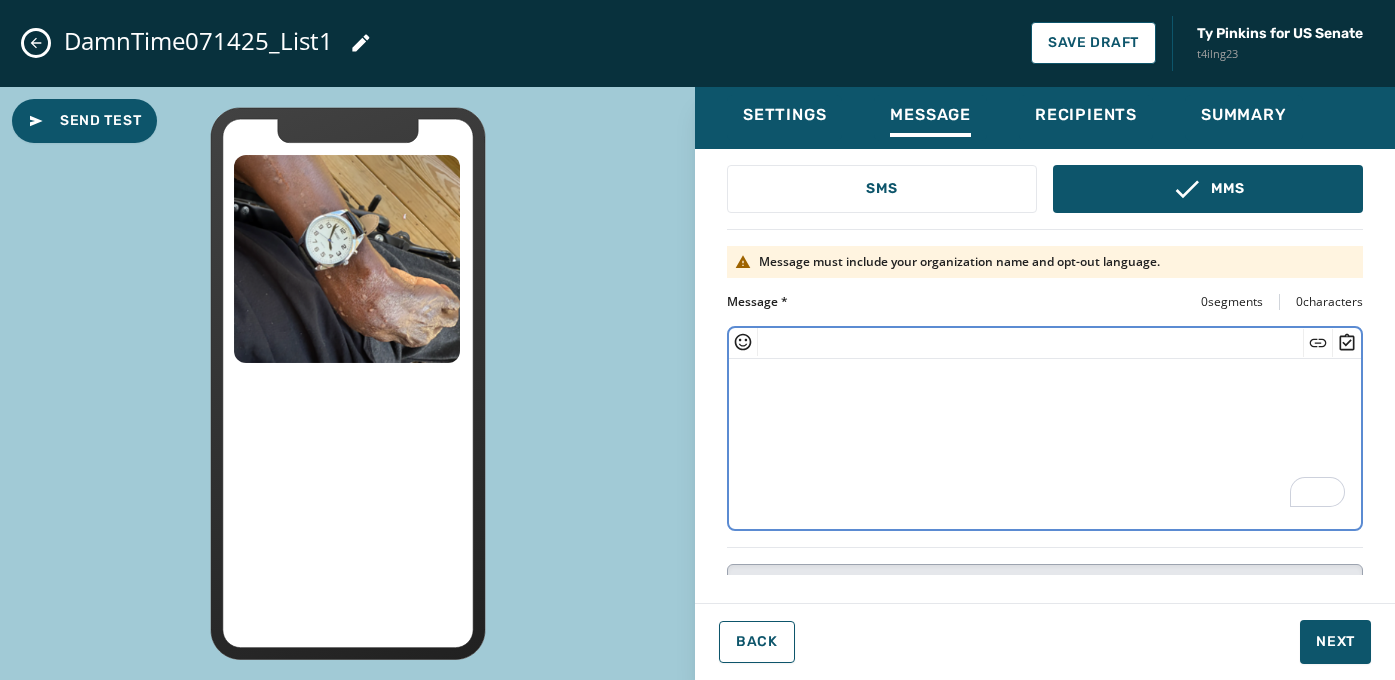paste on "**********" 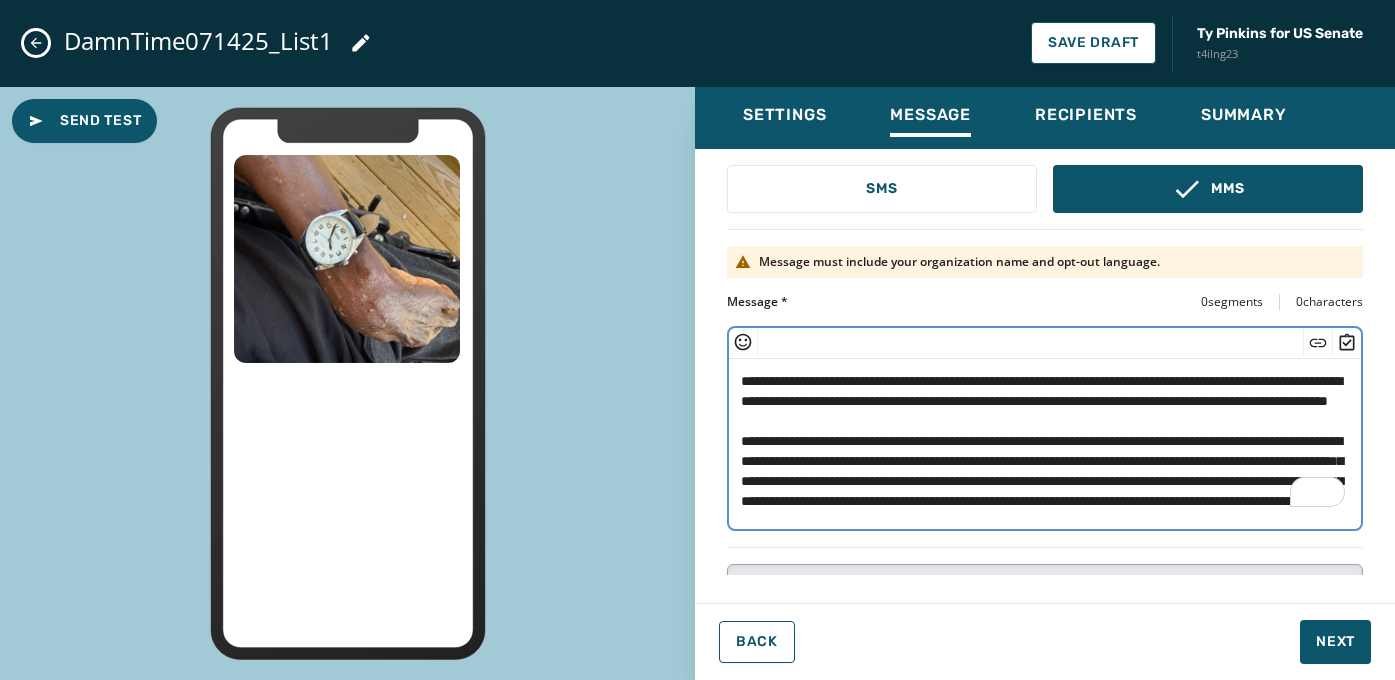 scroll, scrollTop: 147, scrollLeft: 0, axis: vertical 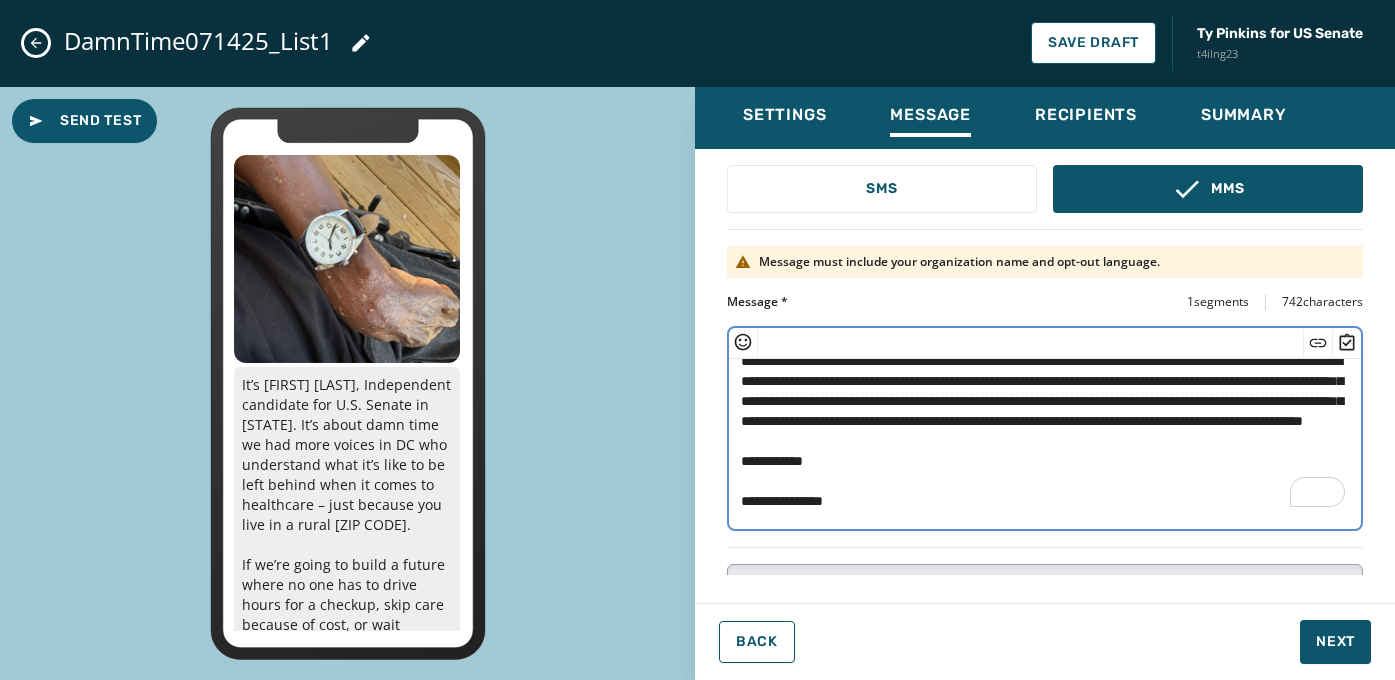 click on "**********" at bounding box center [1045, 441] 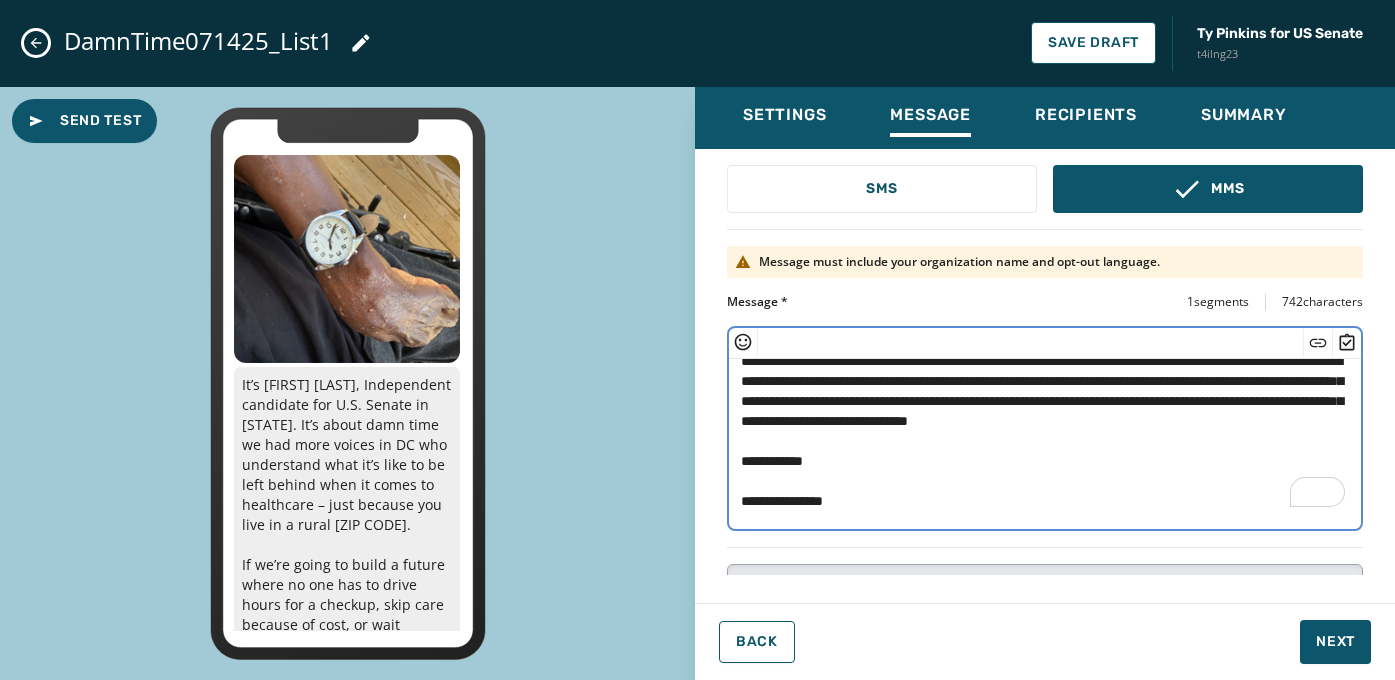 scroll, scrollTop: 140, scrollLeft: 0, axis: vertical 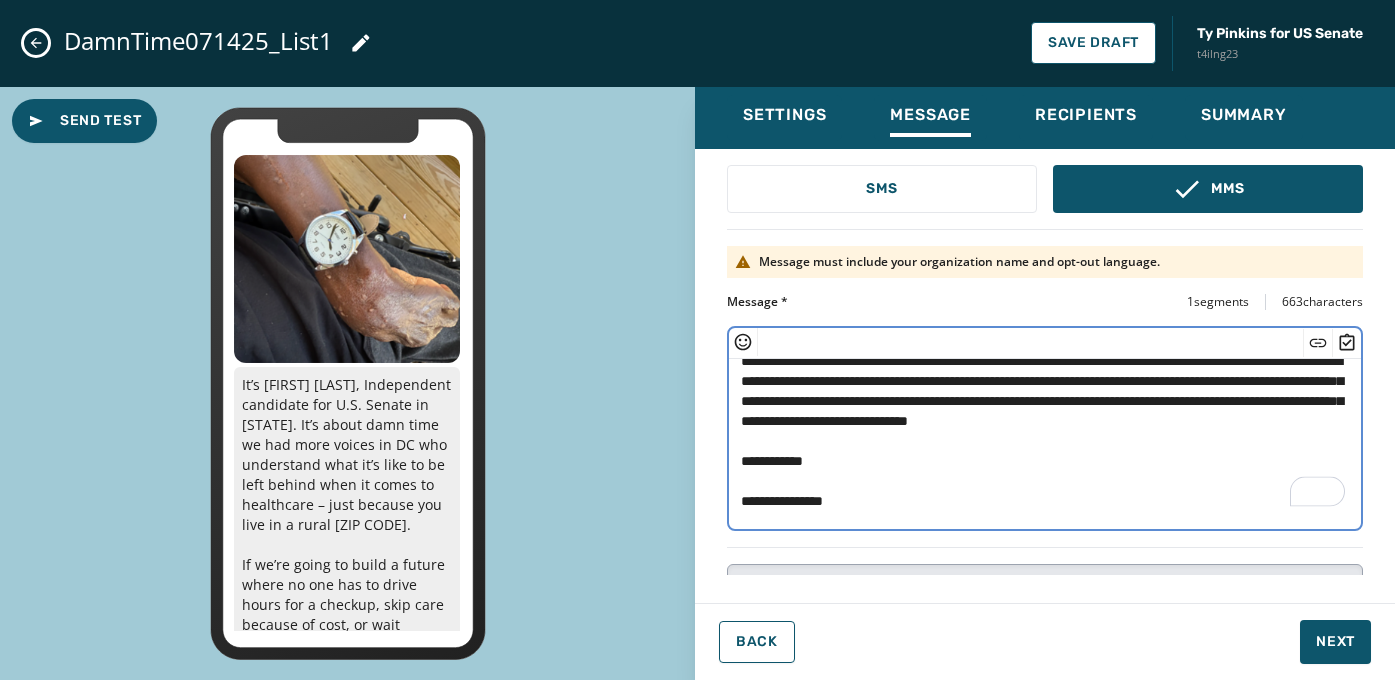 click 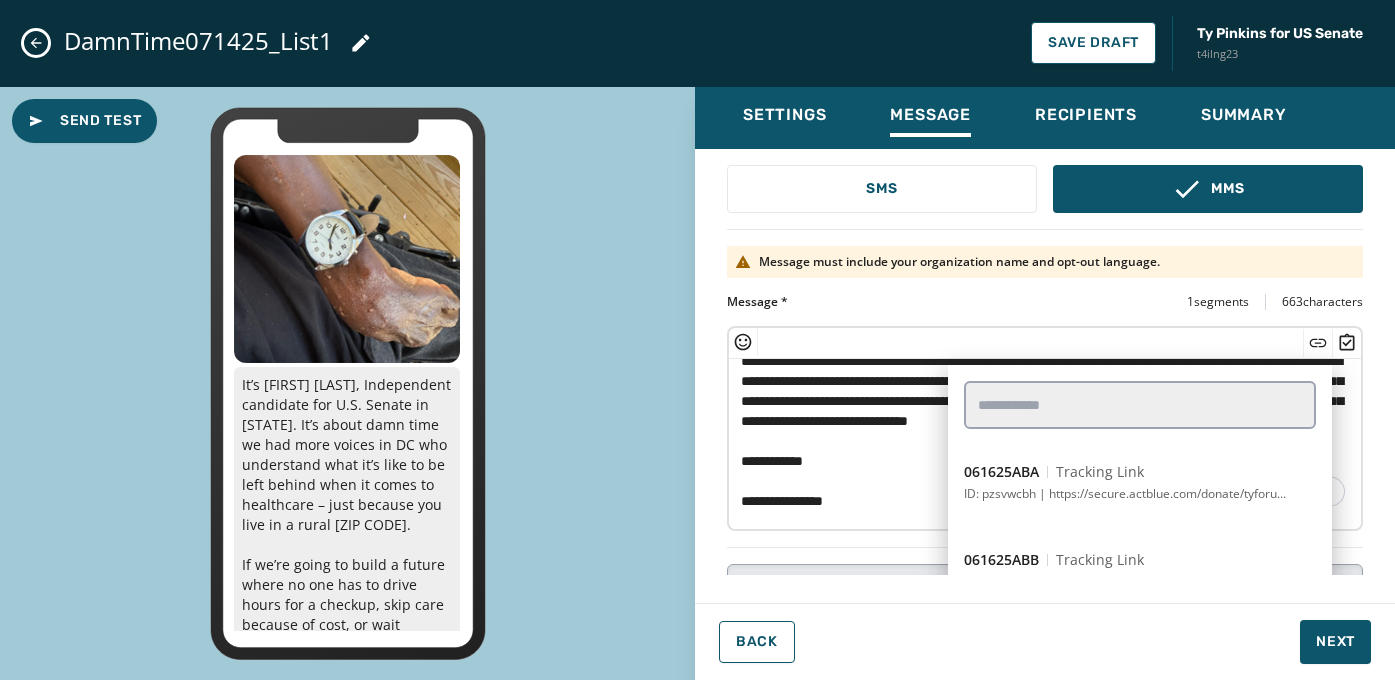 scroll, scrollTop: 964, scrollLeft: 0, axis: vertical 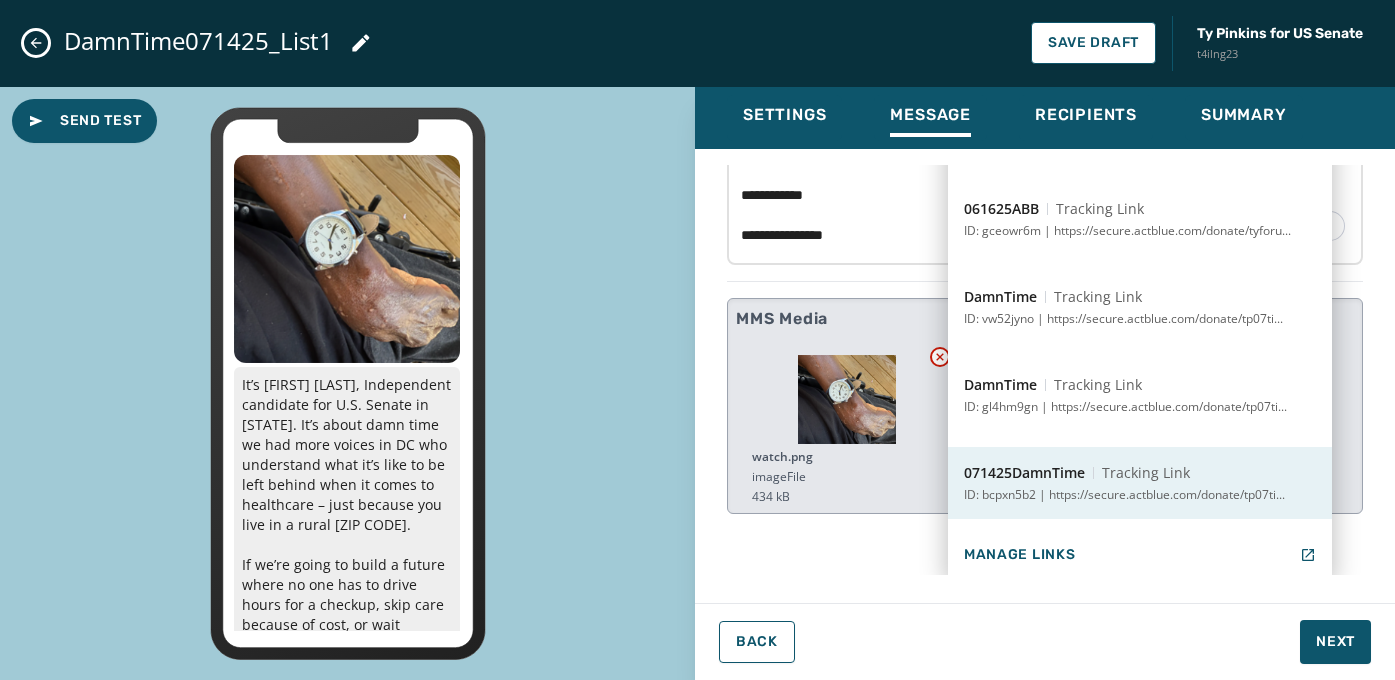 click on "Tracking Link" at bounding box center [1146, 473] 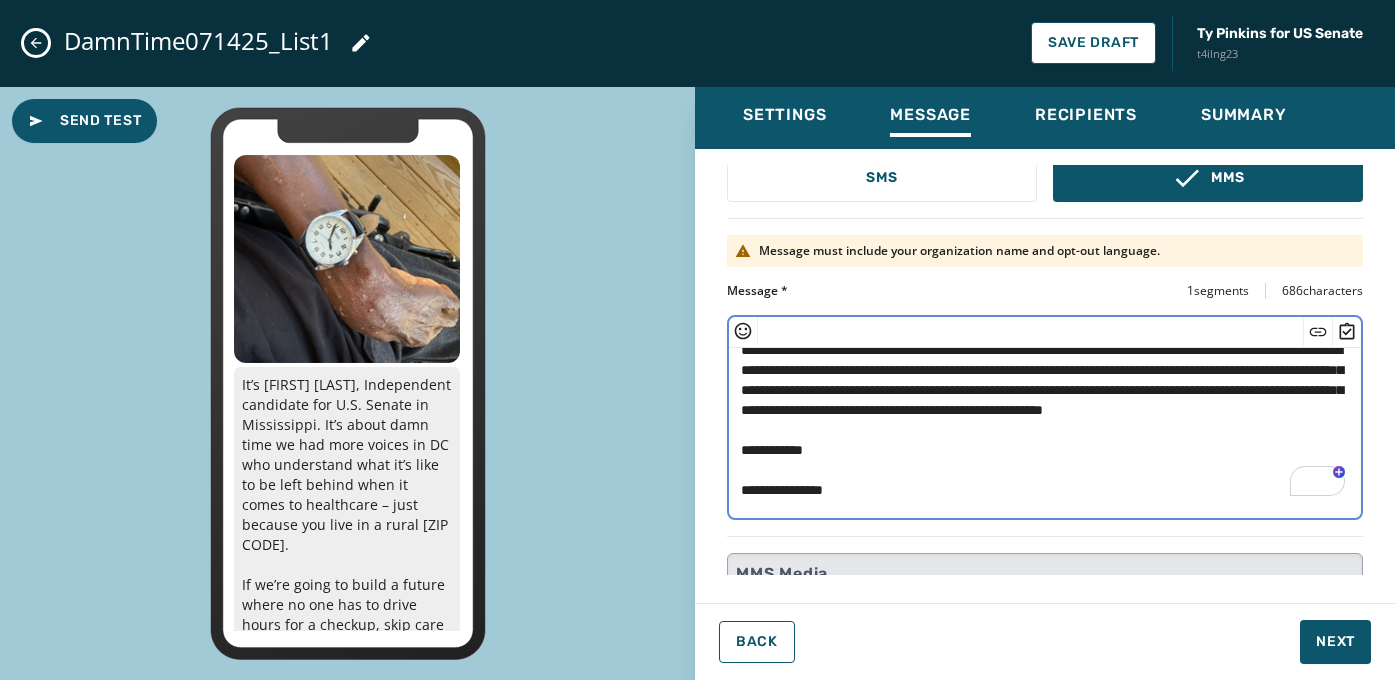 drag, startPoint x: 973, startPoint y: 426, endPoint x: 976, endPoint y: 437, distance: 11.401754 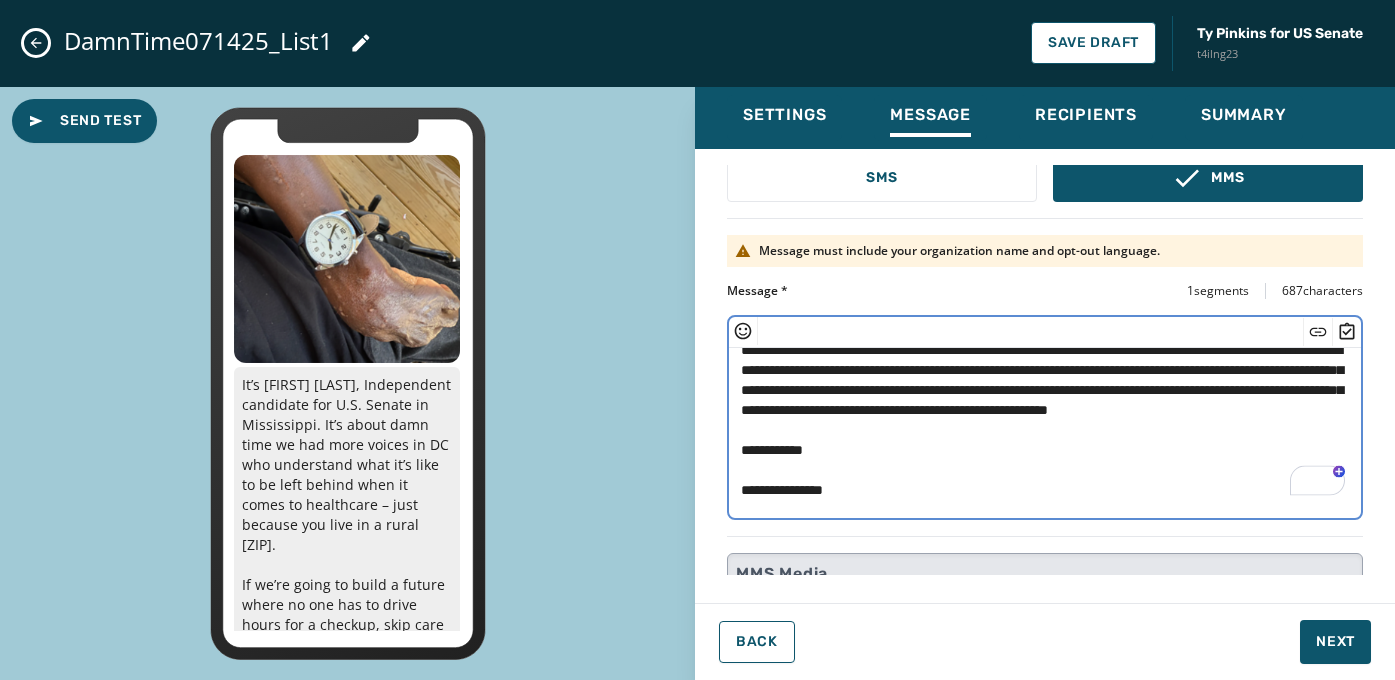 paste on "****" 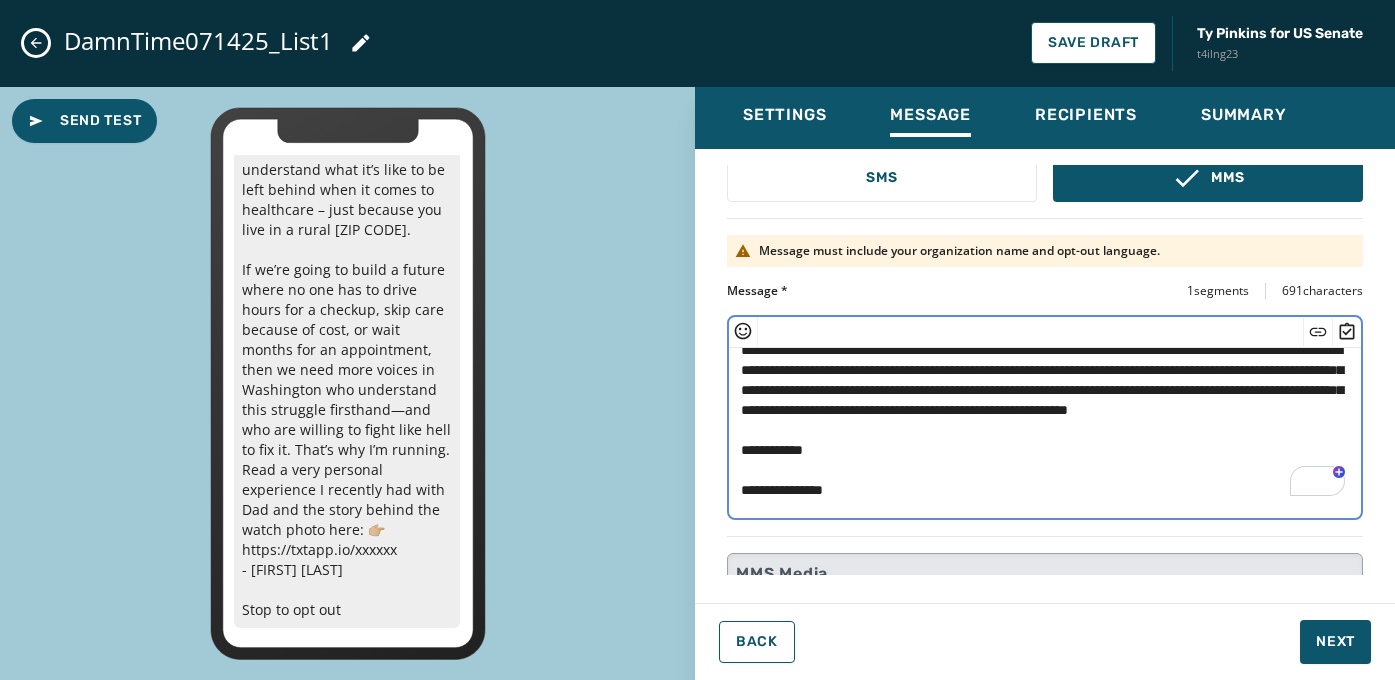 click on "**********" at bounding box center (1045, 430) 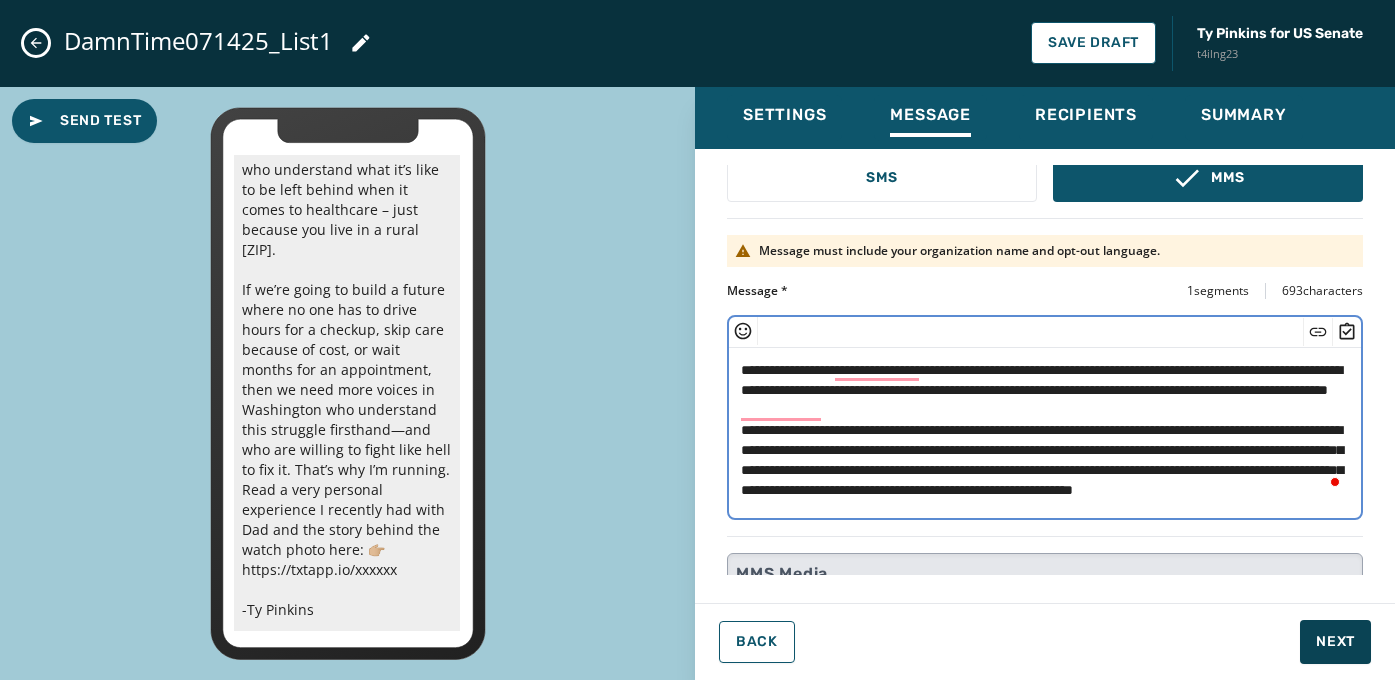 type on "**********" 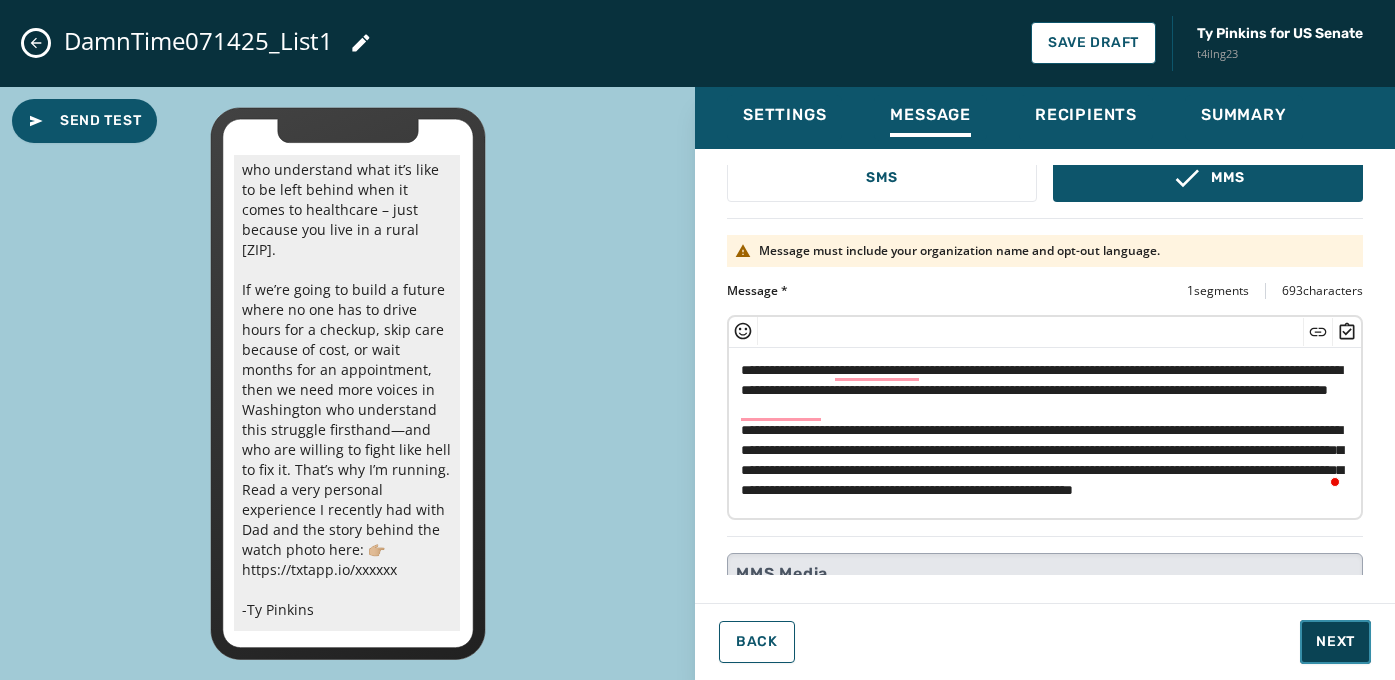 click on "Next" at bounding box center (1335, 642) 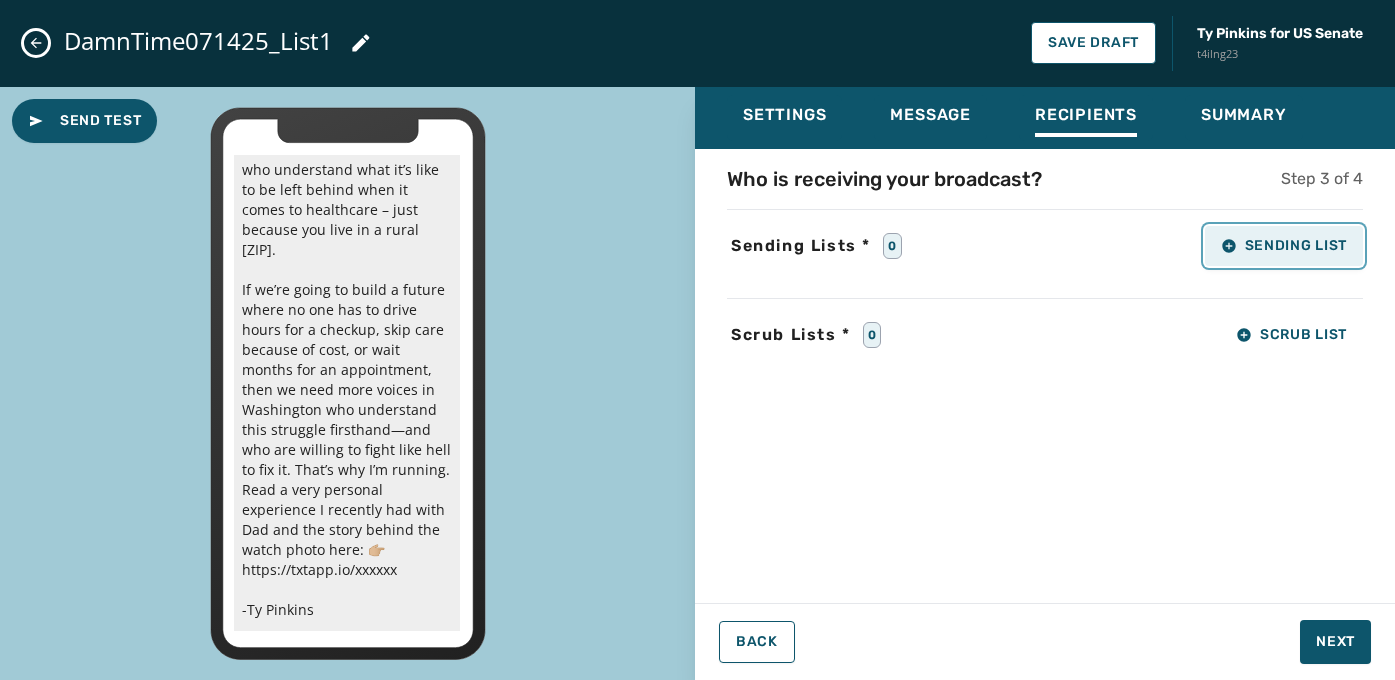 click 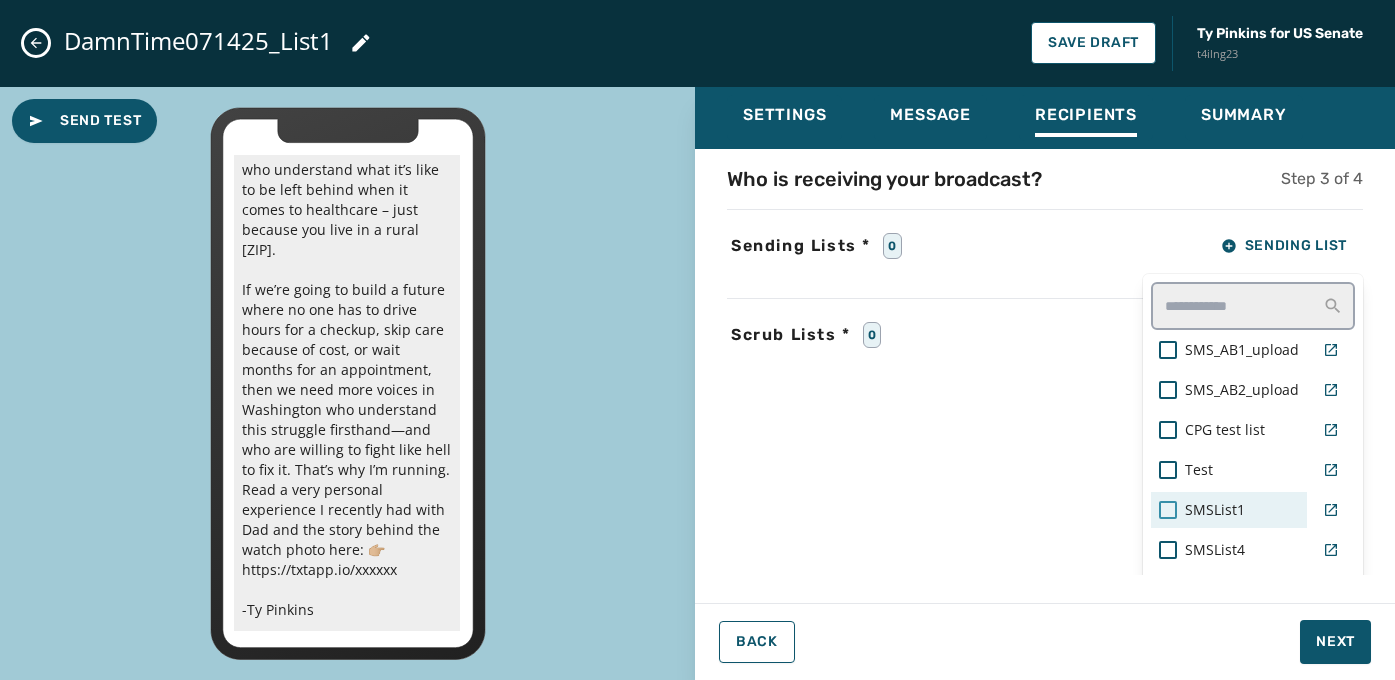 click at bounding box center [1168, 510] 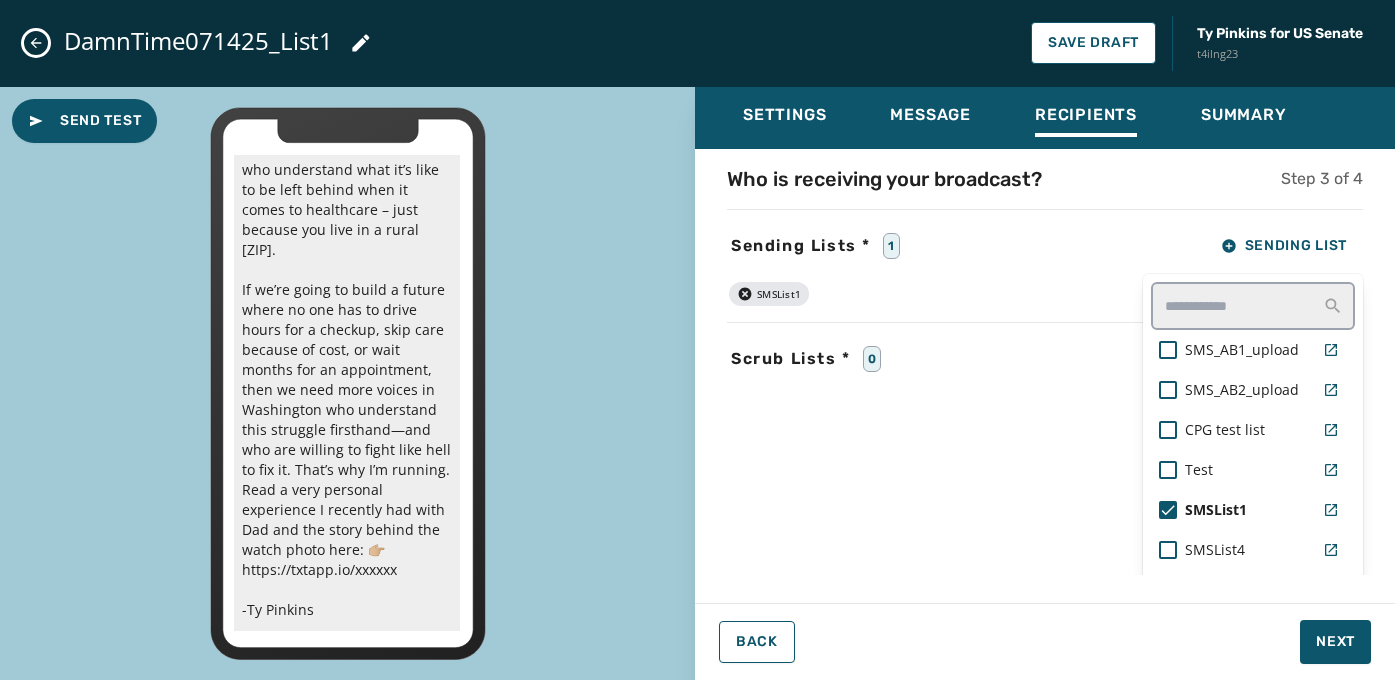 click on "Who is receiving your broadcast? Step 3 of 4 Sending Lists * 1 Sending List SMS_AB1_upload SMS_AB2_upload CPG test list Test SMSList1 SMSList4 SMS_AB3 SMS_AB4 SMSList2 SMSList3 SMSList5 SMSList6 SMSList7 Manage Send Lists SMSList1 Scrub Lists * 0 Scrub List" at bounding box center (1045, 370) 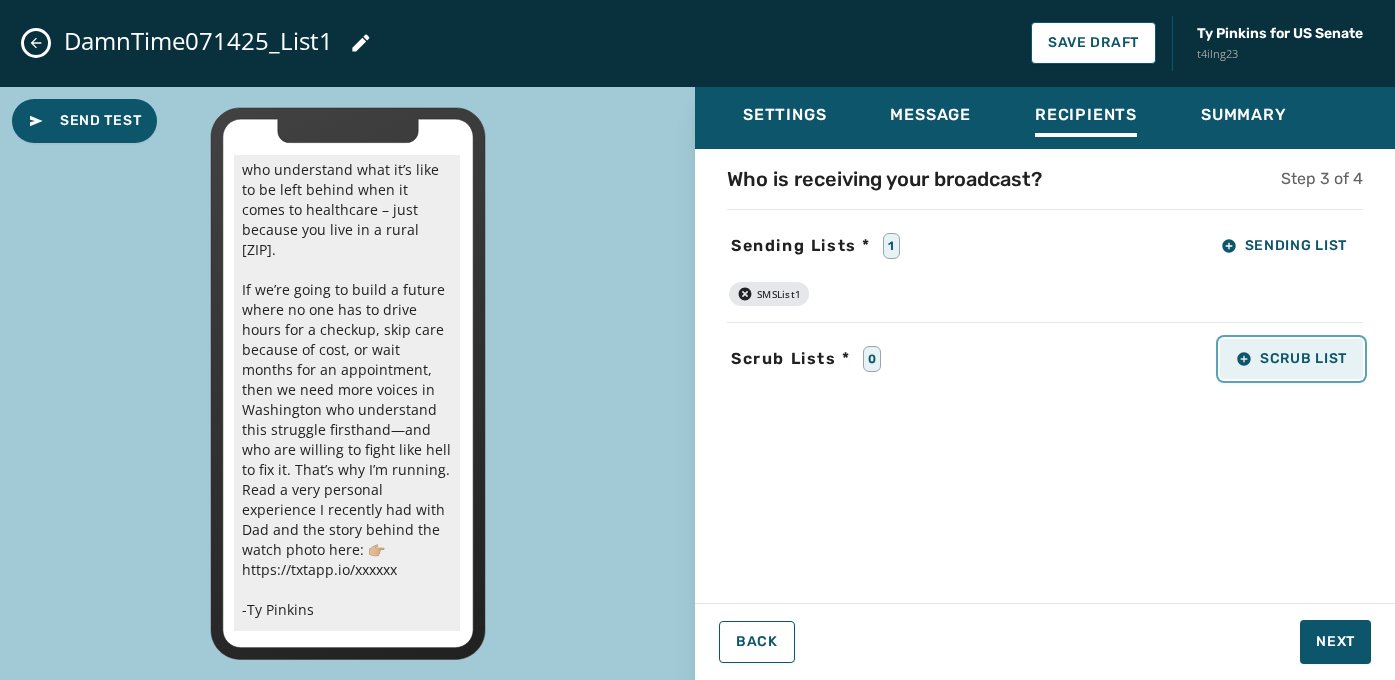 click 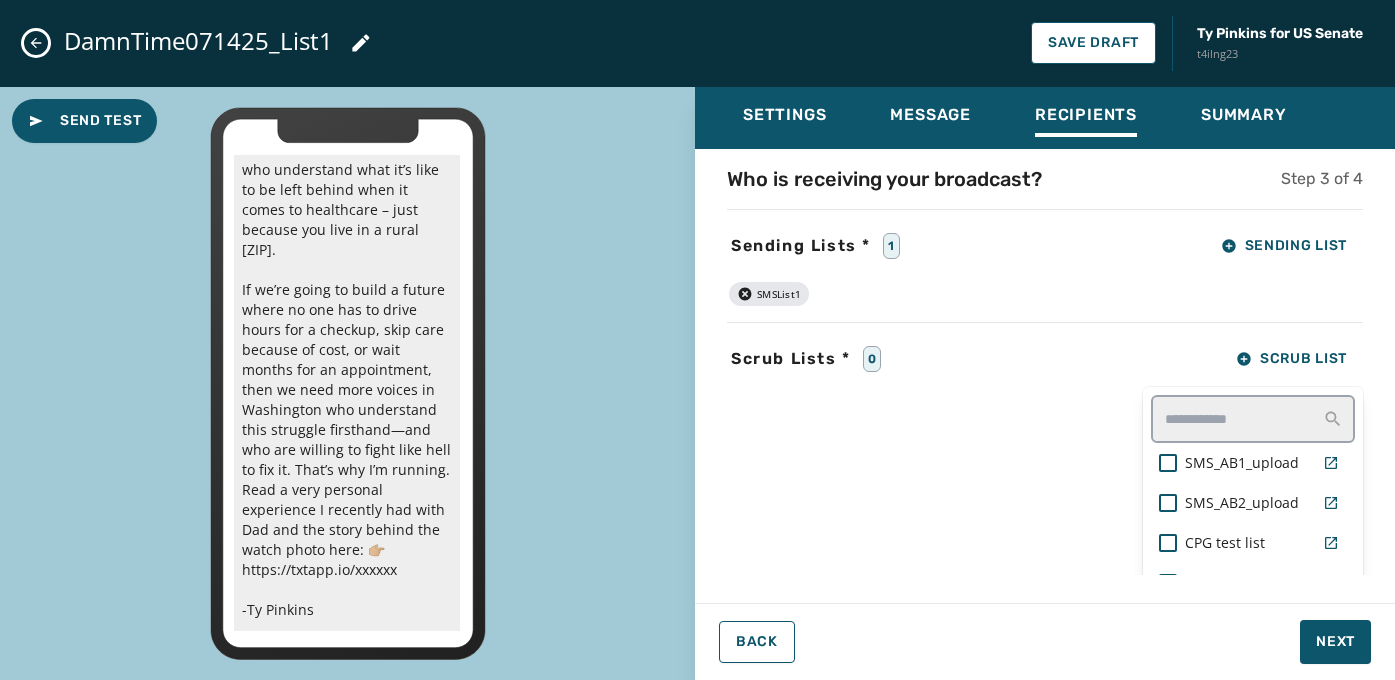 click on "Who is receiving your broadcast? Step 3 of 4 Sending Lists * 1 Sending List SMSList1 Scrub Lists * 0 Scrub List SMS_AB1_upload SMS_AB2_upload CPG test list Test SMSList4 SMS_AB3 SMS_AB4 SMSList2 SMSList3 SMSList5 SMSList6 SMSList7 Manage Send Lists" at bounding box center (1045, 370) 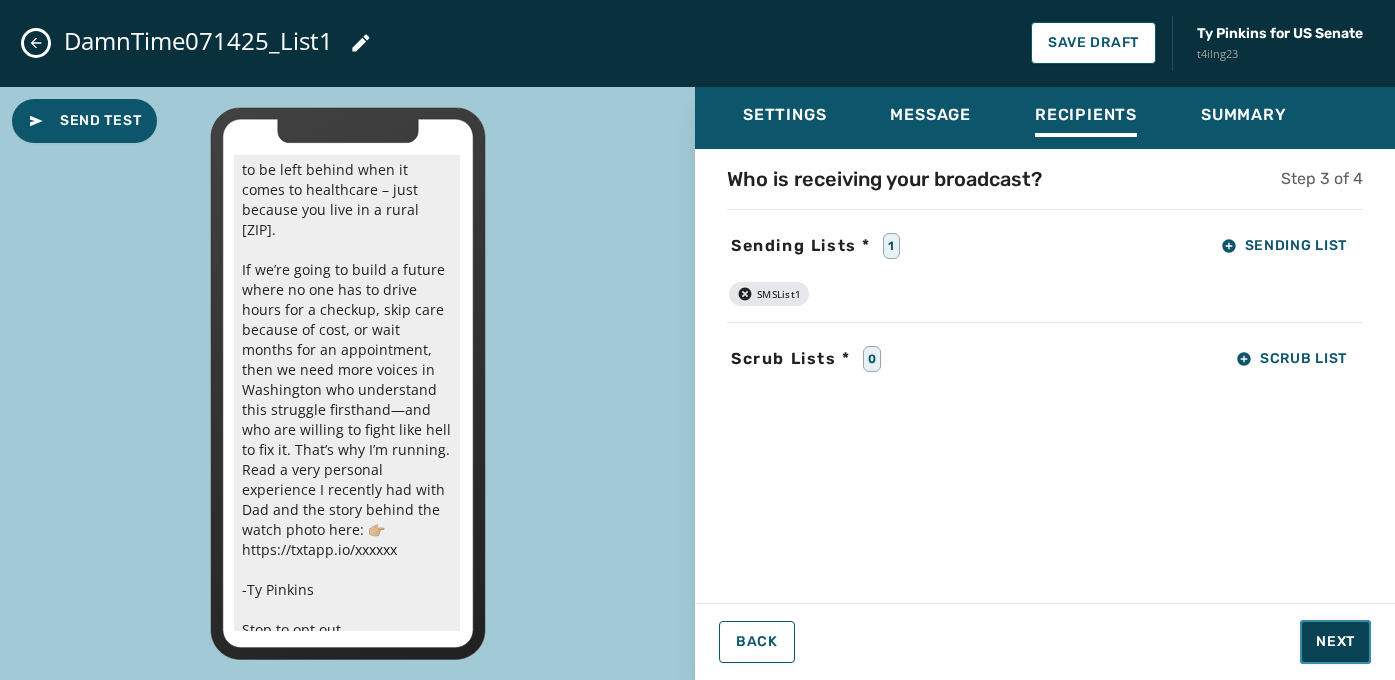 click on "Next" at bounding box center (1335, 642) 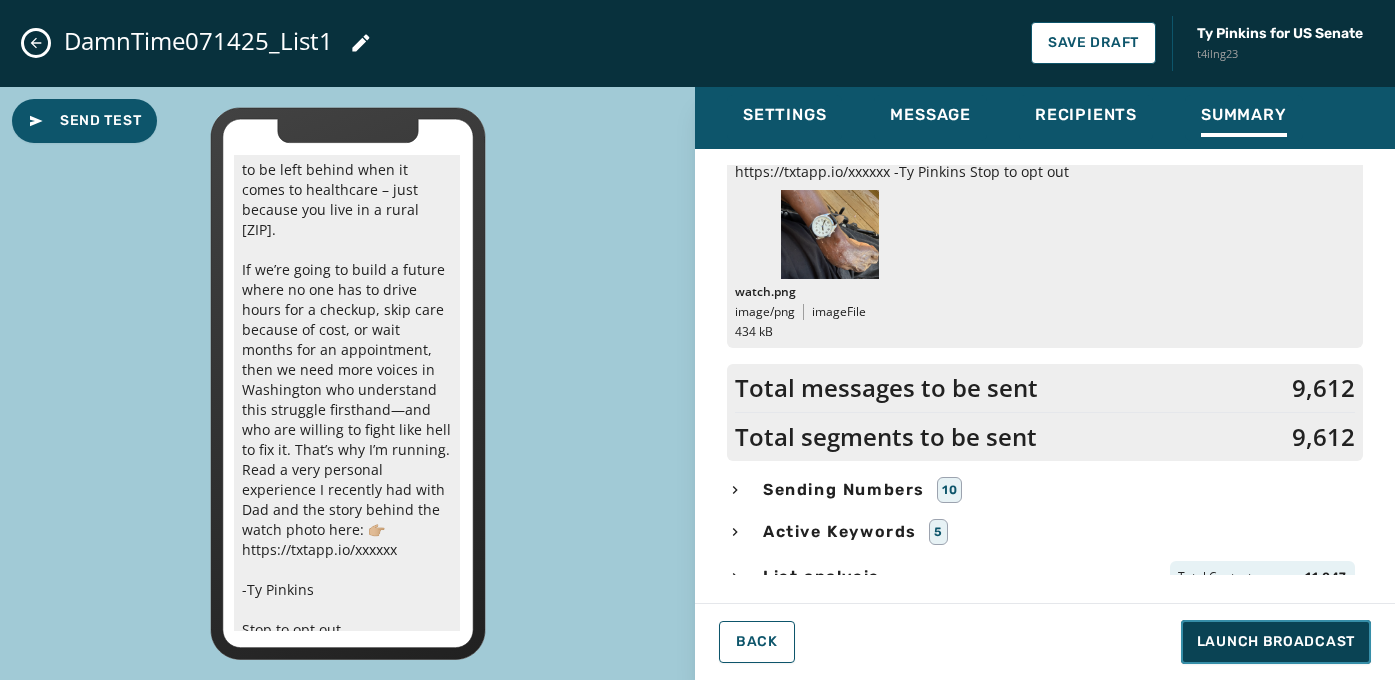 scroll, scrollTop: 303, scrollLeft: 0, axis: vertical 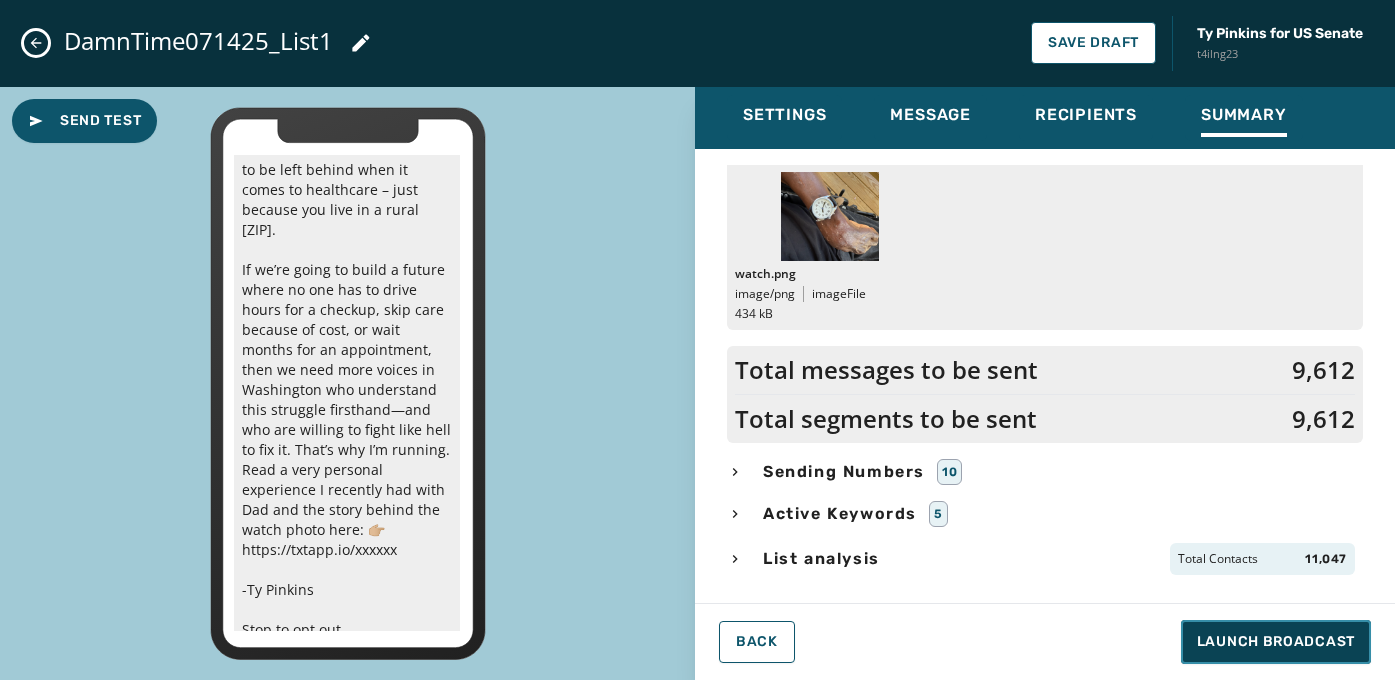 click on "Launch Broadcast" at bounding box center [1276, 642] 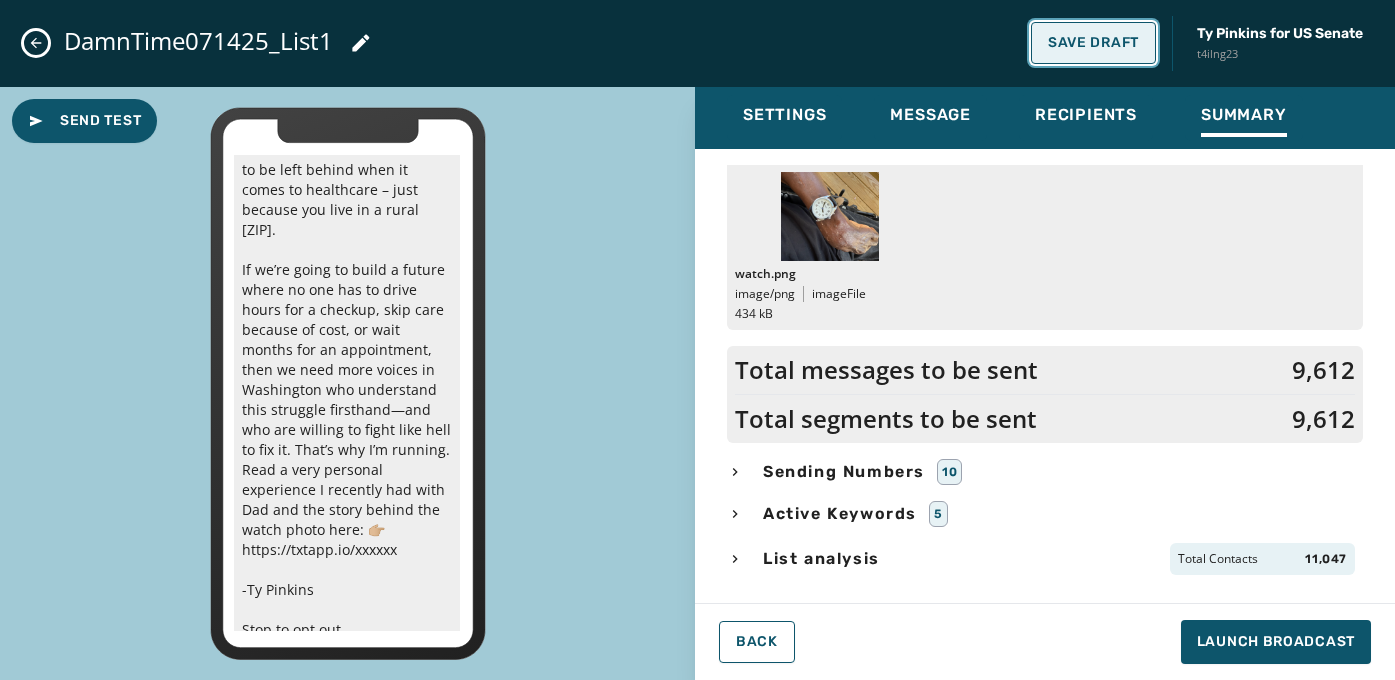 click on "Save Draft" at bounding box center (1093, 43) 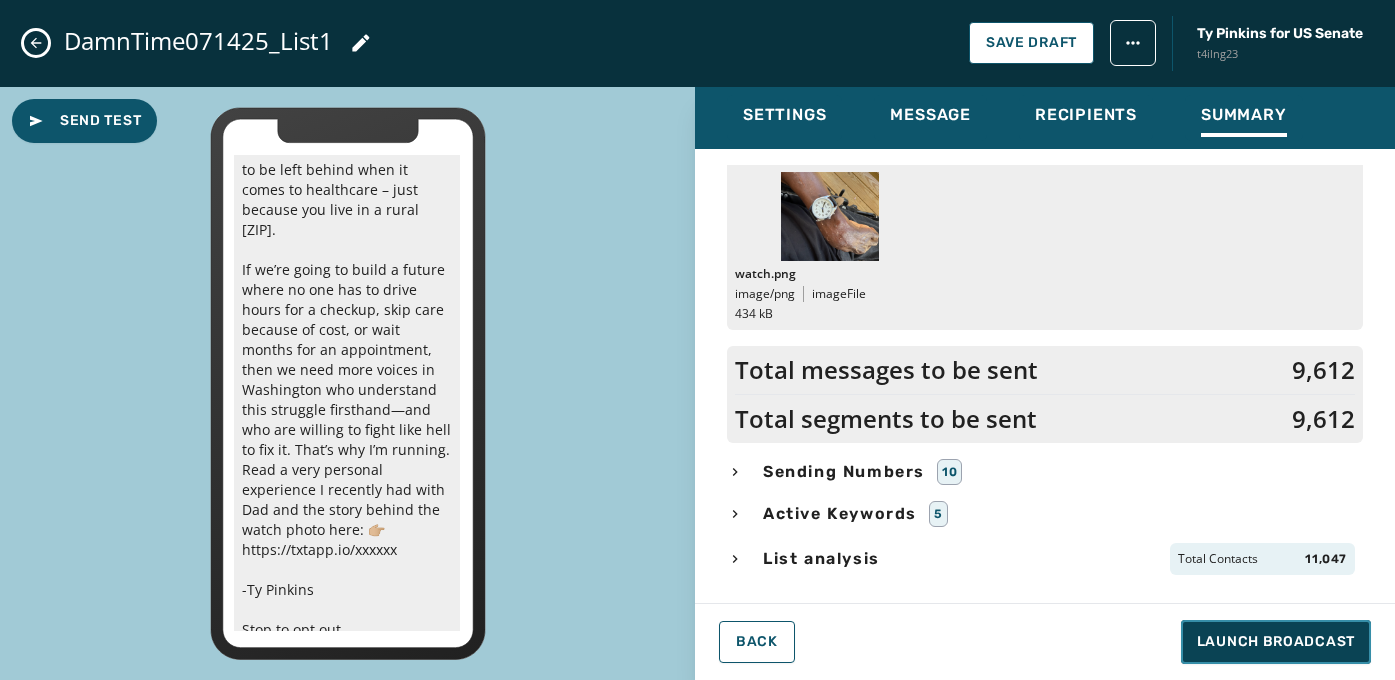 click on "Launch Broadcast" at bounding box center (1276, 642) 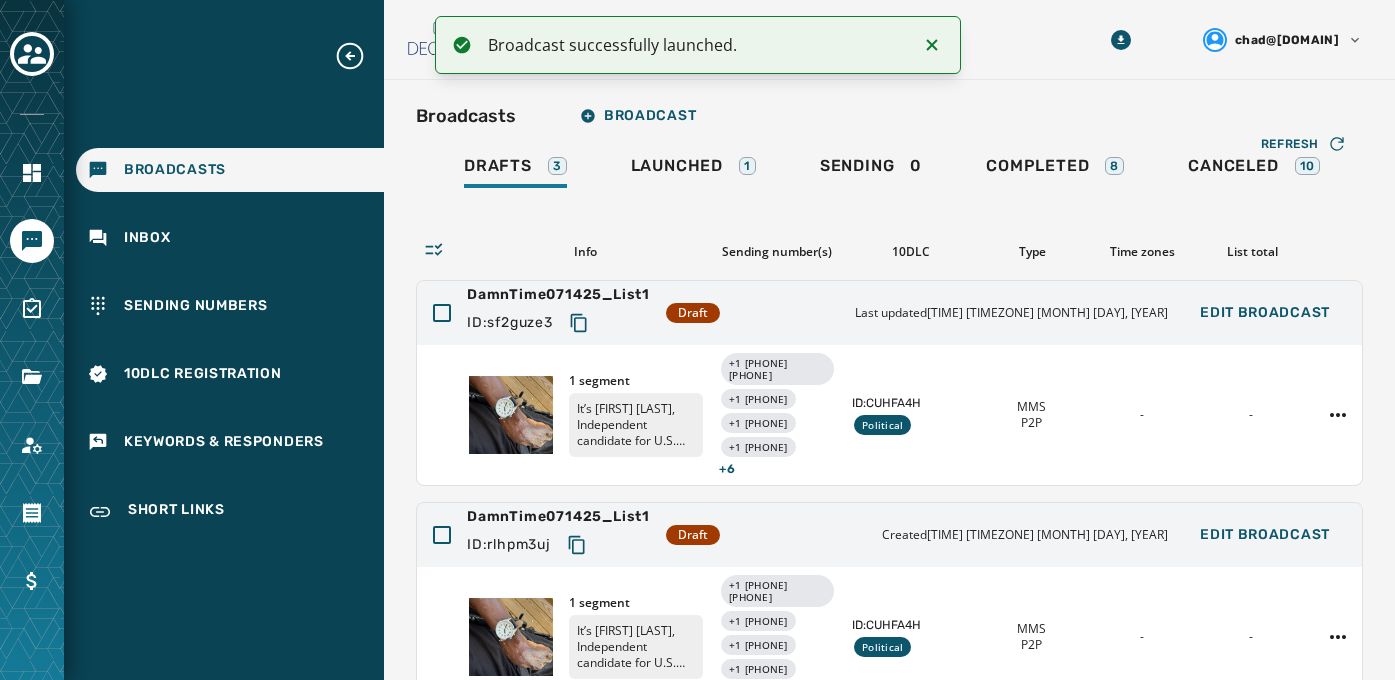 scroll, scrollTop: 0, scrollLeft: 0, axis: both 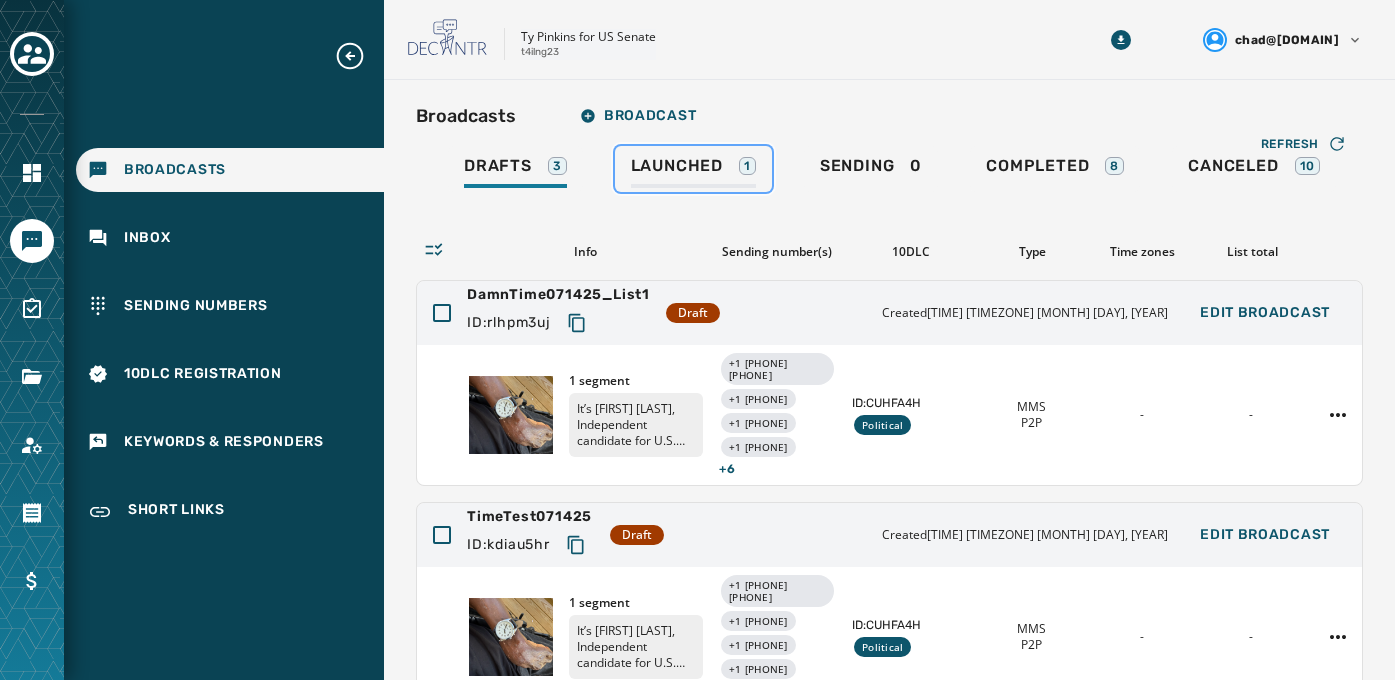 click on "Launched" at bounding box center [677, 166] 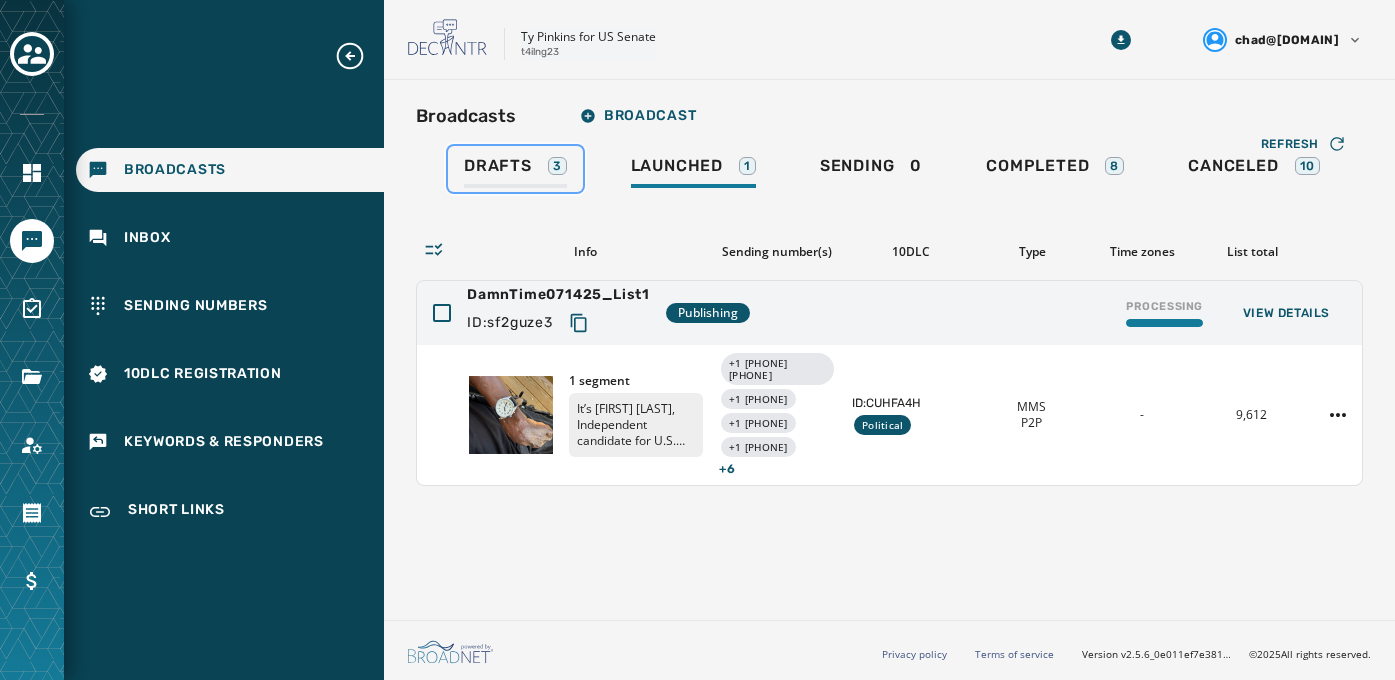 click on "Drafts" at bounding box center [498, 166] 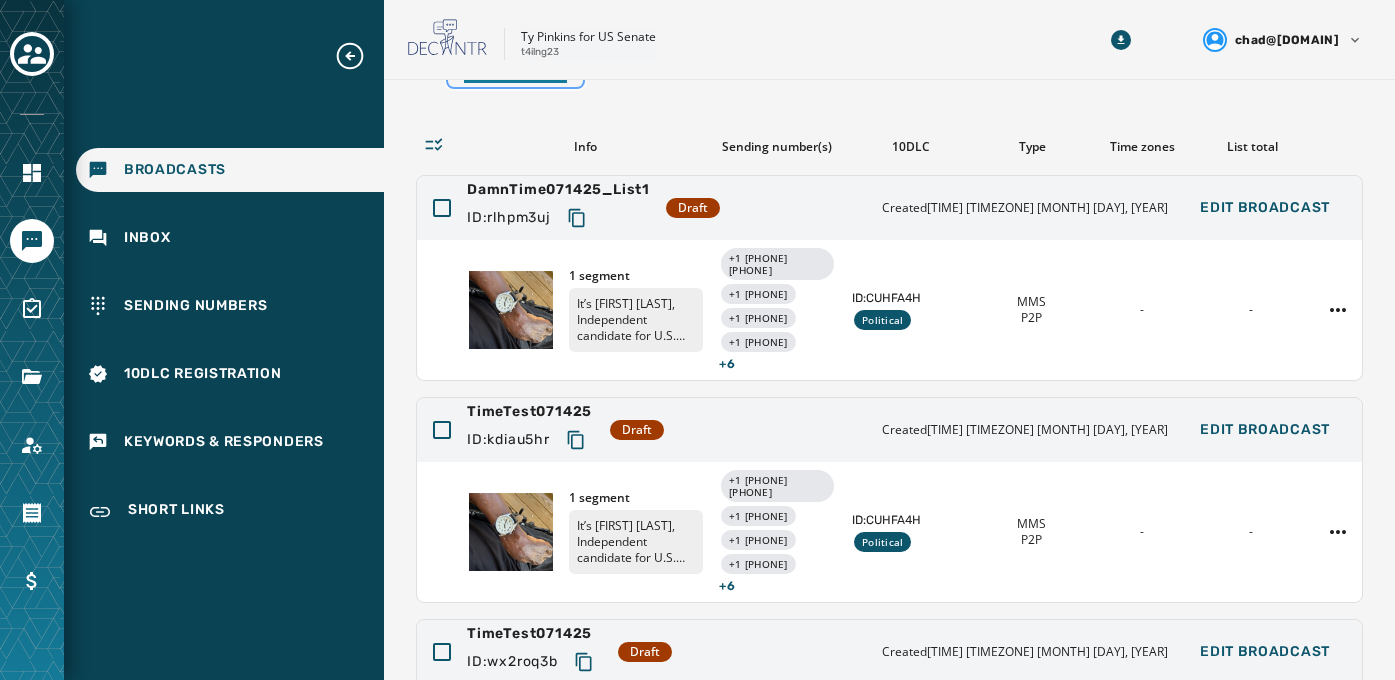 scroll, scrollTop: 0, scrollLeft: 0, axis: both 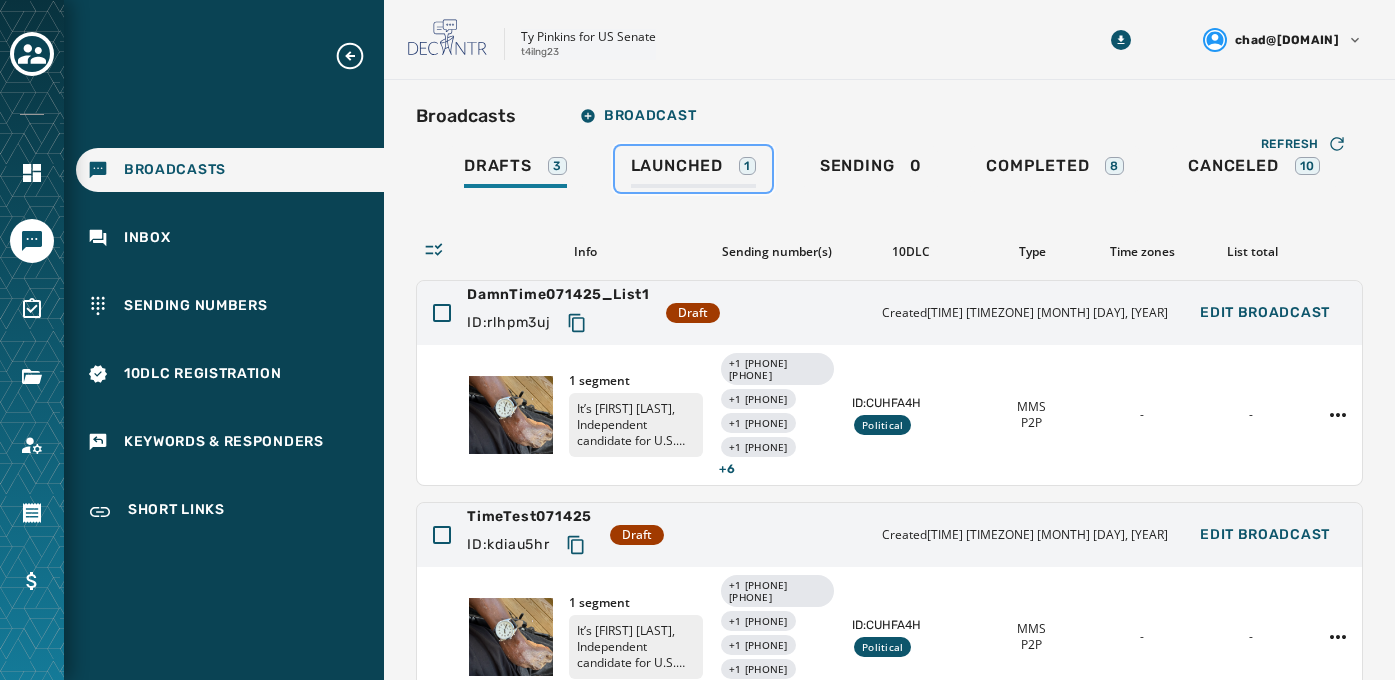 click on "Launched" at bounding box center (677, 166) 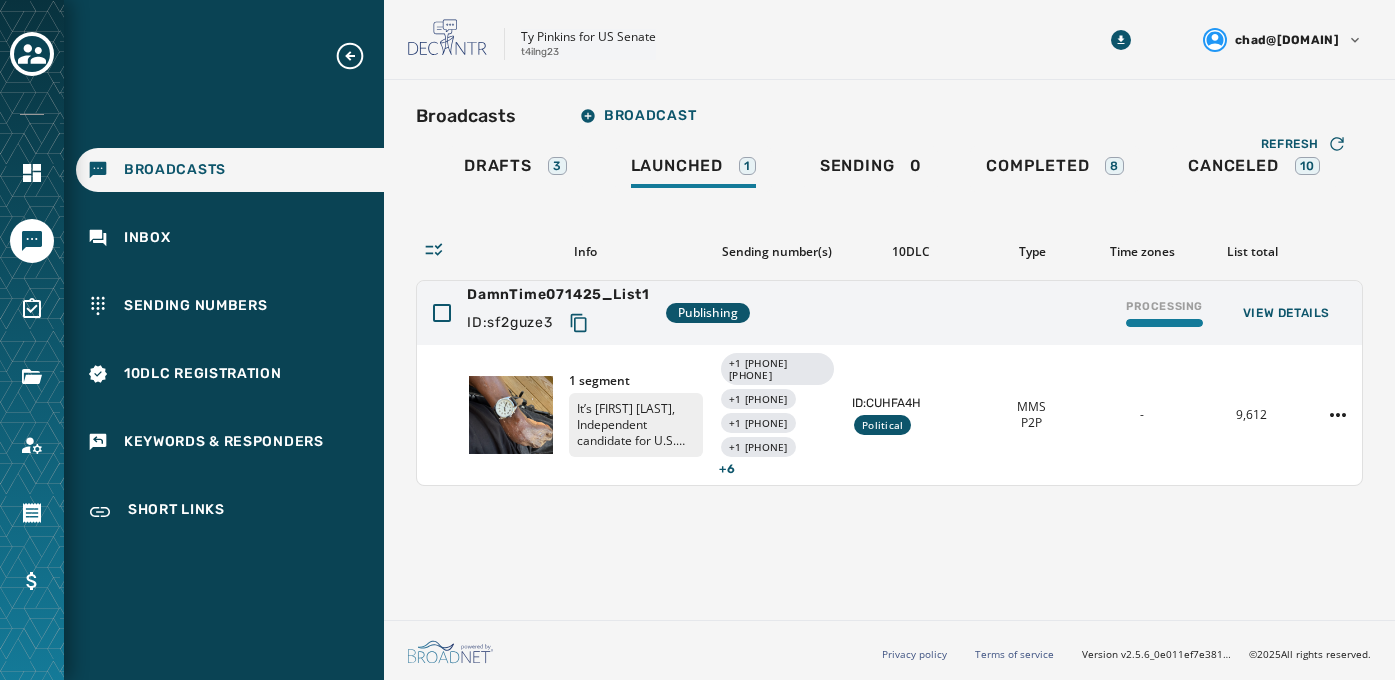 click on "Broadcasts Broadcast Drafts 3 Launched 1 Sending 0 Completed 8 Canceled 10 Refresh Info Sending number(s) 10DLC Type Time zones List total DamnTime071425_List1 ID:  sf2guze3 Publishing Processing View Details   1 segment It’s Ty Pinkins, Independent candidate for U.S. Senate in Mississippi. It’s about damn time we had more voices in DC who understand what it’s like to be left behind when it comes to healthcare – just because you live in a rural ZIP code.
If we’re going to build a future where no one has to drive hours for a checkup, skip care because of cost, or wait months for an appointment, then we need more voices in Washington who understand this struggle firsthand—and who are willing to fight like hell to fix it. That’s why I’m running. Read a very personal experience I recently had with Dad and the story behind the watch photo here: 👉🏼 {% short_link 'bcpxn5b2' %}
-Ty Pinkins
Stop to opt out +1 601 210-5334 +1 601 228-5174 +1 601 228-6460 +1 601 228-6463   + 6 ID:  CUHFA4H MMS" at bounding box center (889, 346) 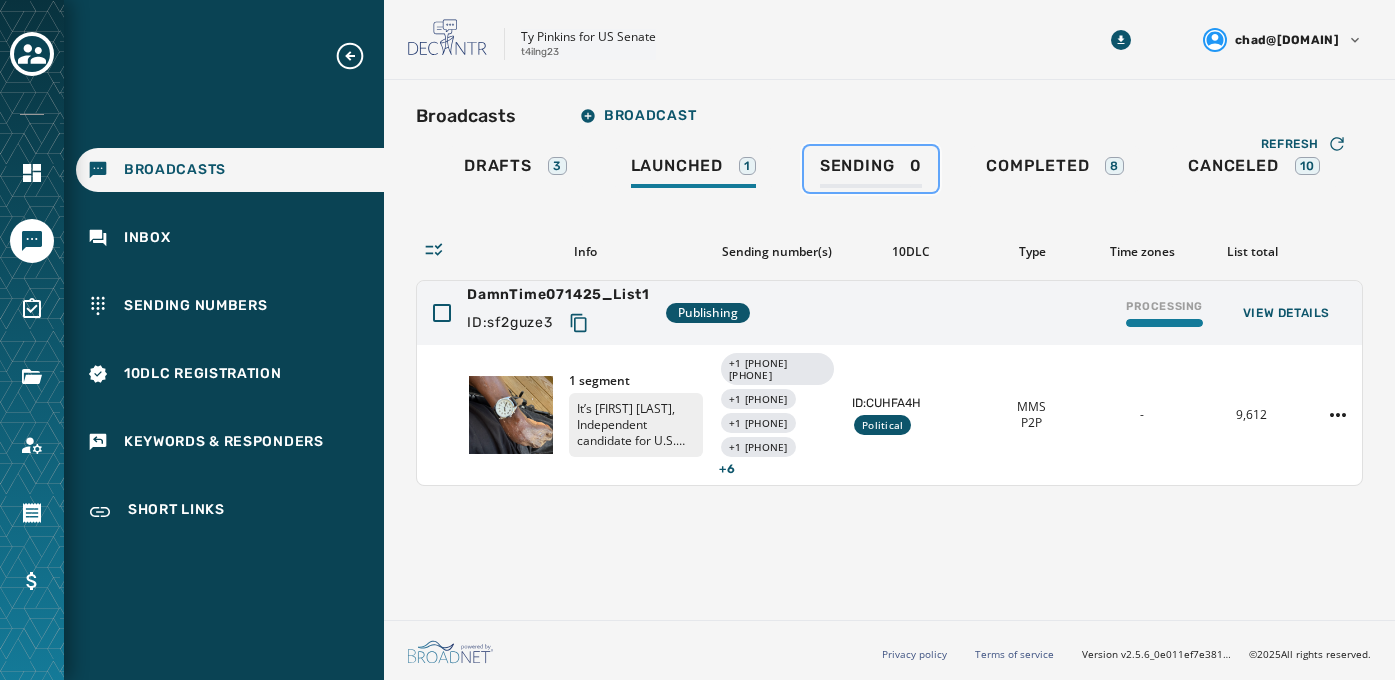 click on "Sending" at bounding box center (857, 166) 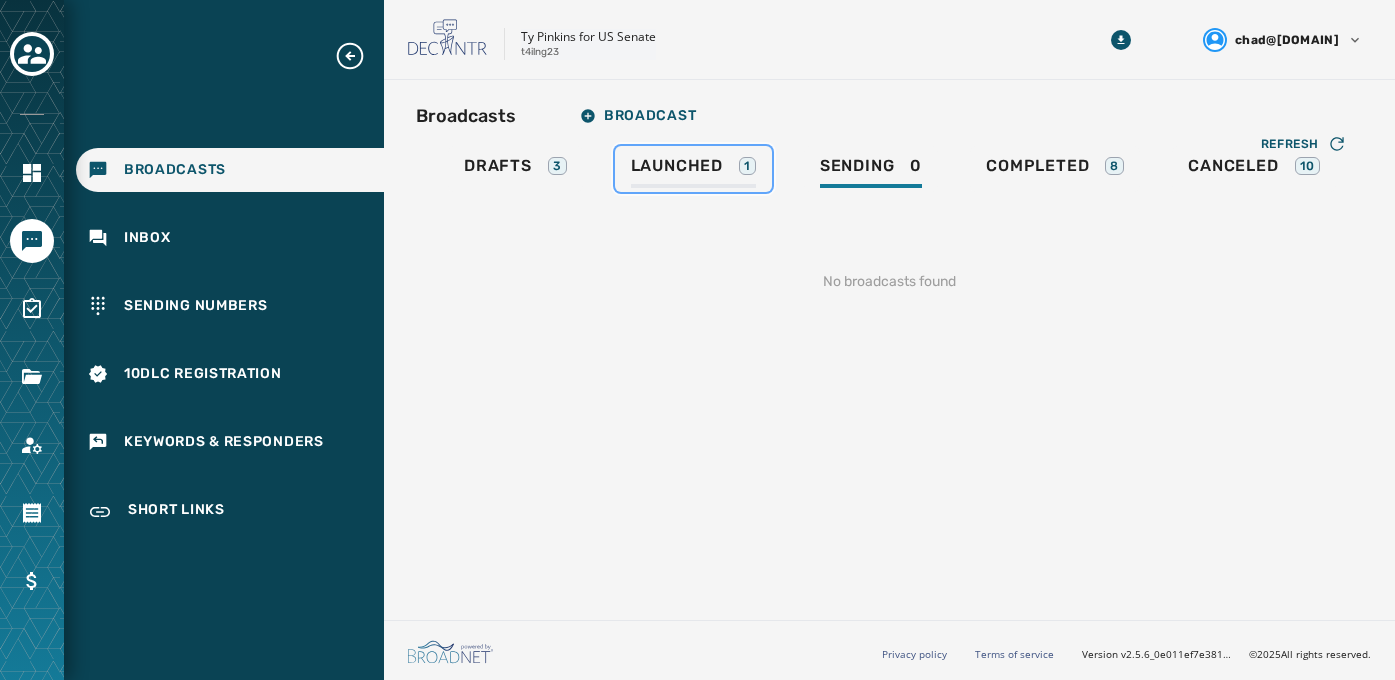 click on "Launched" at bounding box center [677, 166] 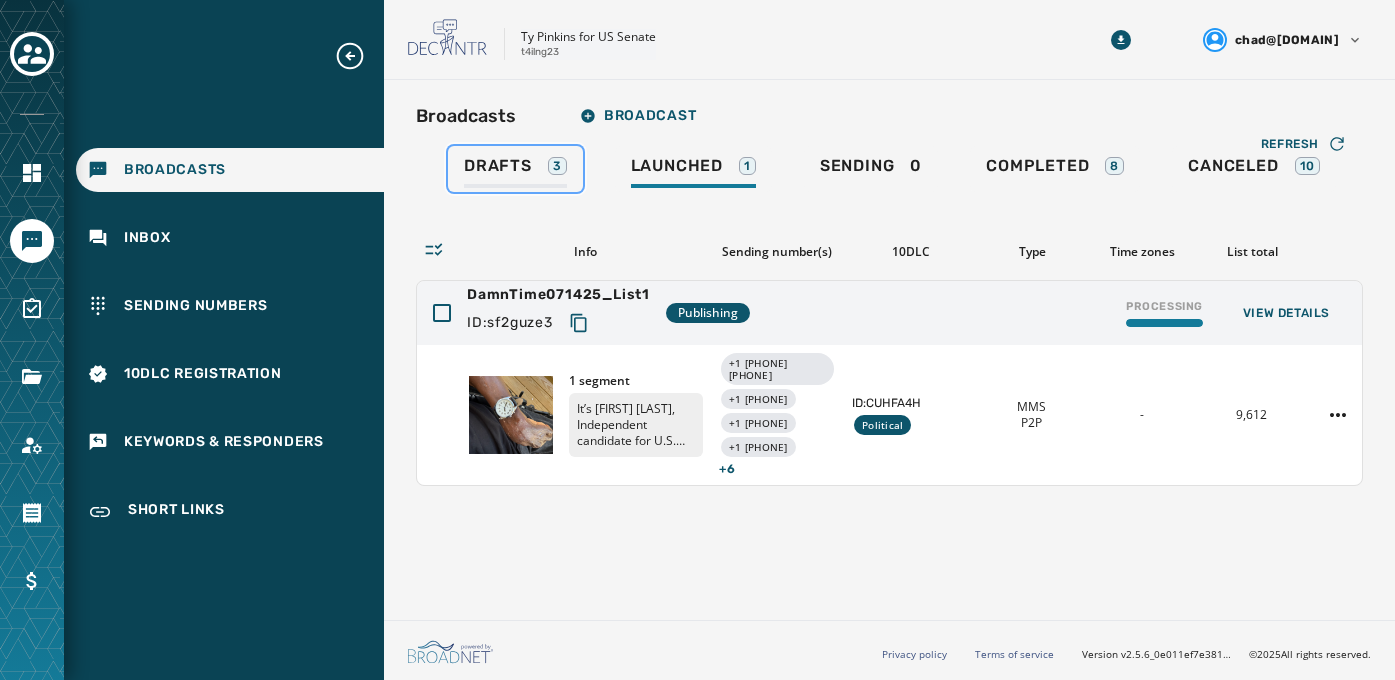 click on "Drafts" at bounding box center (498, 166) 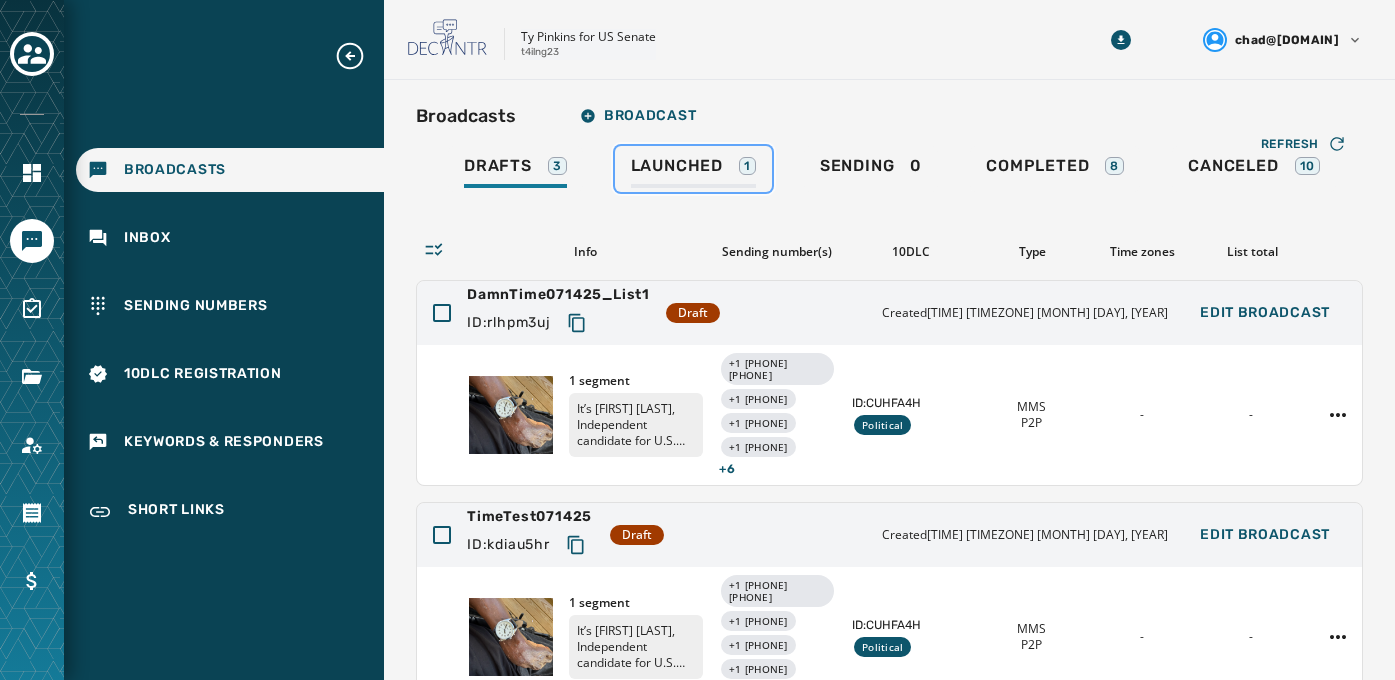 click on "Launched" at bounding box center (677, 166) 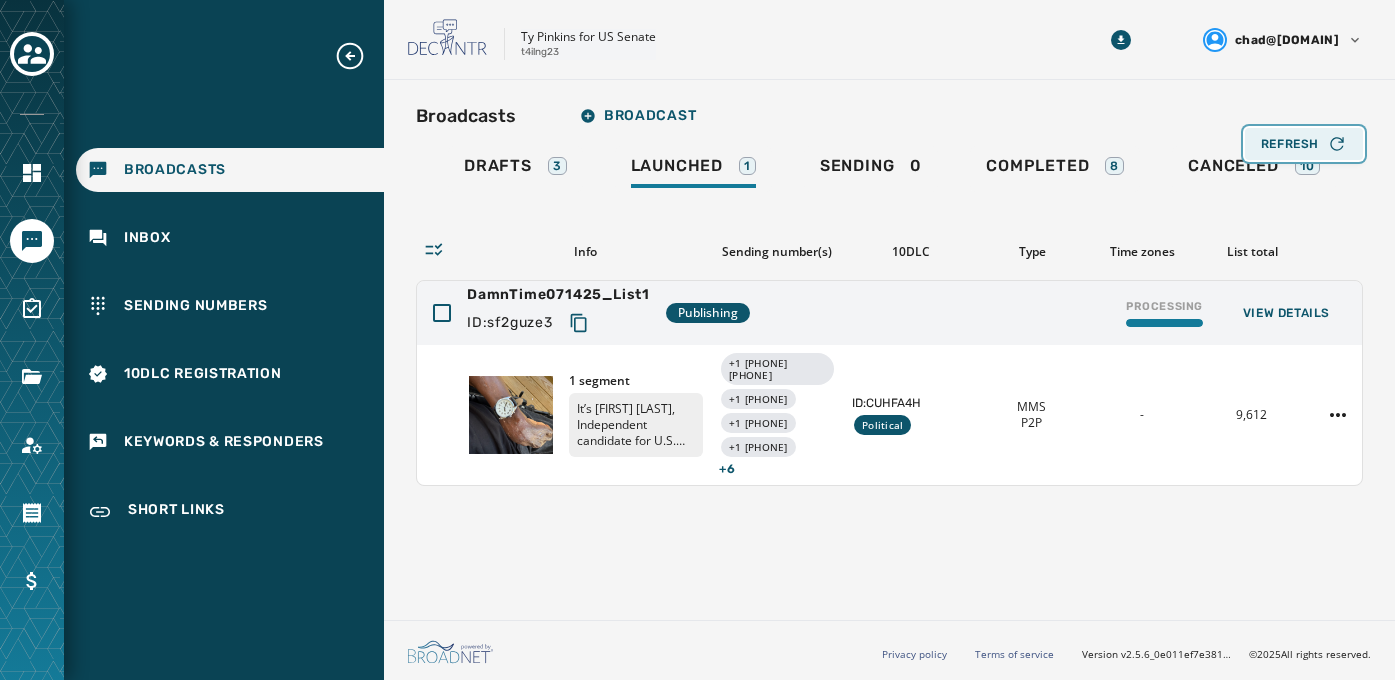 click on "Refresh" at bounding box center [1290, 144] 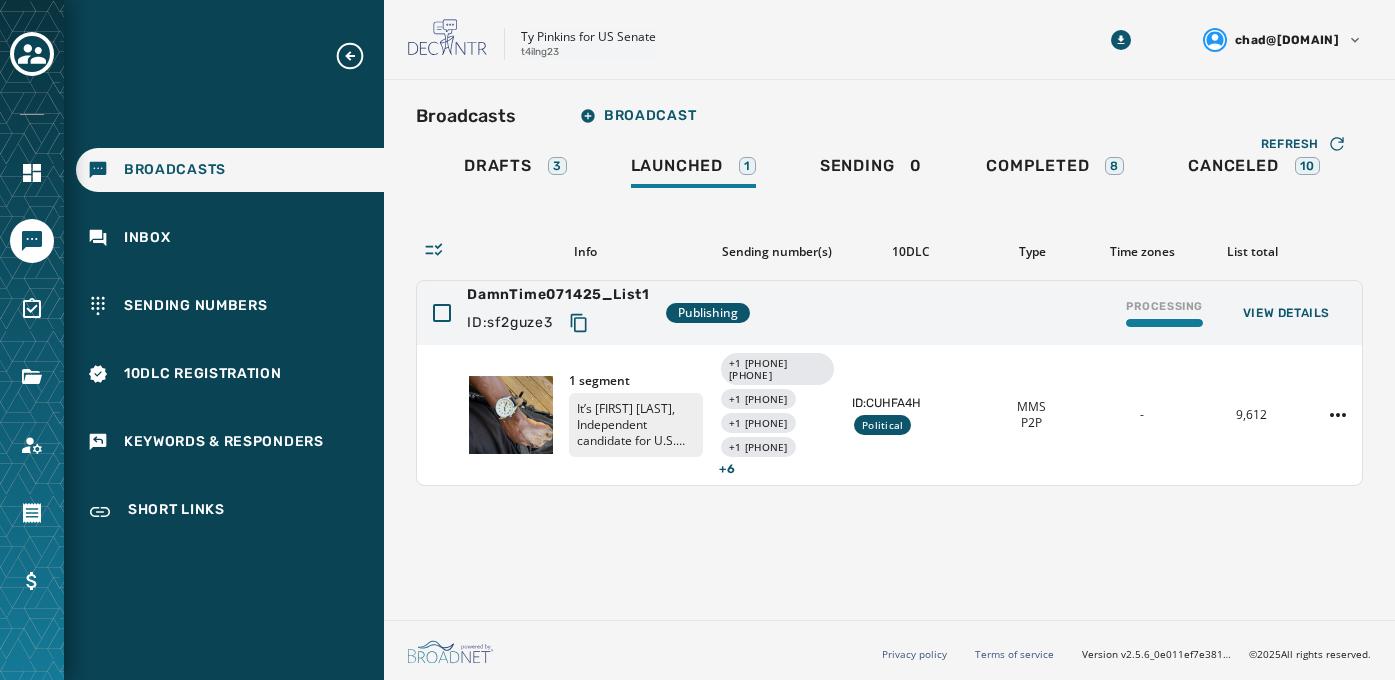 click on "Ty Pinkins for US Senate t4ilng23 chad@controlpointgroup.com" at bounding box center (889, 40) 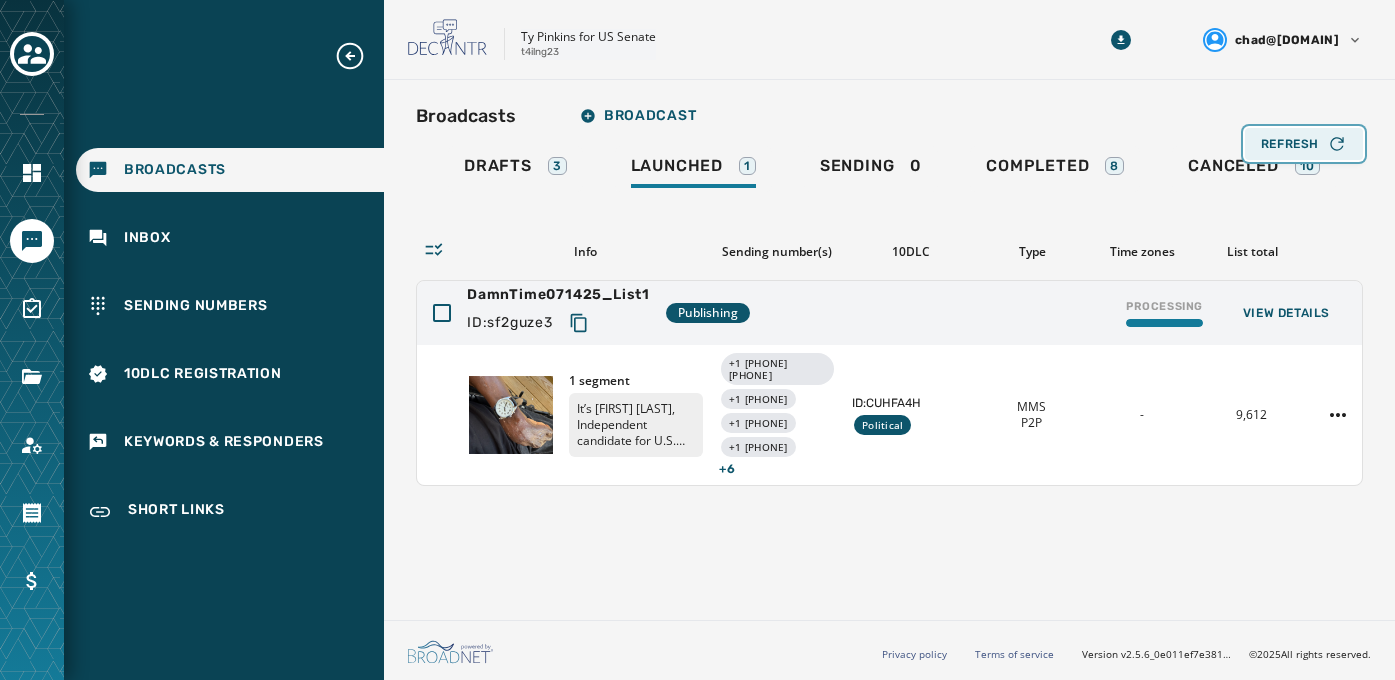 click on "Refresh" at bounding box center [1290, 144] 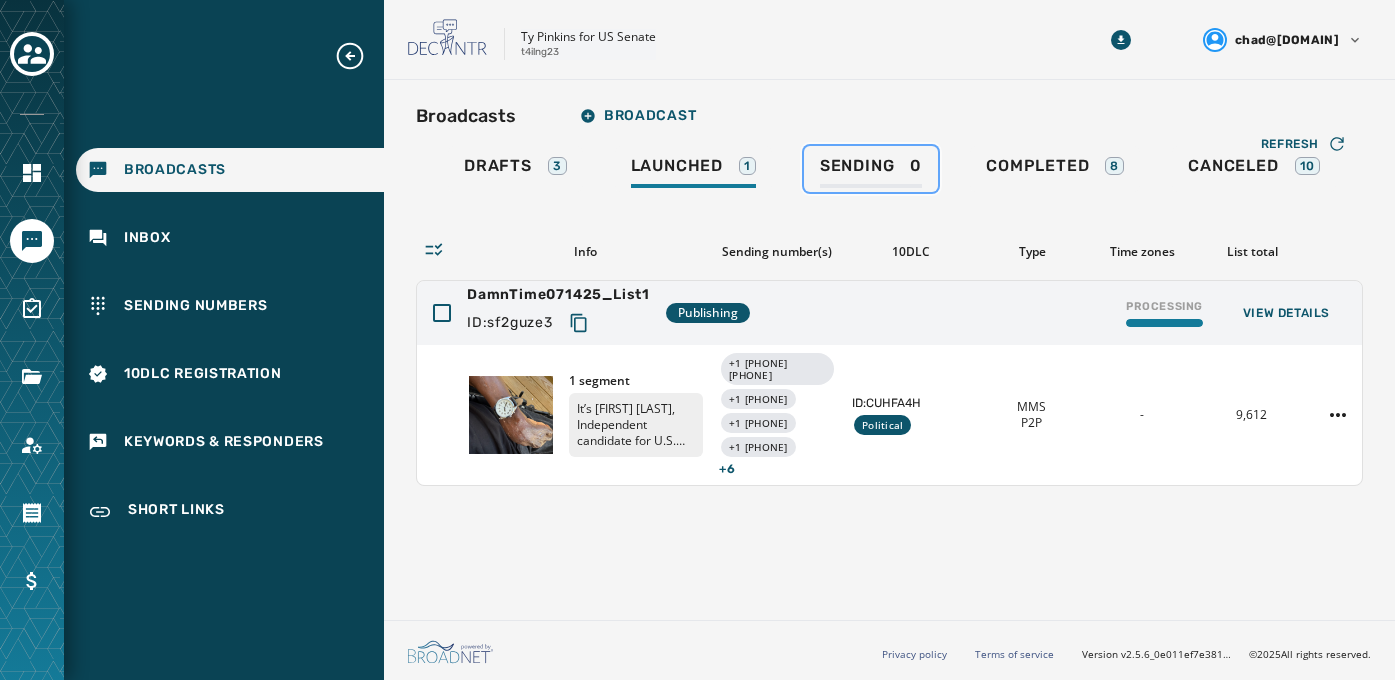 drag, startPoint x: 876, startPoint y: 169, endPoint x: 889, endPoint y: 169, distance: 13 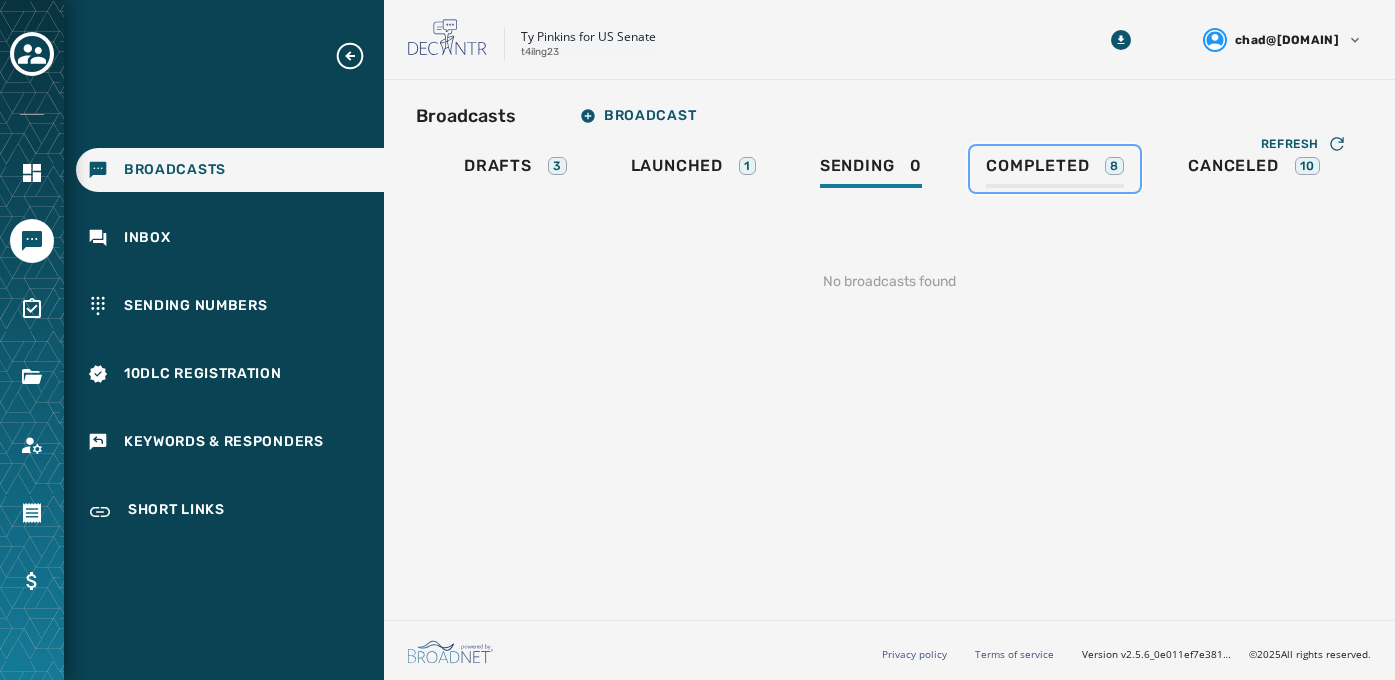 click on "Completed" at bounding box center [1037, 166] 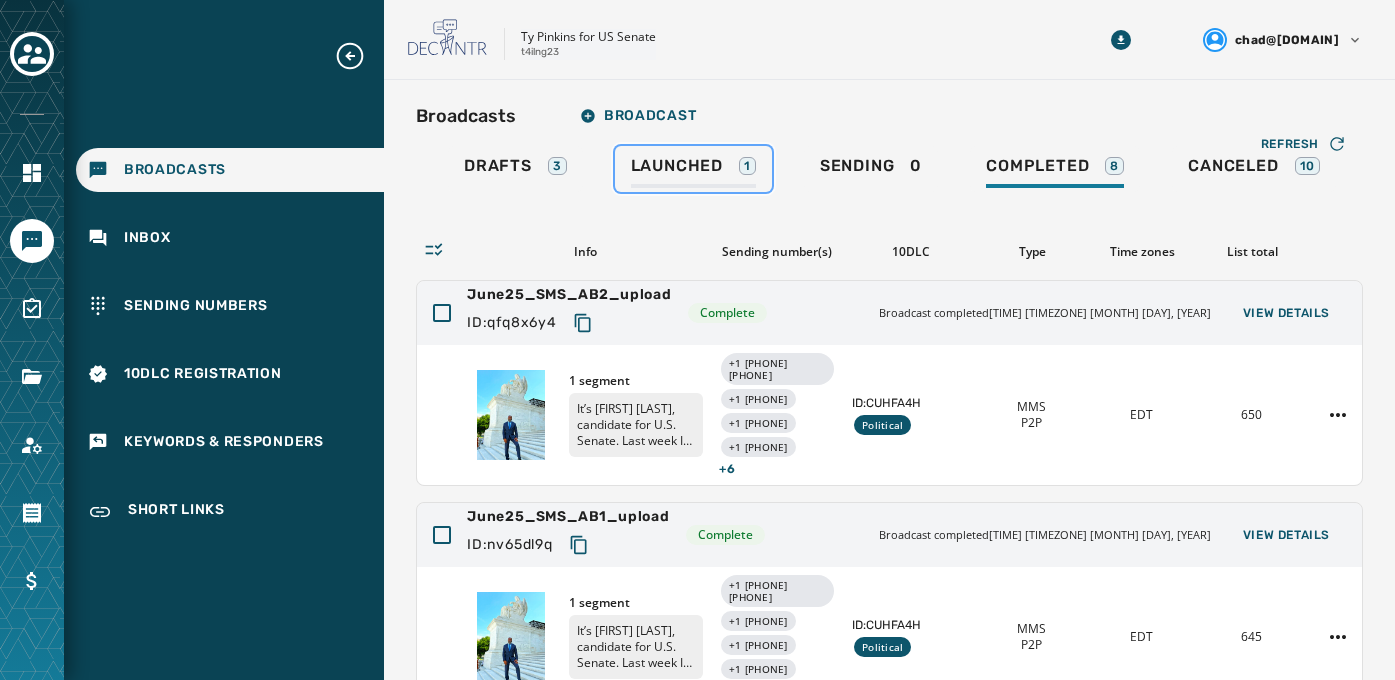 click on "Launched" at bounding box center [677, 166] 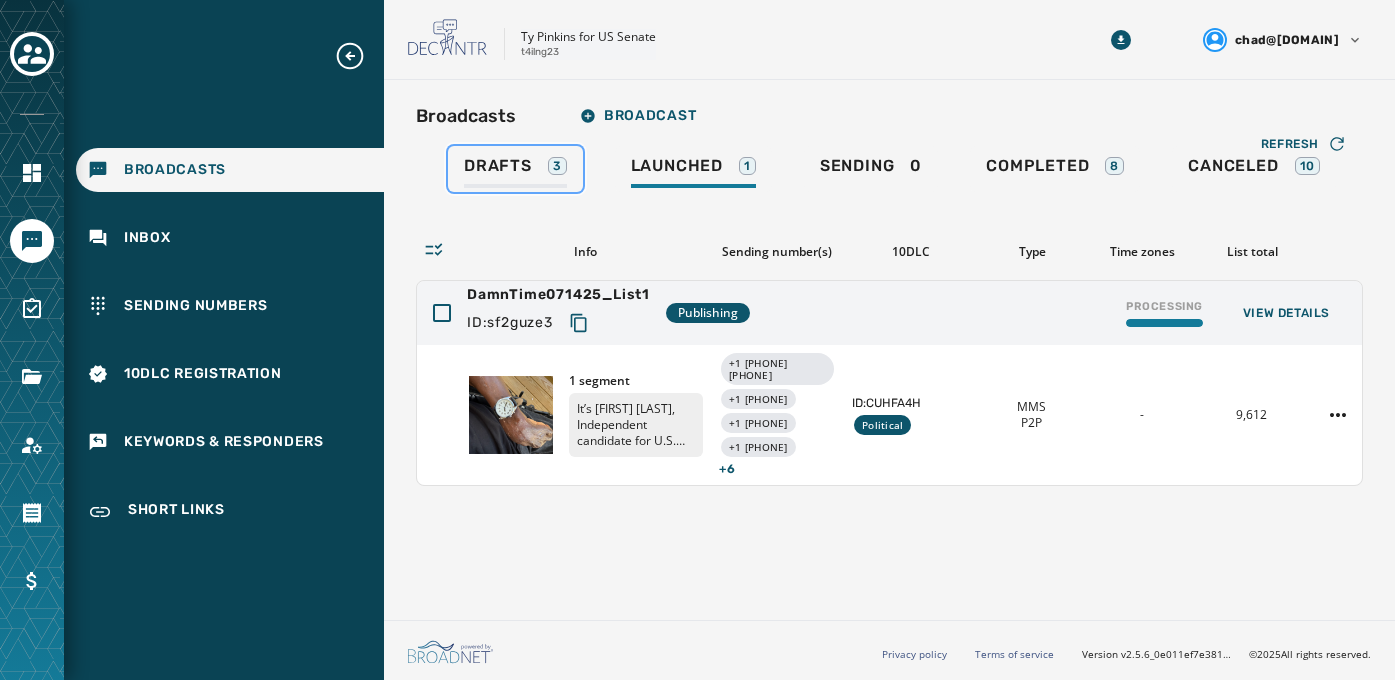 click on "Drafts" at bounding box center [498, 166] 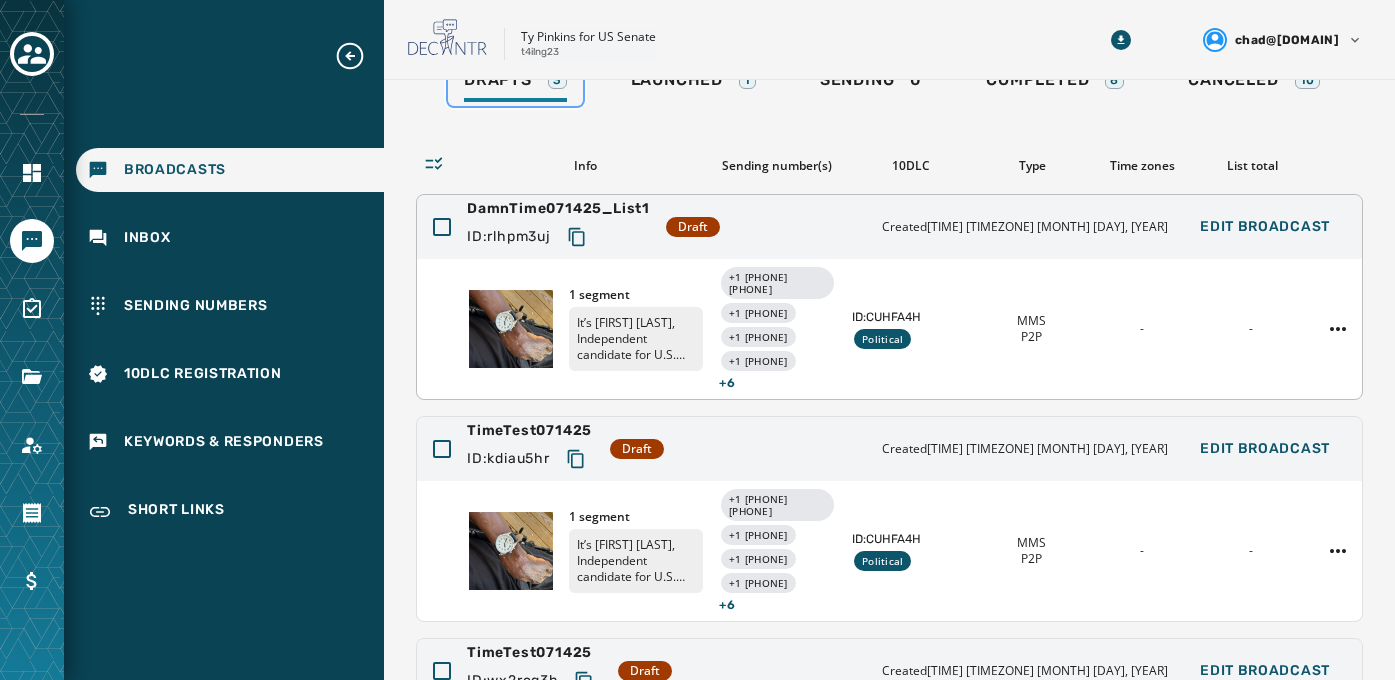 scroll, scrollTop: 0, scrollLeft: 0, axis: both 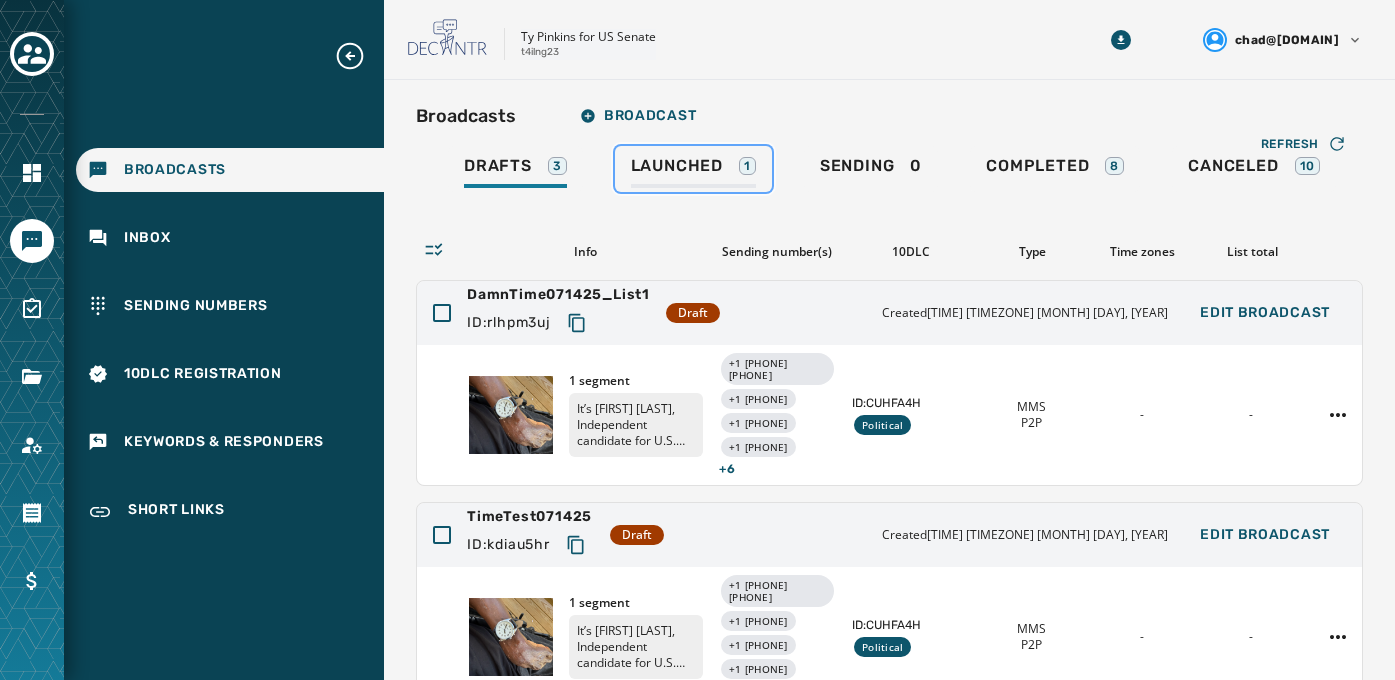 click on "Launched" at bounding box center (677, 166) 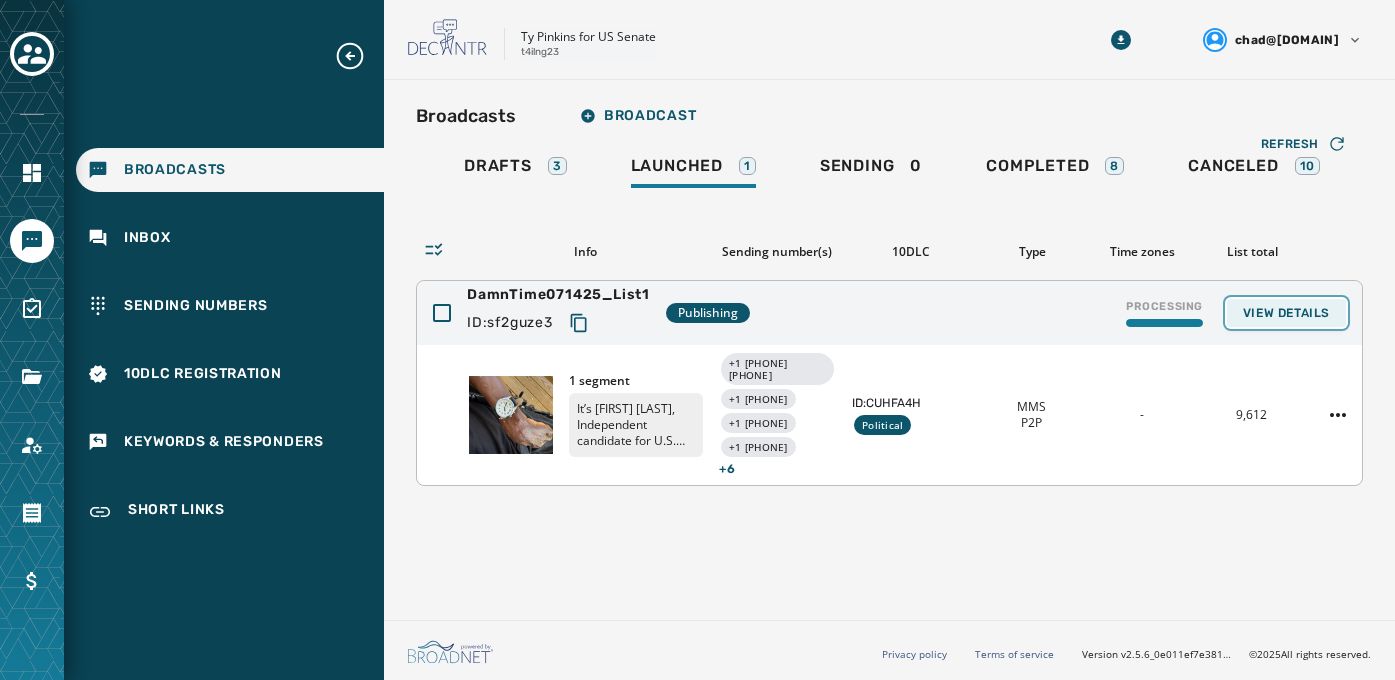 click on "View Details" at bounding box center [1286, 313] 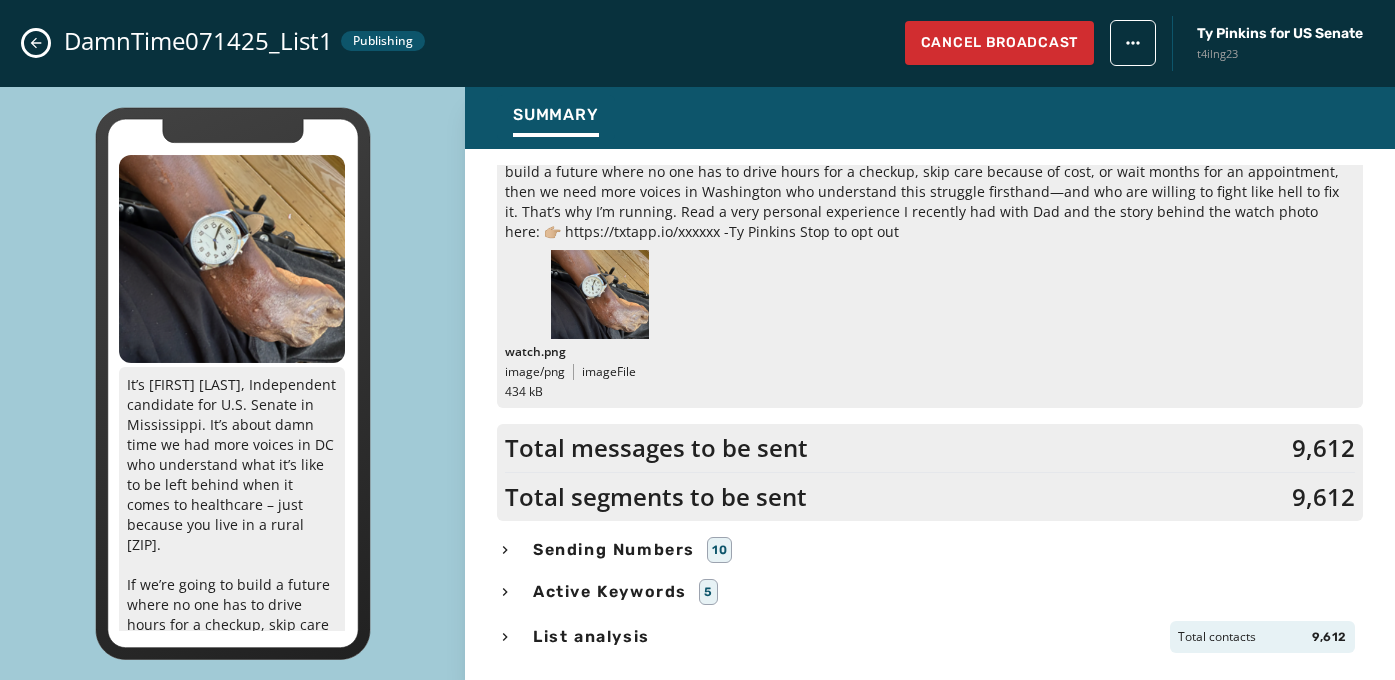scroll, scrollTop: 0, scrollLeft: 0, axis: both 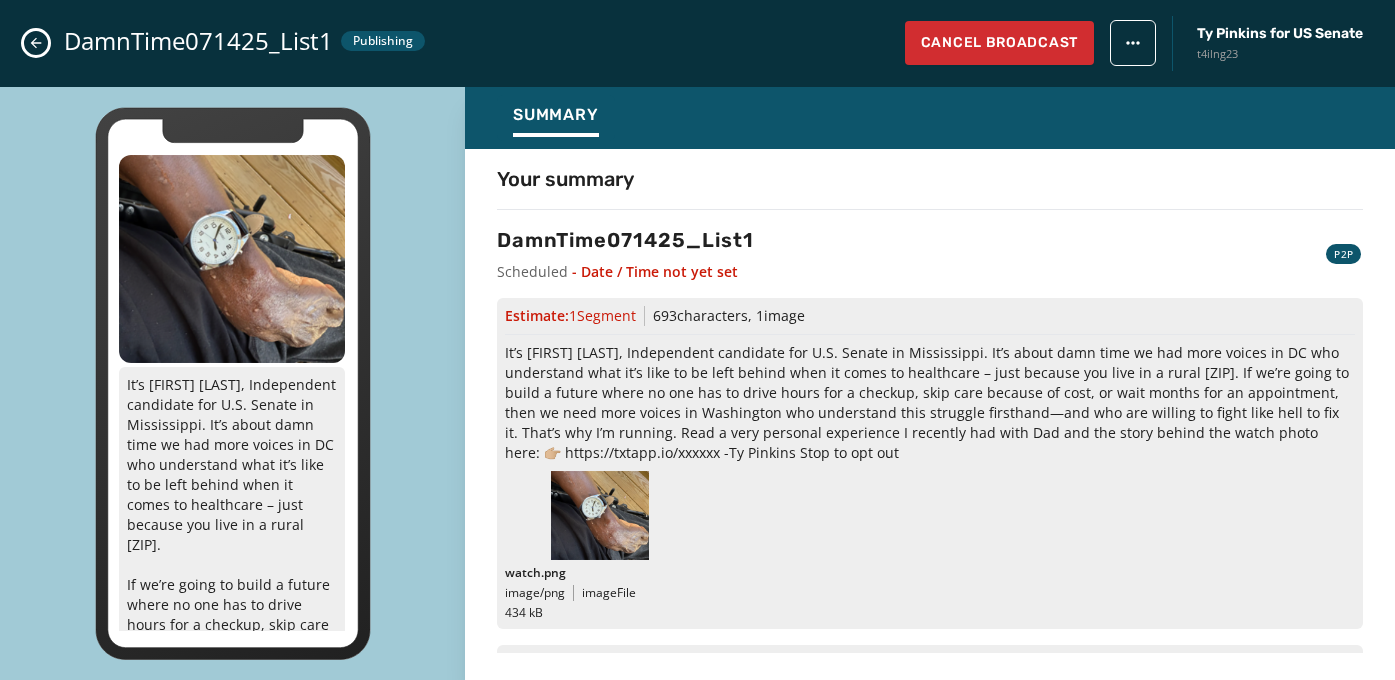 click at bounding box center [36, 43] 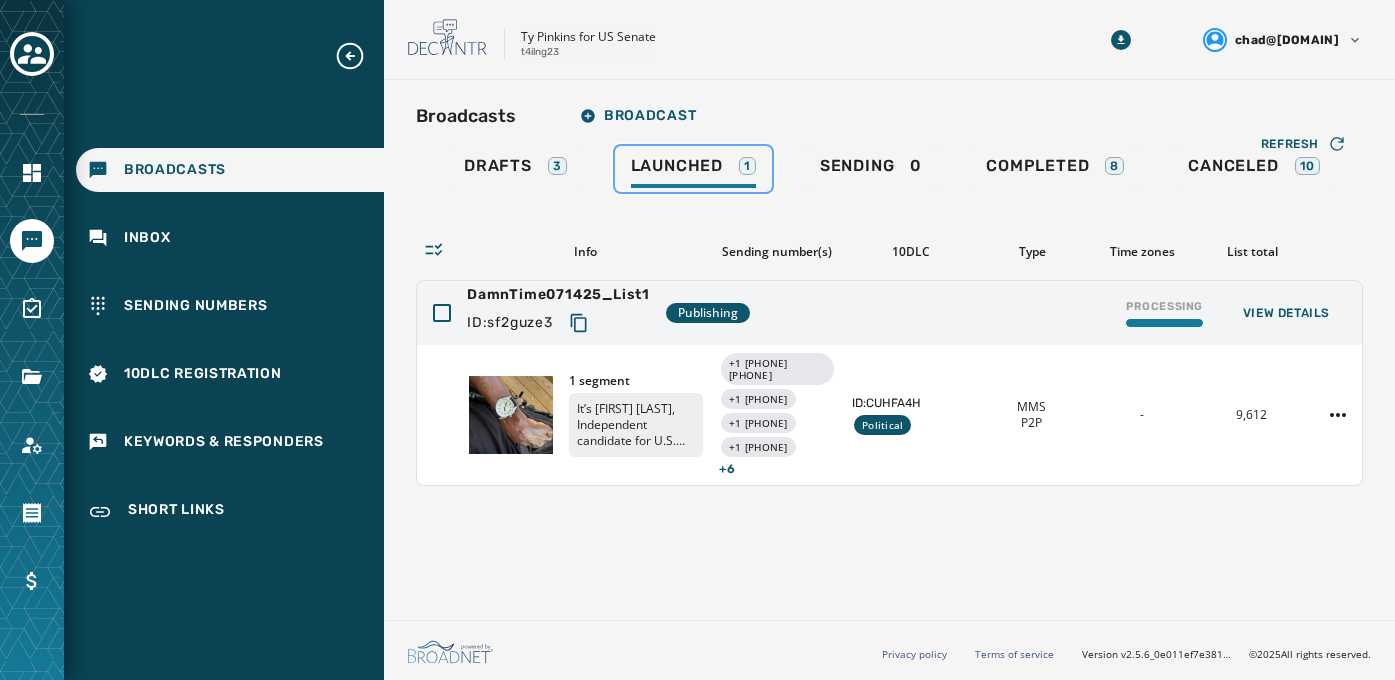 click on "Launched" at bounding box center (677, 166) 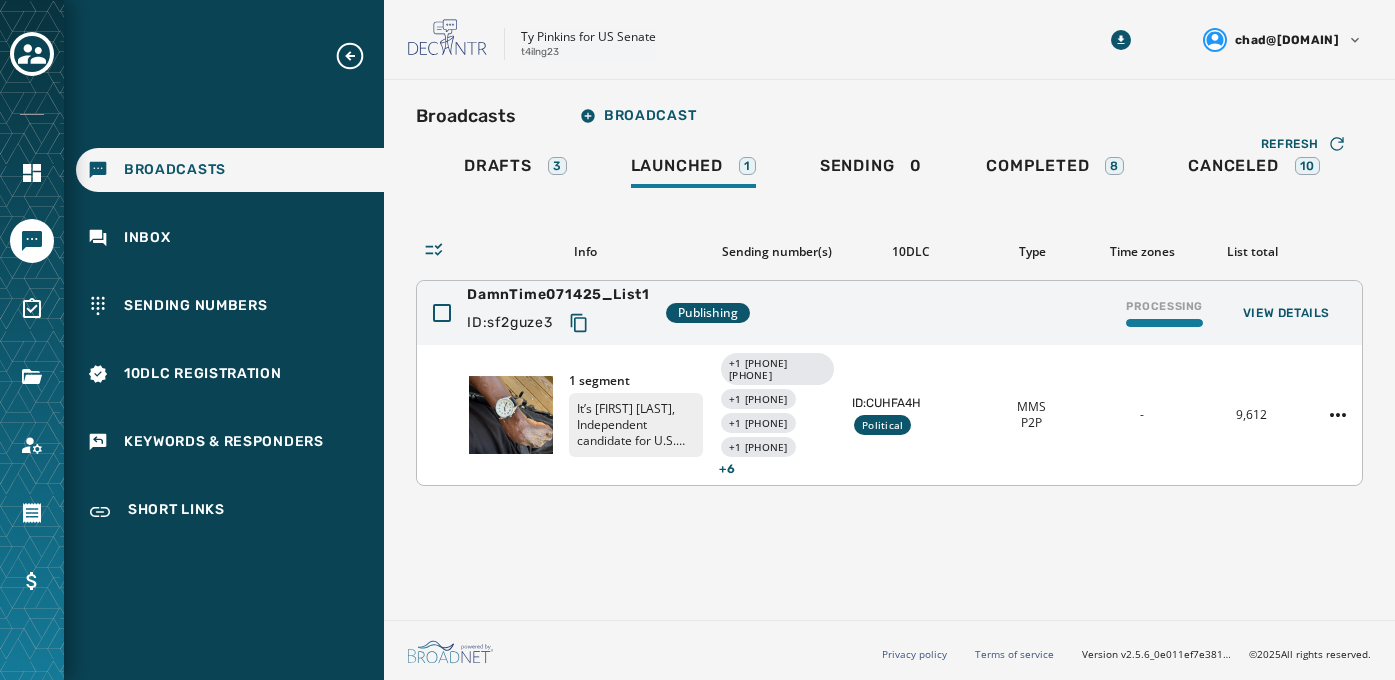 click at bounding box center (1164, 323) 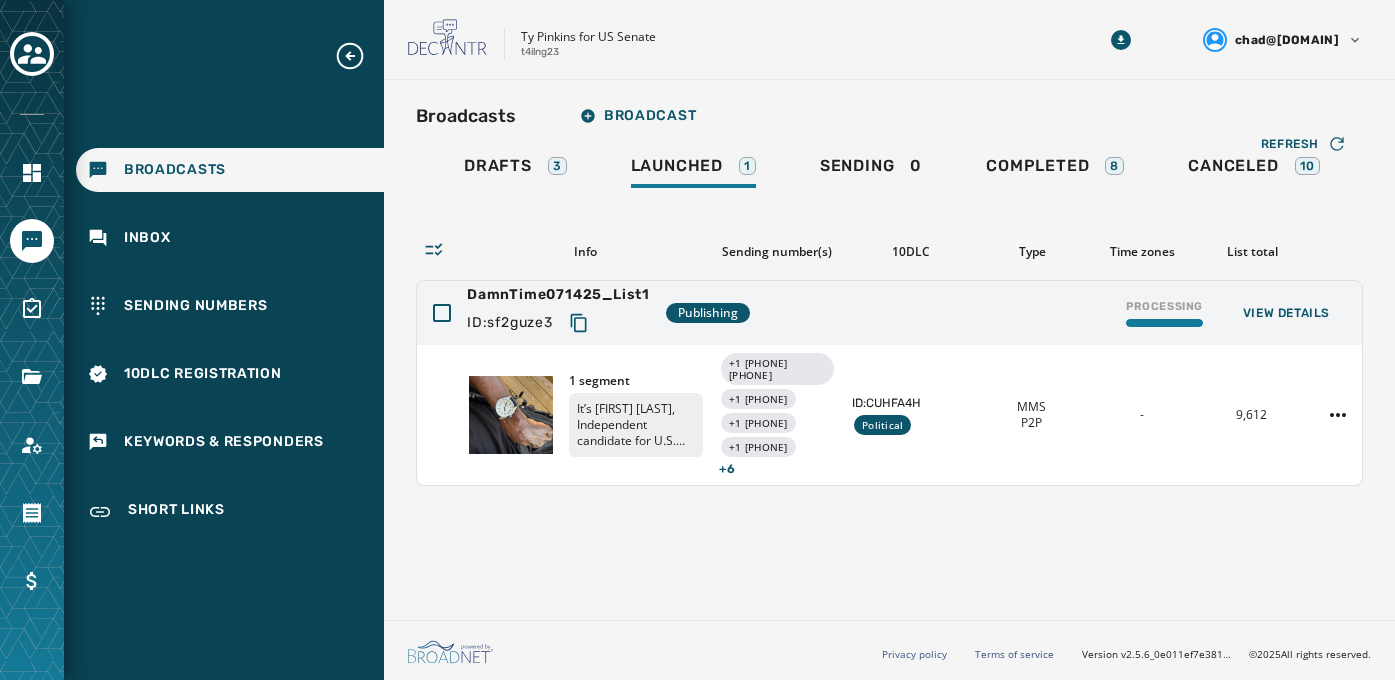 click on "Broadcasts Broadcast Drafts 3 Launched 1 Sending 0 Completed 8 Canceled 10 Refresh Info Sending number(s) 10DLC Type Time zones List total DamnTime071425_List1 ID:  sf2guze3 Publishing Processing View Details   1 segment It’s Ty Pinkins, Independent candidate for U.S. Senate in Mississippi. It’s about damn time we had more voices in DC who understand what it’s like to be left behind when it comes to healthcare – just because you live in a rural ZIP code.
If we’re going to build a future where no one has to drive hours for a checkup, skip care because of cost, or wait months for an appointment, then we need more voices in Washington who understand this struggle firsthand—and who are willing to fight like hell to fix it. That’s why I’m running. Read a very personal experience I recently had with Dad and the story behind the watch photo here: 👉🏼 {% short_link 'bcpxn5b2' %}
-Ty Pinkins
Stop to opt out +1 601 210-5334 +1 601 228-5174 +1 601 228-6460 +1 601 228-6463   + 6 ID:  CUHFA4H MMS" at bounding box center [889, 346] 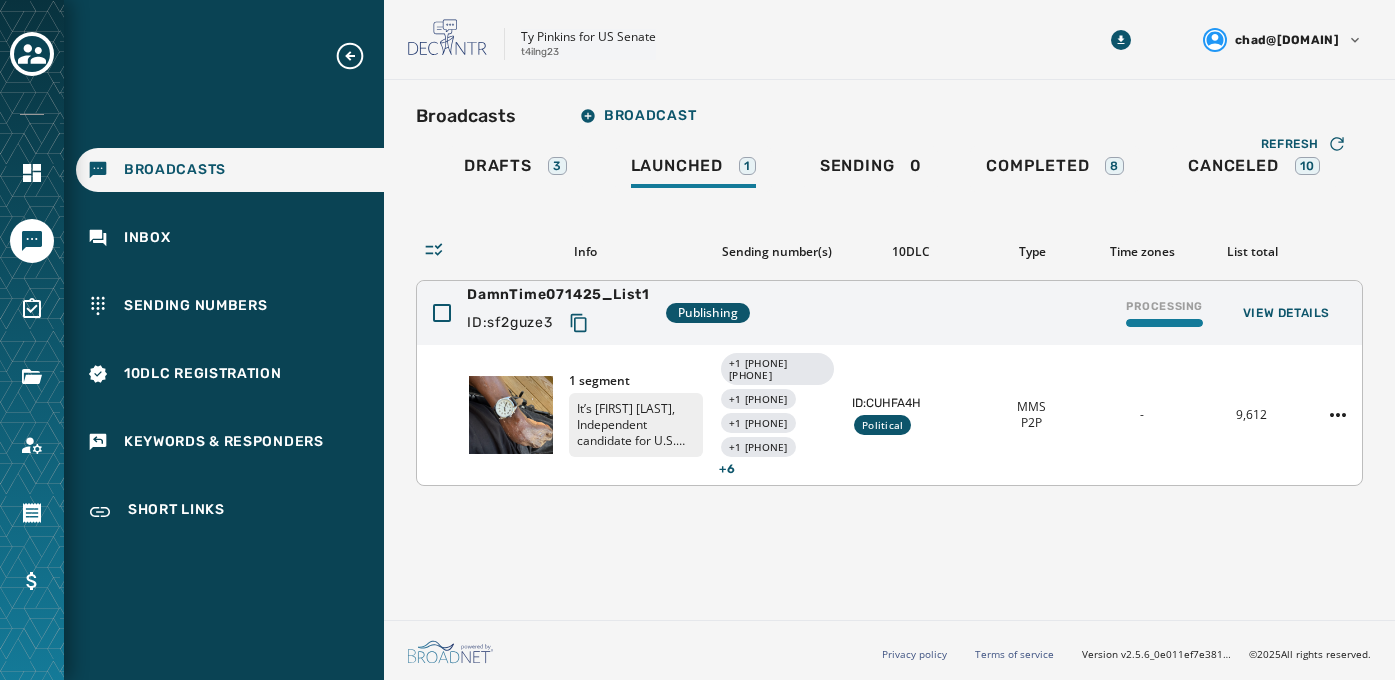 click at bounding box center [1164, 323] 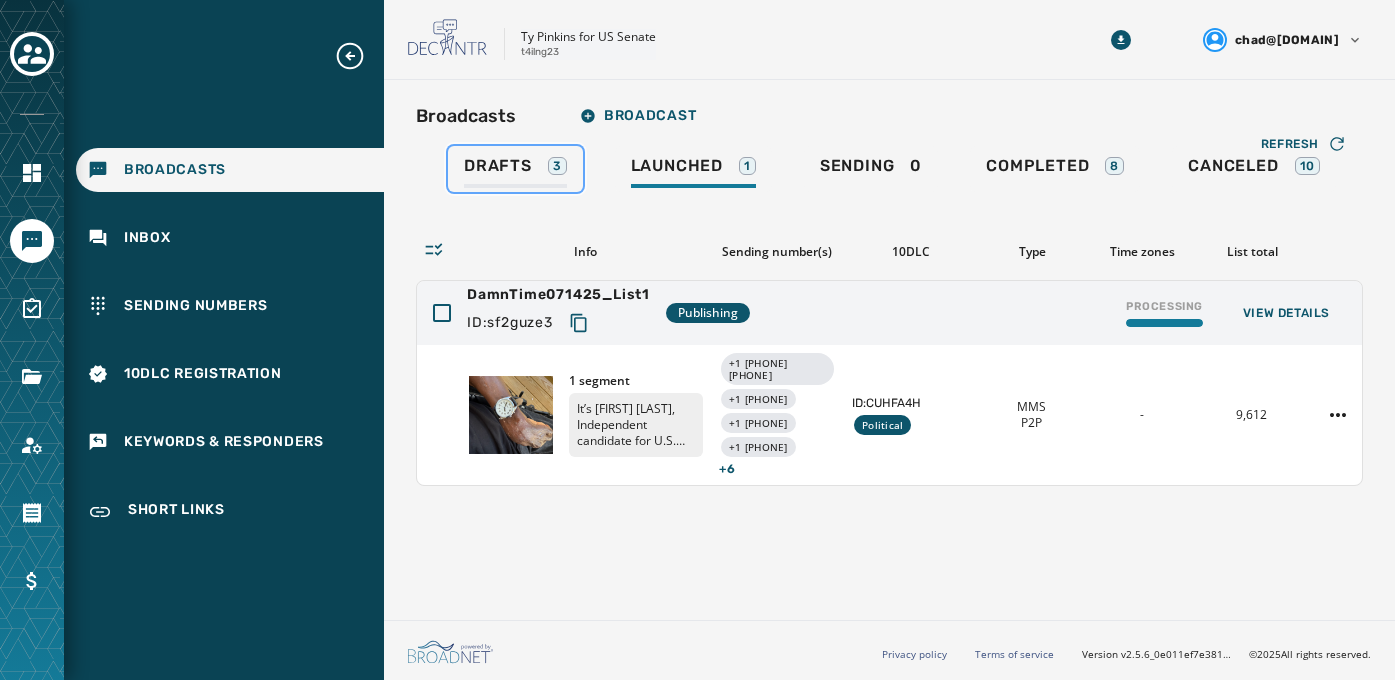 click on "Drafts" at bounding box center [498, 166] 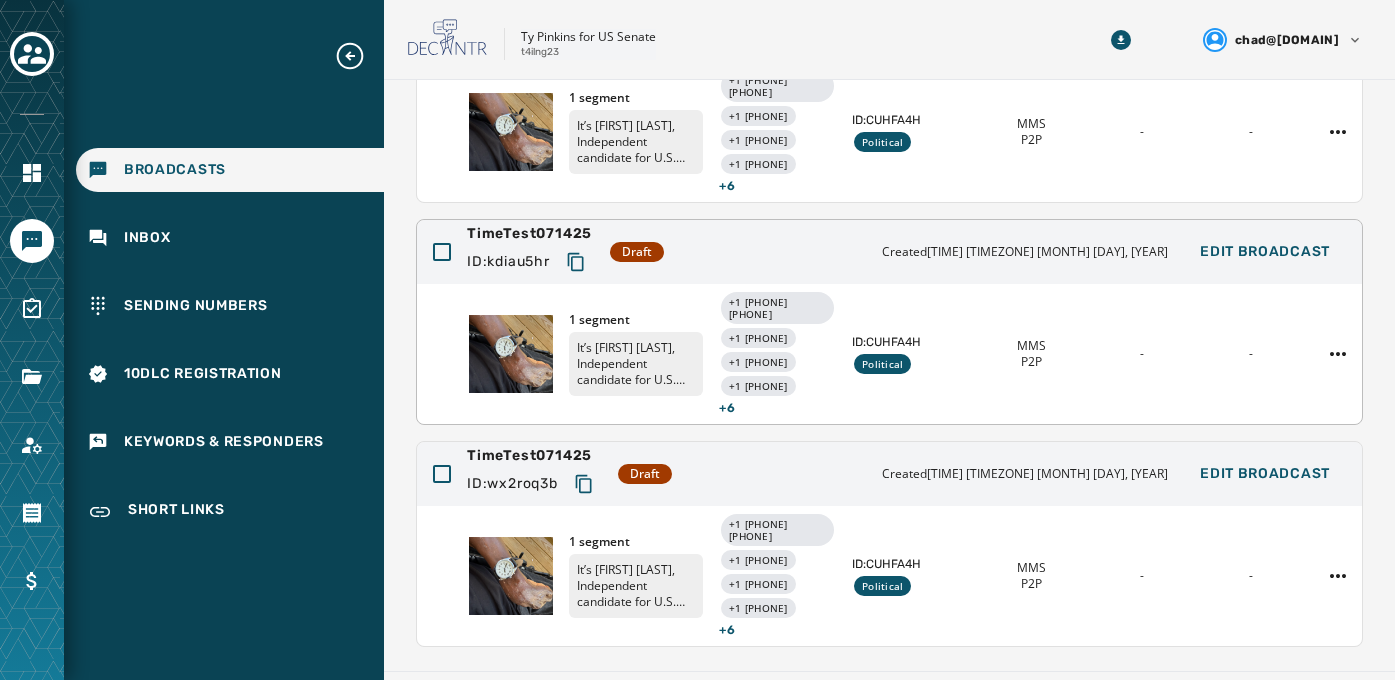 scroll, scrollTop: 285, scrollLeft: 0, axis: vertical 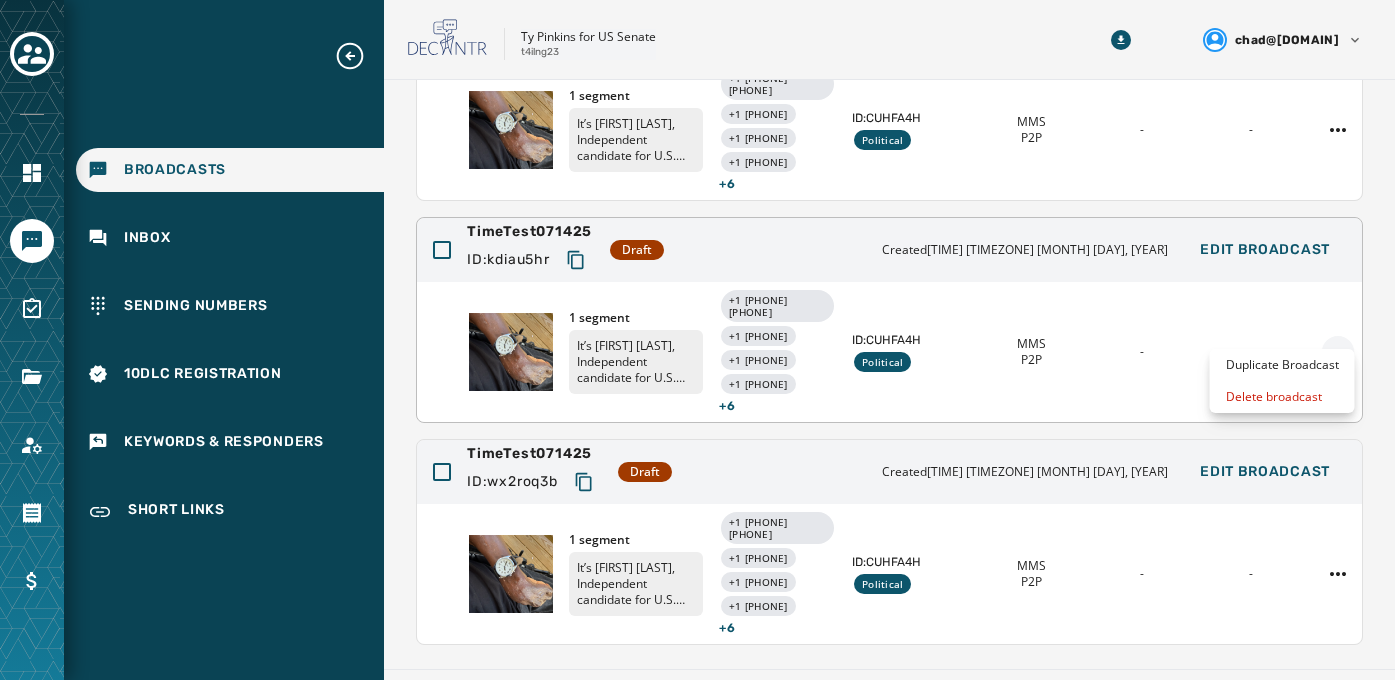 click on "Broadcasts      Inbox      Sending Numbers      10DLC Registration      Keywords & Responders      Short Links Skip To Main Content Ty Pinkins for US Senate t4ilng23 chad@controlpointgroup.com Broadcasts Broadcast Drafts 3 Launched 1 Sending 0 Completed 8 Canceled 10 Refresh Info Sending number(s) 10DLC Type Time zones List total DamnTime071425_List1 ID:  rlhpm3uj Draft Created  12:52 PM EDT July 14, 2025 Edit Broadcast   1 segment +1 601 210-5334 +1 601 228-5174 +1 601 228-6460 +1 601 228-6463   + 6 ID:  CUHFA4H Political MMS P2P - - TimeTest071425 ID:  kdiau5hr Draft Created  11:28 AM EDT July 14, 2025 Edit Broadcast   1 segment +1 601 210-5334 +1 601 228-5174 +1 601 228-6460 +1 601 228-6463   + 6 ID:  CUHFA4H Political MMS P2P - - TimeTest071425 ID:  wx2roq3b Draft Created  11:27 AM EDT July 14, 2025 Edit Broadcast   1 segment +1 601 210-5334 +1 601 228-5174 +1 601 228-6460 +1 601 228-6463   + 6 ID:  CUHFA4H Political MMS P2P - - New Broadcast Save Draft t4ilng23 Send Test" at bounding box center (697, 340) 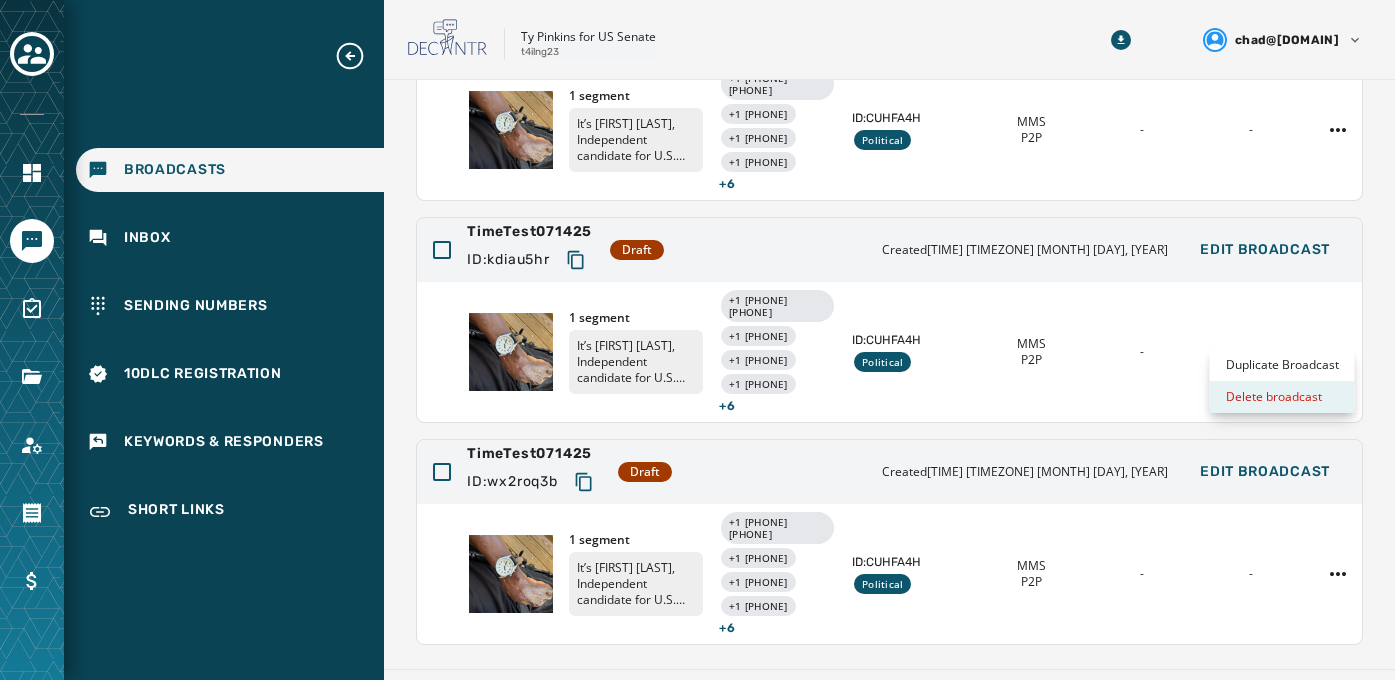 click on "Delete broadcast" at bounding box center [1282, 397] 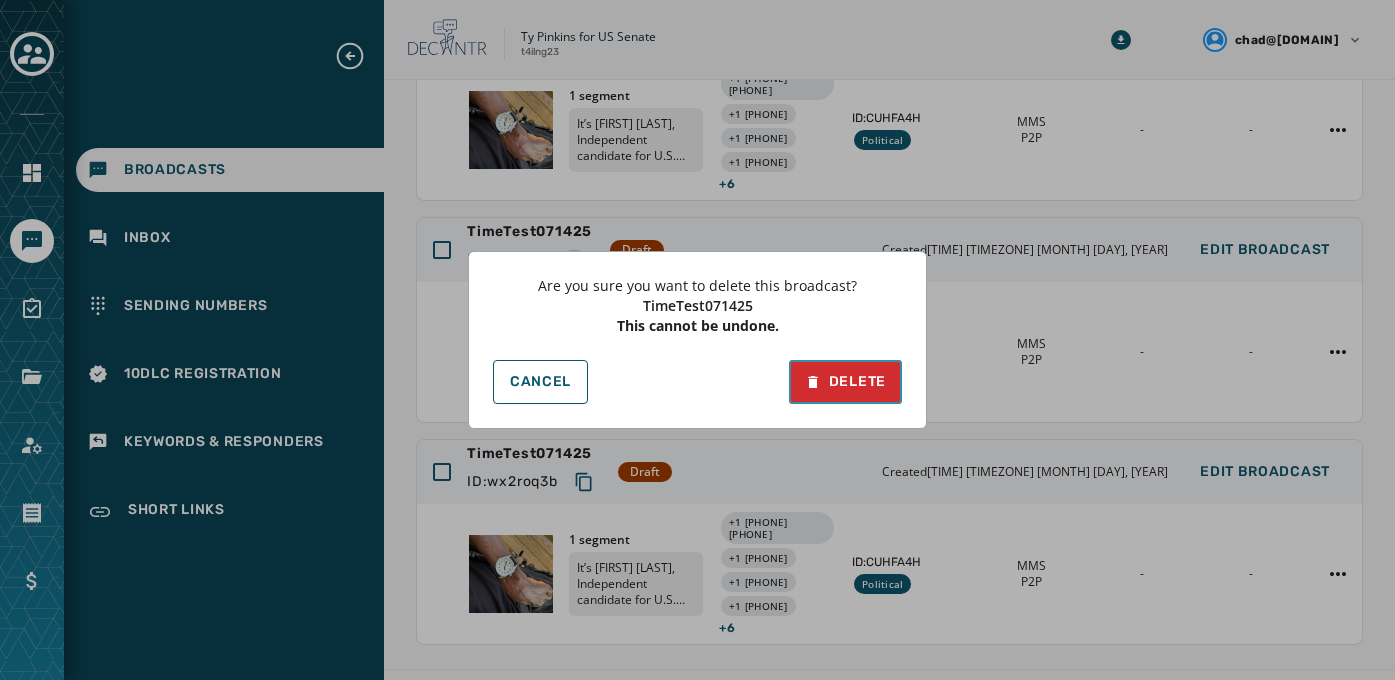 drag, startPoint x: 860, startPoint y: 385, endPoint x: 933, endPoint y: 395, distance: 73.68175 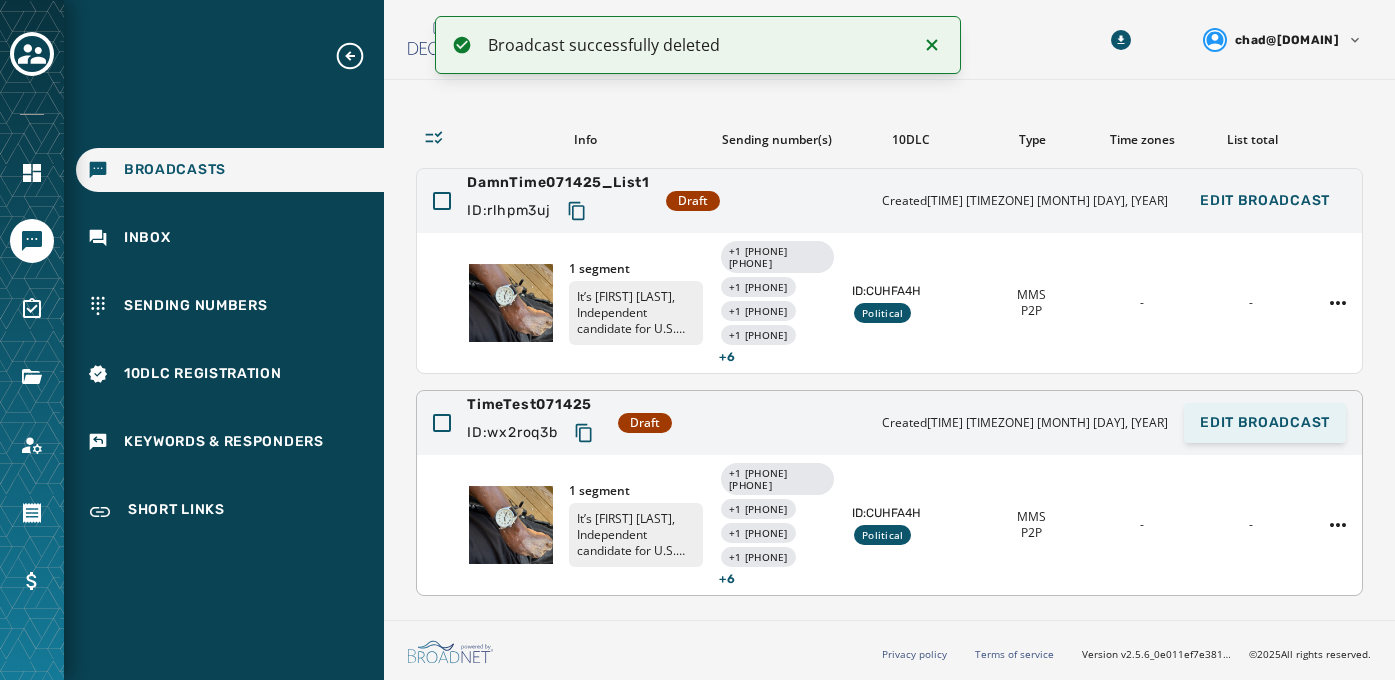 scroll, scrollTop: 87, scrollLeft: 0, axis: vertical 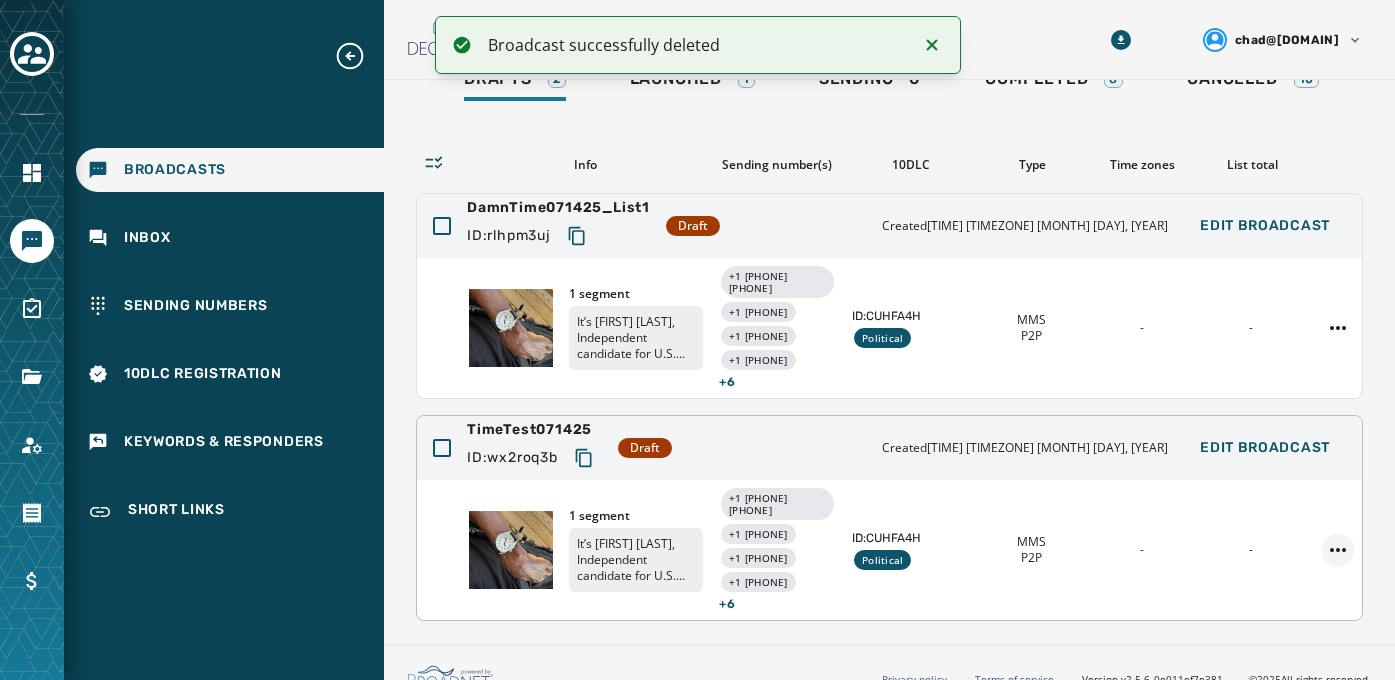click on "Broadcast successfully deleted      Broadcasts      Inbox      Sending Numbers      10DLC Registration      Keywords & Responders      Short Links Skip To Main Content Ty Pinkins for US Senate t4ilng23 chad@controlpointgroup.com Broadcasts Broadcast Drafts 2 Launched 1 Sending 0 Completed 8 Canceled 10 Refresh Info Sending number(s) 10DLC Type Time zones List total DamnTime071425_List1 ID:  rlhpm3uj Draft Created  12:52 PM EDT July 14, 2025 Edit Broadcast   1 segment +1 601 210-5334 +1 601 228-5174 +1 601 228-6460 +1 601 228-6463   + 6 ID:  CUHFA4H Political MMS P2P - - TimeTest071425 ID:  wx2roq3b Draft Created  11:27 AM EDT July 14, 2025 Edit Broadcast   1 segment +1 601 210-5334 +1 601 228-5174 +1 601 228-6460 +1 601 228-6463   + 6 ID:  CUHFA4H Political MMS P2P - - New Broadcast Save Draft Ty Pinkins for US Senate t4ilng23 Send Test First, tell us about your campaign. You’ll see a preview here in the next step. Settings Message Recipients Summary Set up your broadcast    * A2P" at bounding box center [697, 340] 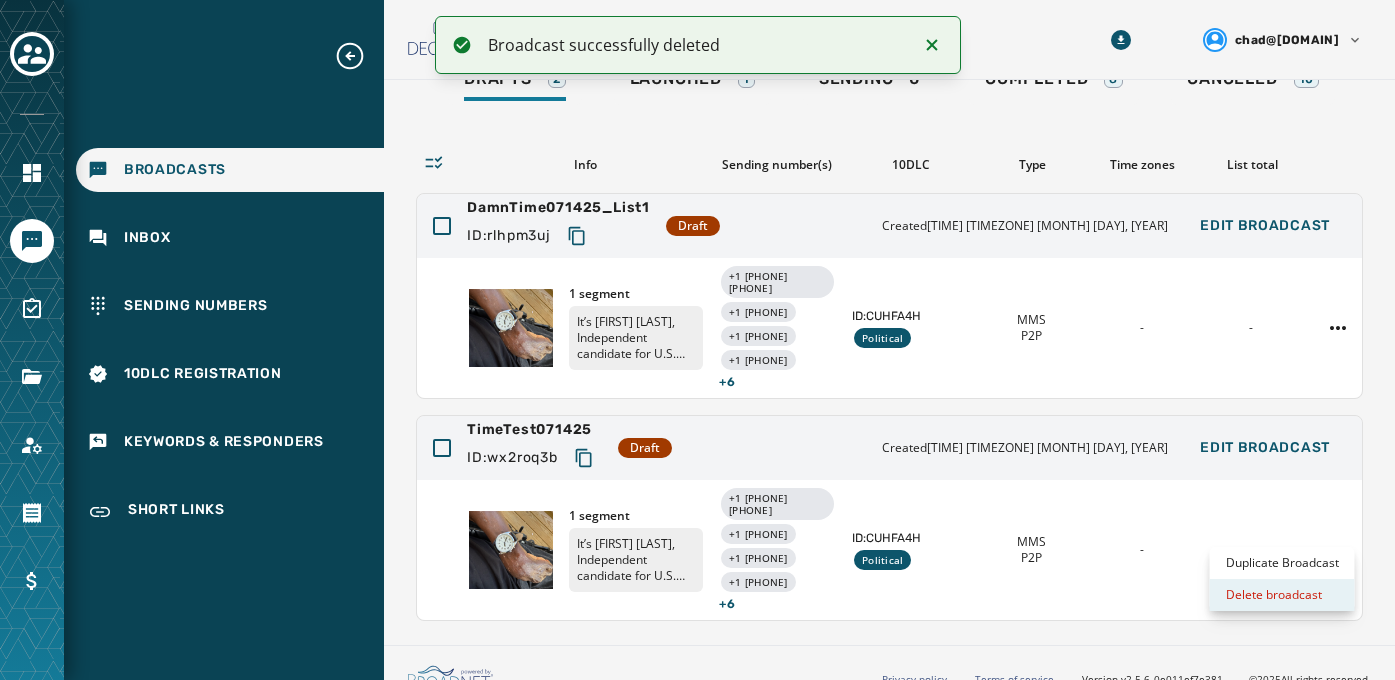 click on "Delete broadcast" at bounding box center [1282, 595] 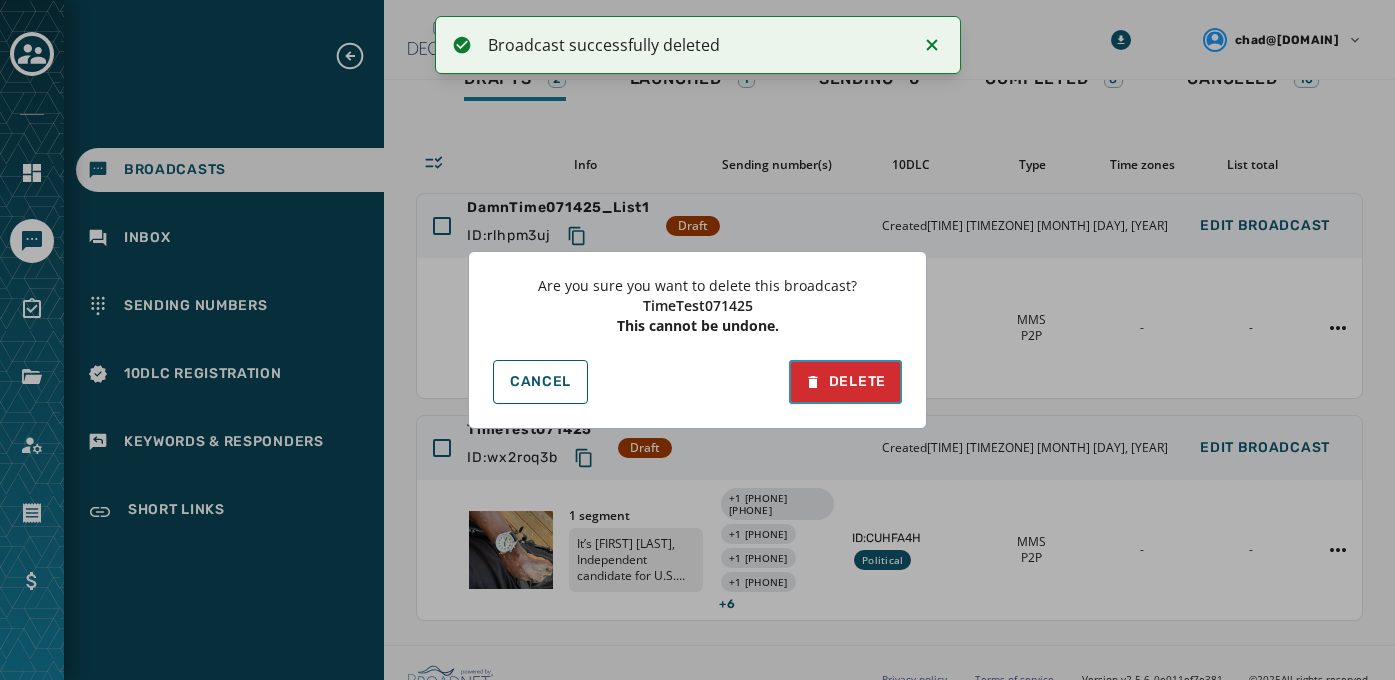 click on "Delete" at bounding box center (845, 382) 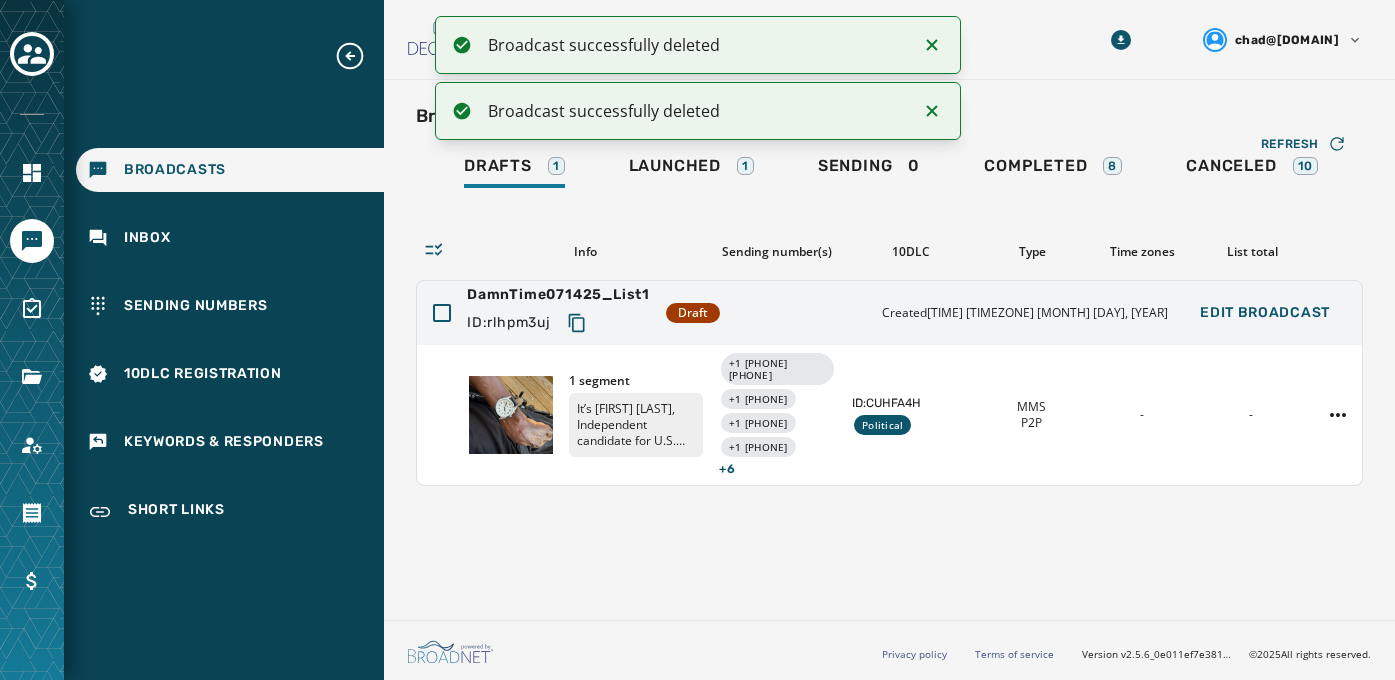 scroll, scrollTop: 0, scrollLeft: 0, axis: both 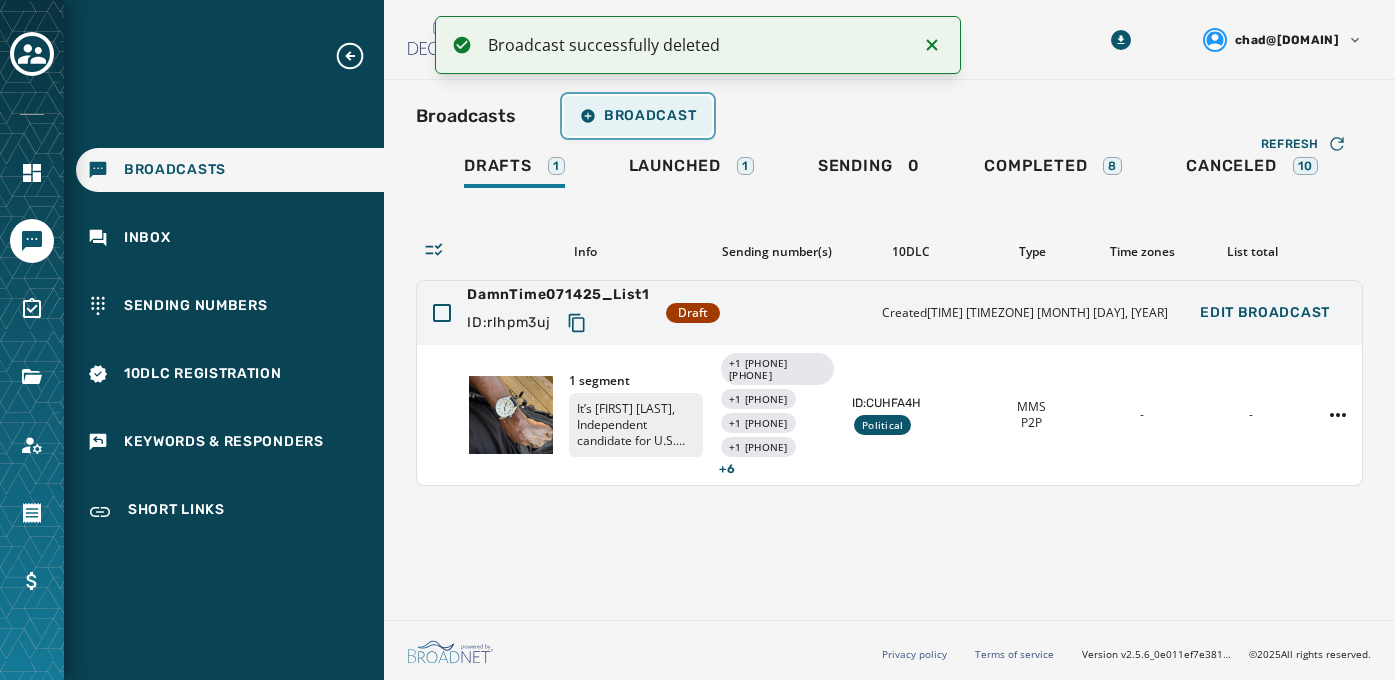 click on "Broadcast" at bounding box center (638, 116) 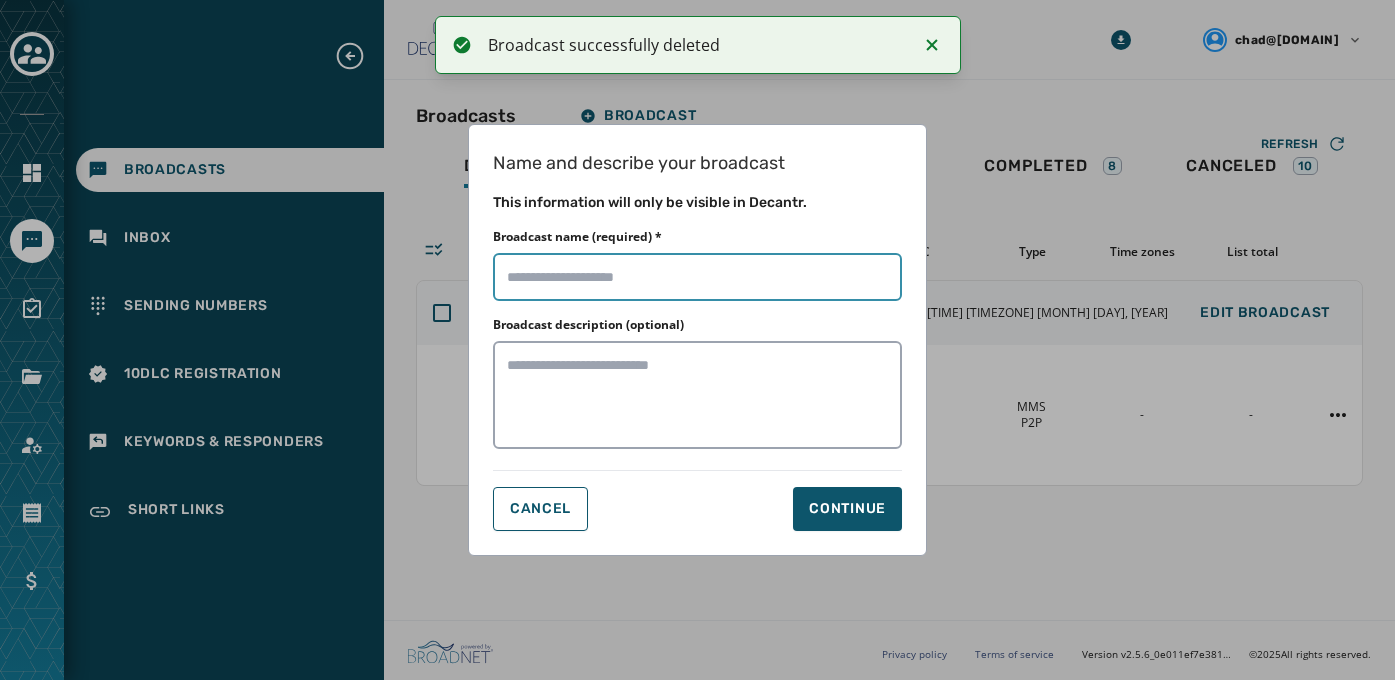 click on "Broadcast name (required) *" at bounding box center (697, 277) 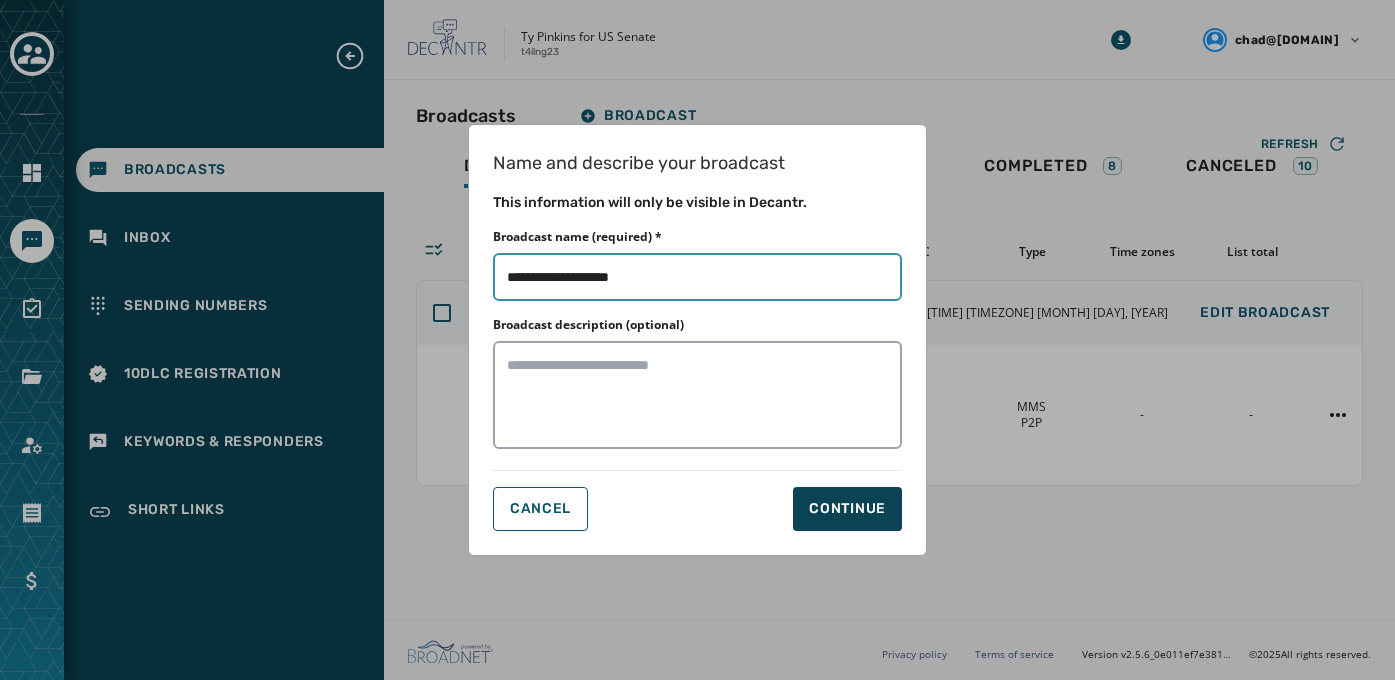 type on "**********" 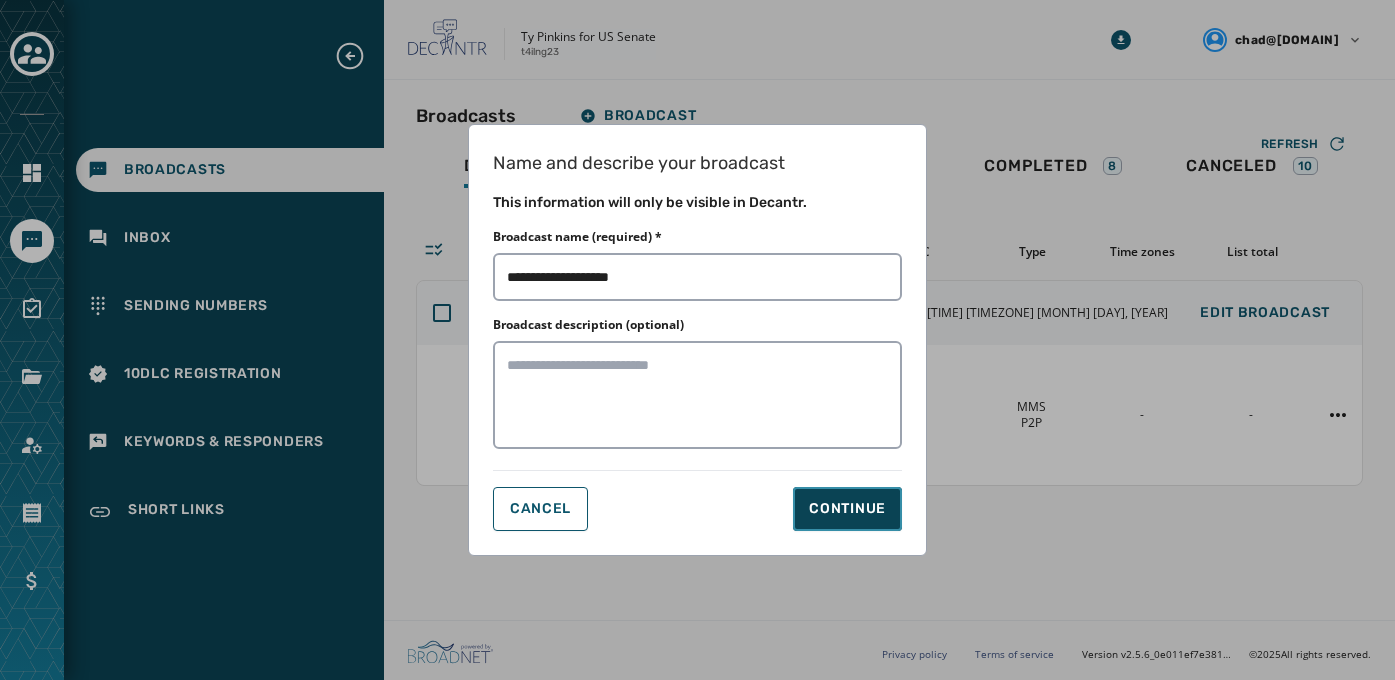 click on "Continue" at bounding box center (847, 509) 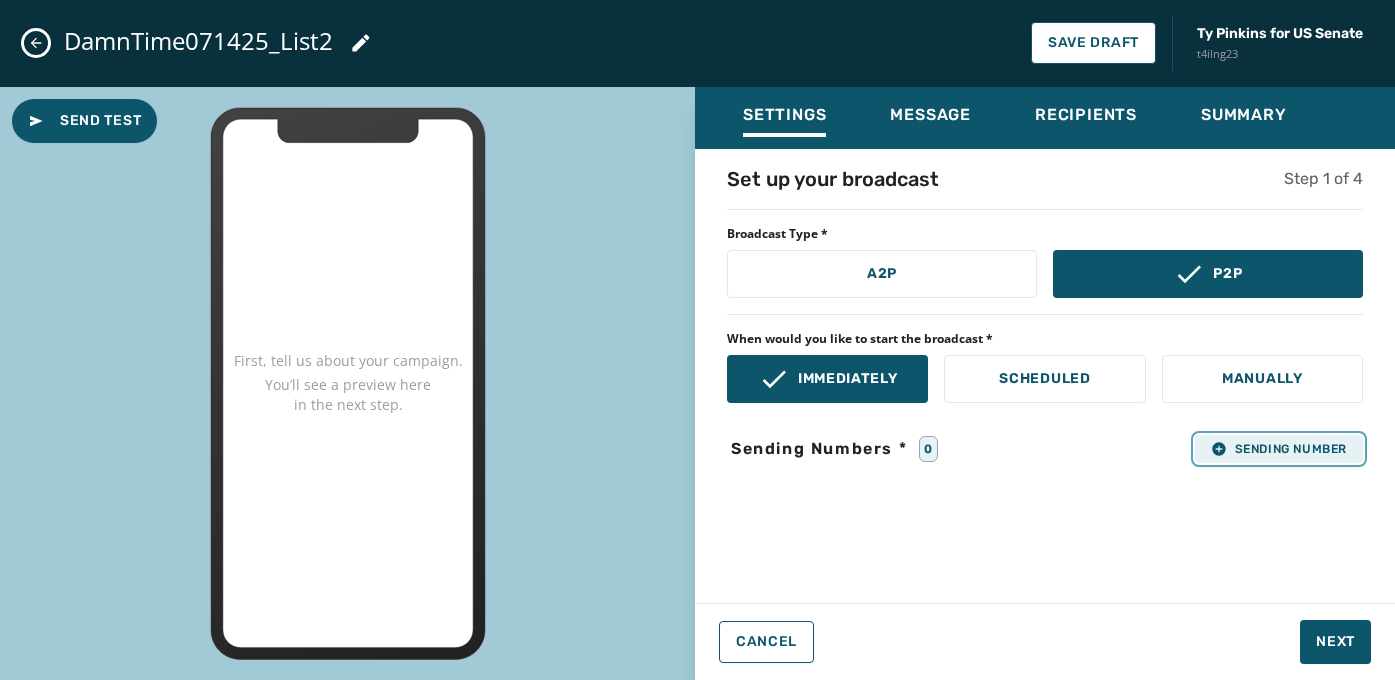 click on "Sending Number" at bounding box center (1279, 449) 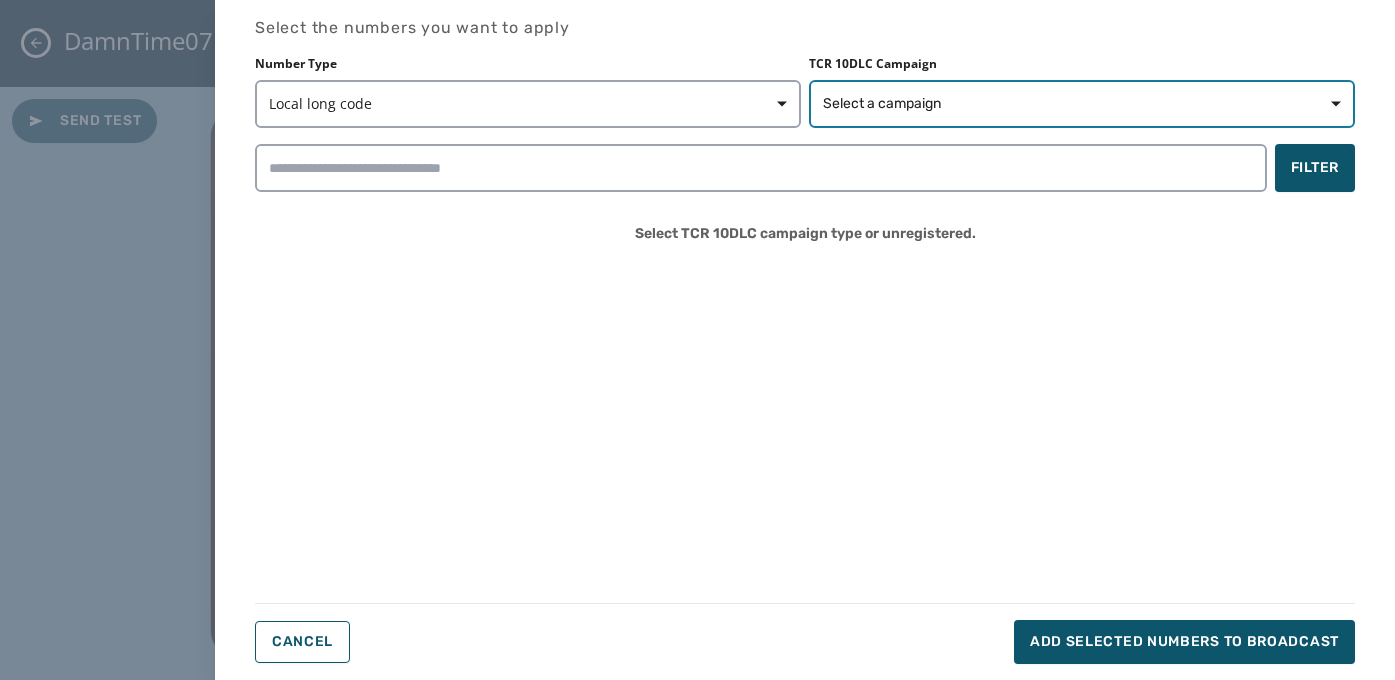 click on "Select a campaign" at bounding box center [1082, 104] 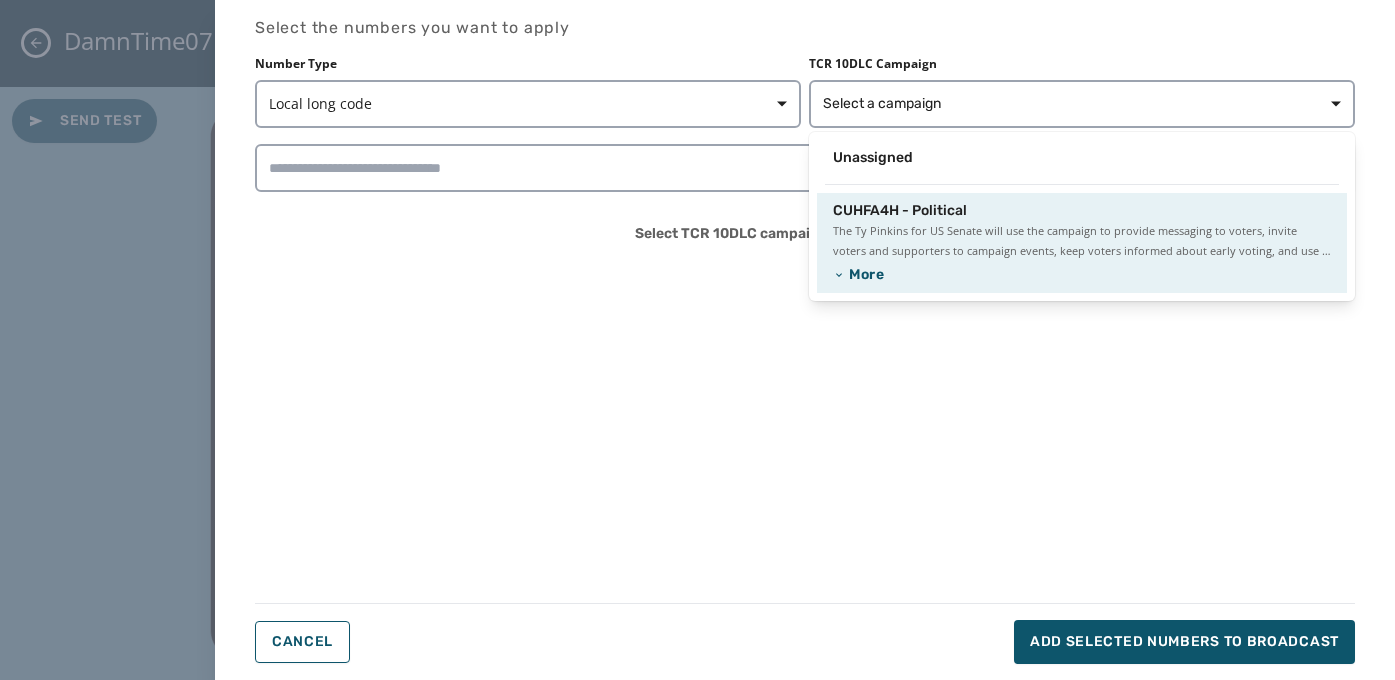 drag, startPoint x: 890, startPoint y: 233, endPoint x: 865, endPoint y: 226, distance: 25.96151 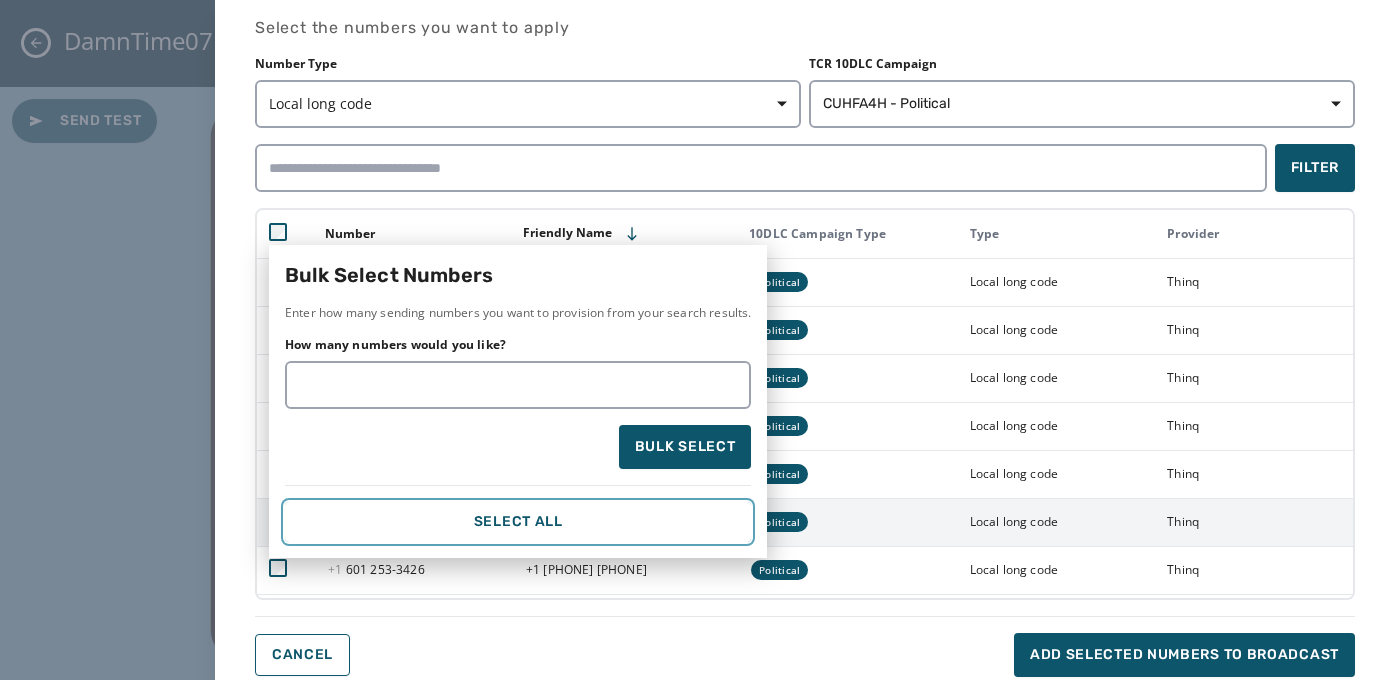drag, startPoint x: 525, startPoint y: 517, endPoint x: 548, endPoint y: 514, distance: 23.194826 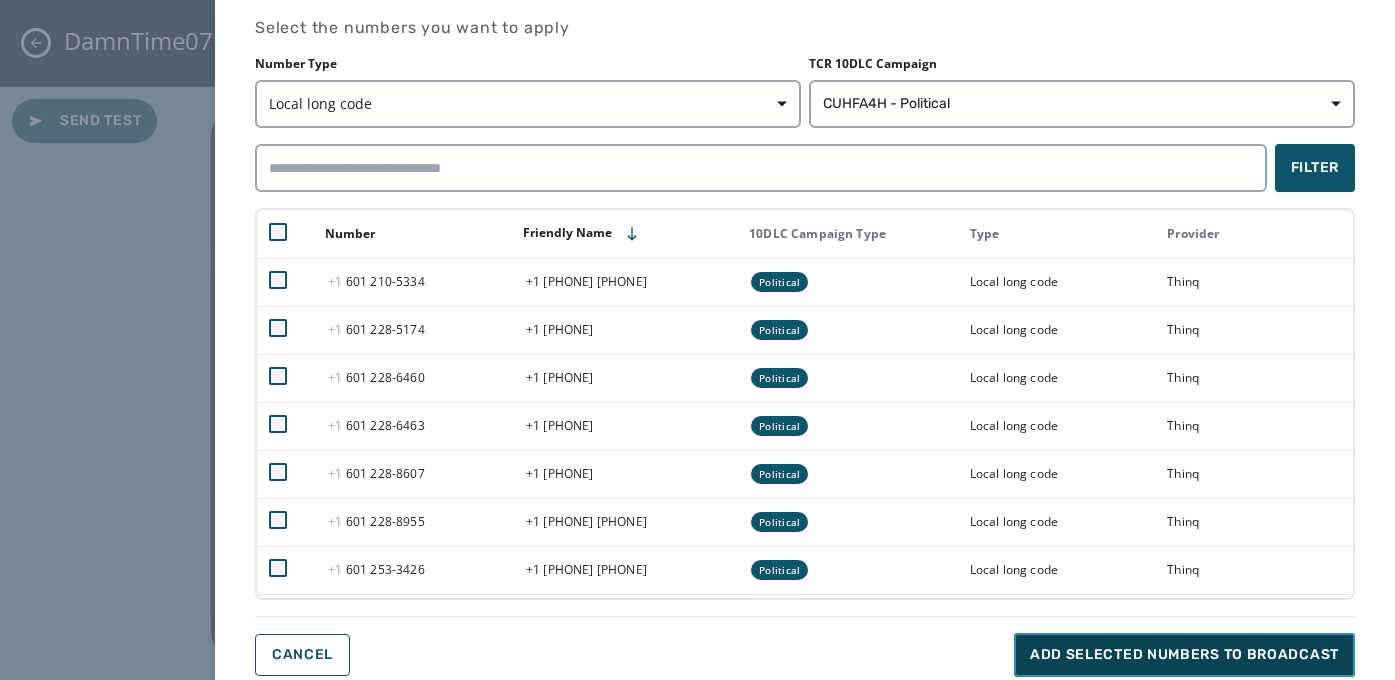 click on "Add selected numbers to broadcast" at bounding box center [1184, 655] 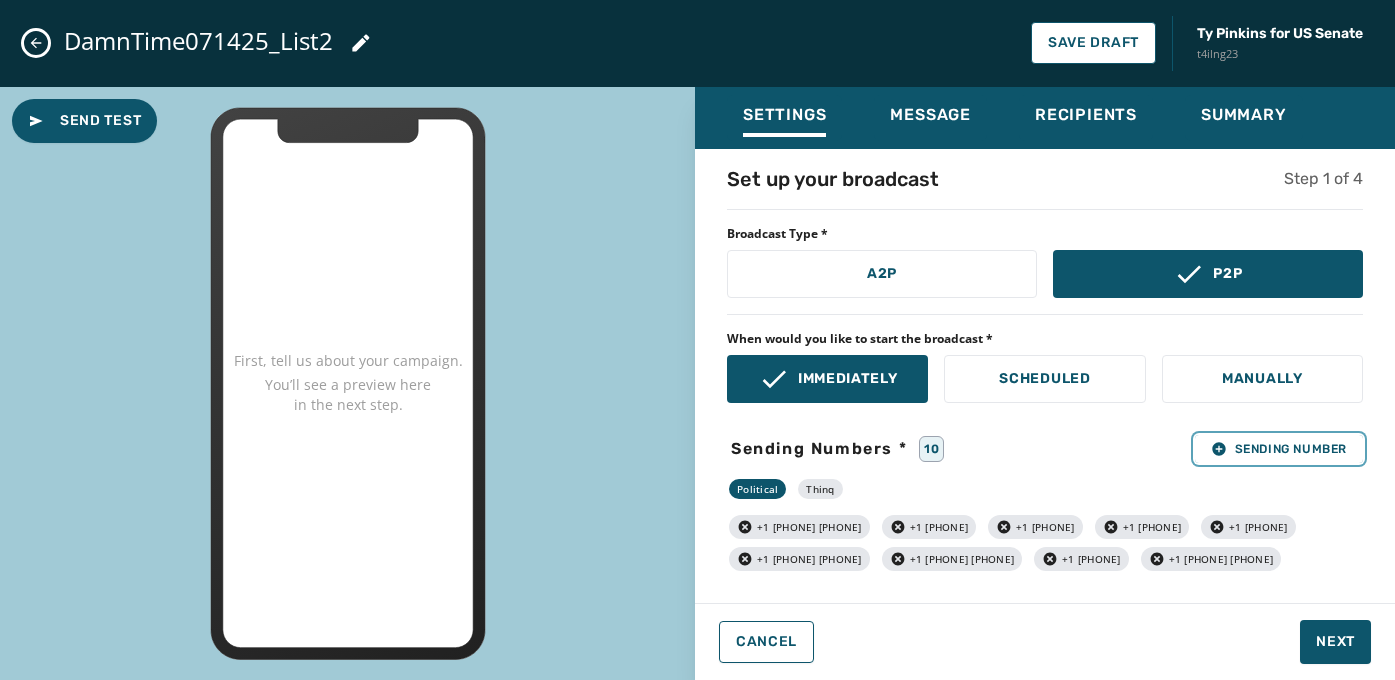 scroll, scrollTop: 52, scrollLeft: 0, axis: vertical 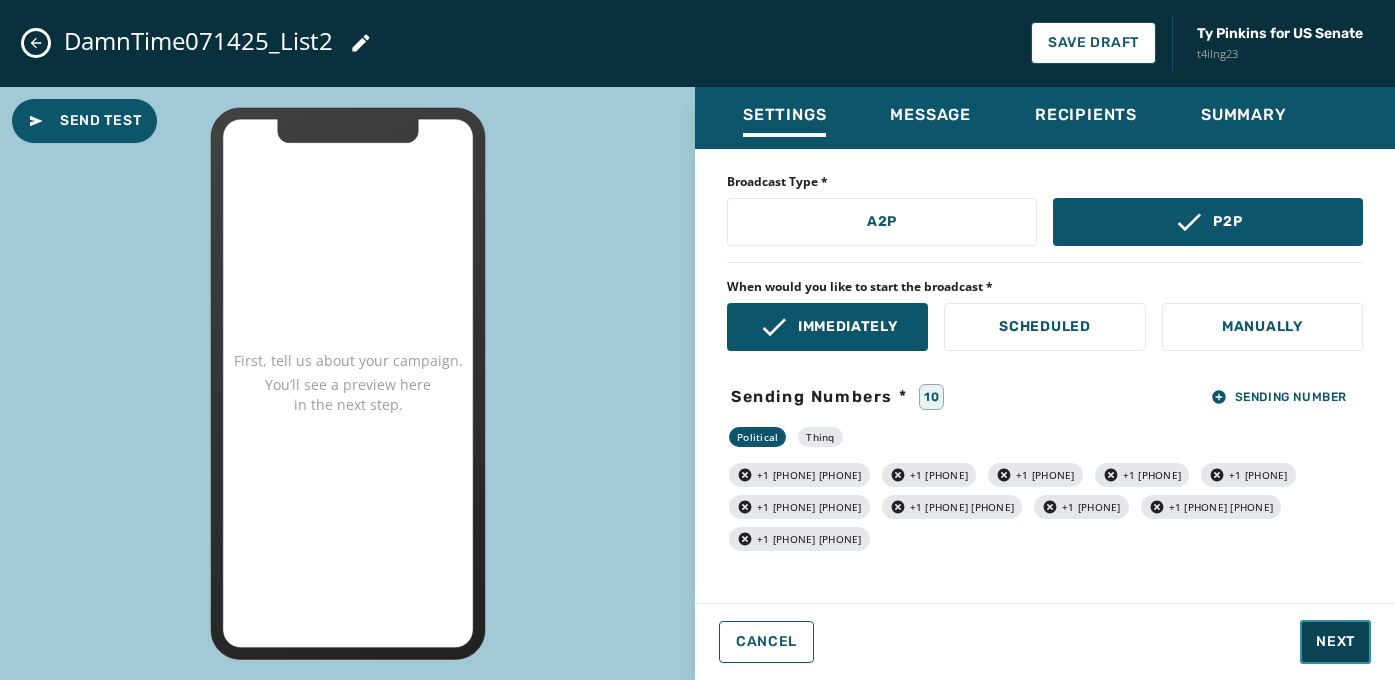 click on "Next" at bounding box center [1335, 642] 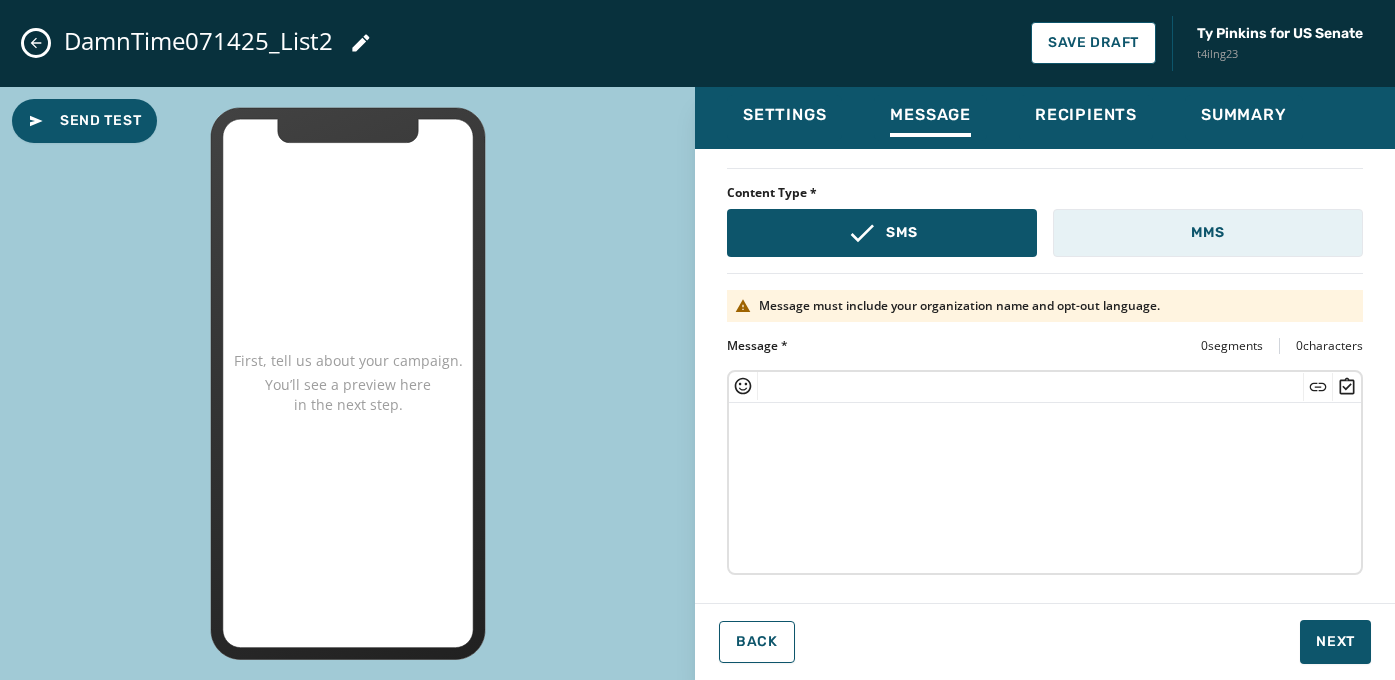 click on "MMS" at bounding box center [1208, 233] 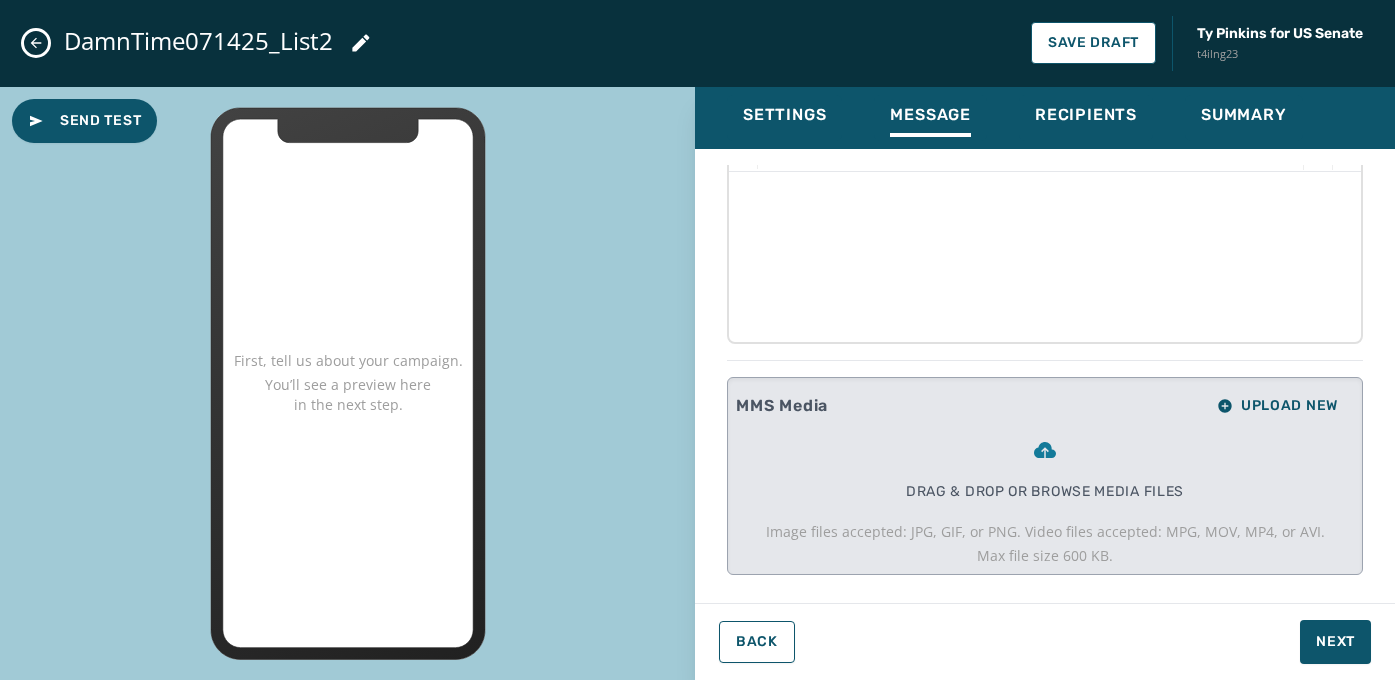 scroll, scrollTop: 216, scrollLeft: 0, axis: vertical 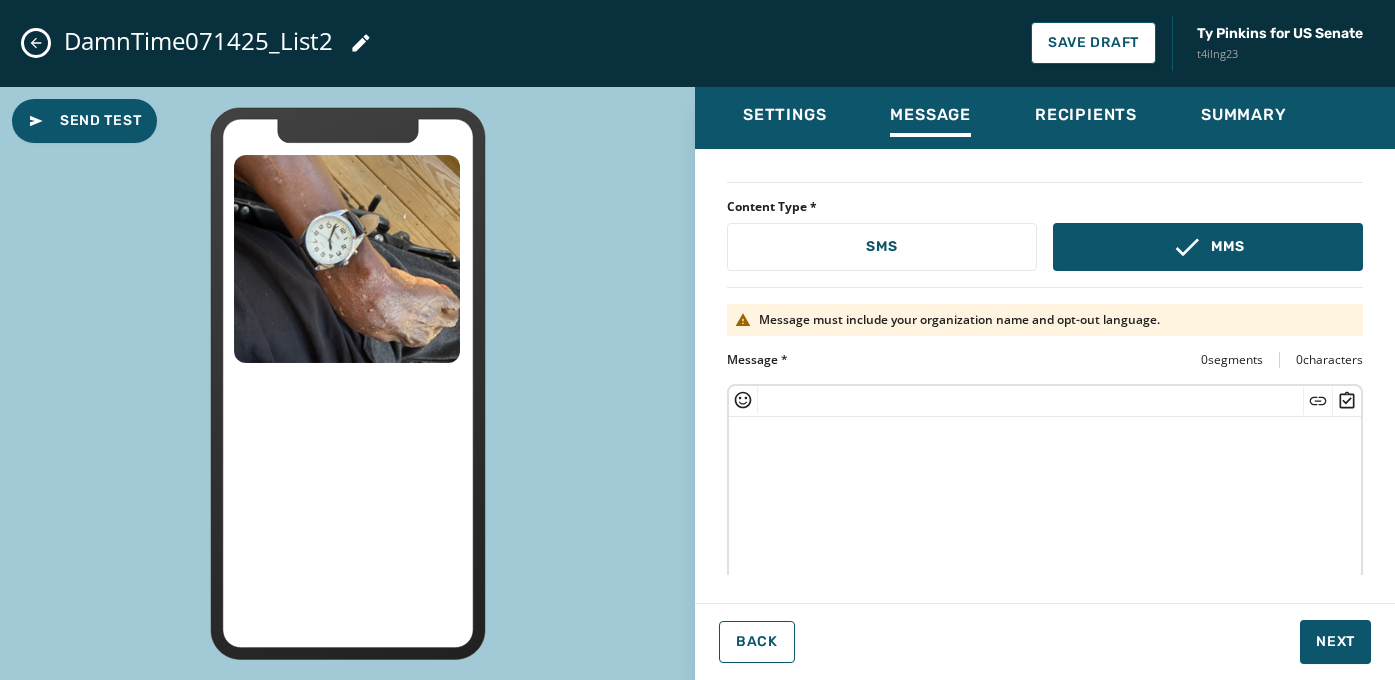 click at bounding box center [1045, 499] 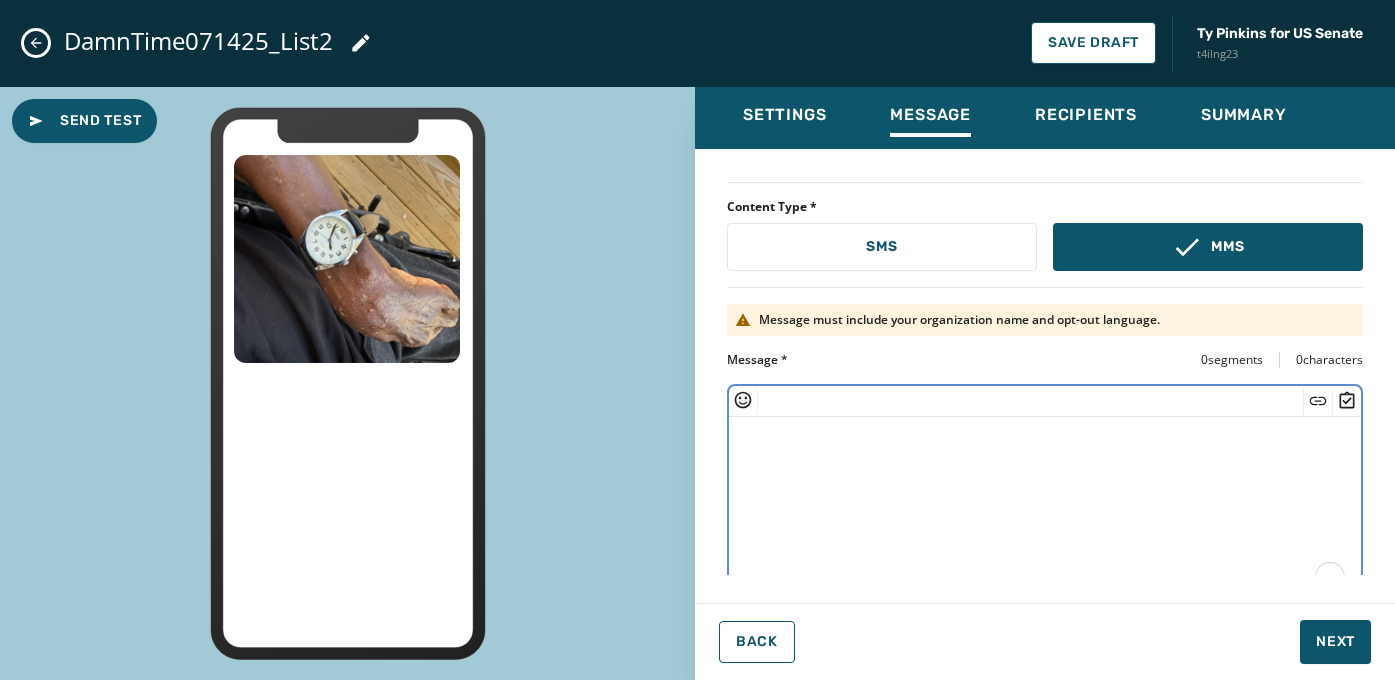 scroll, scrollTop: 1, scrollLeft: 0, axis: vertical 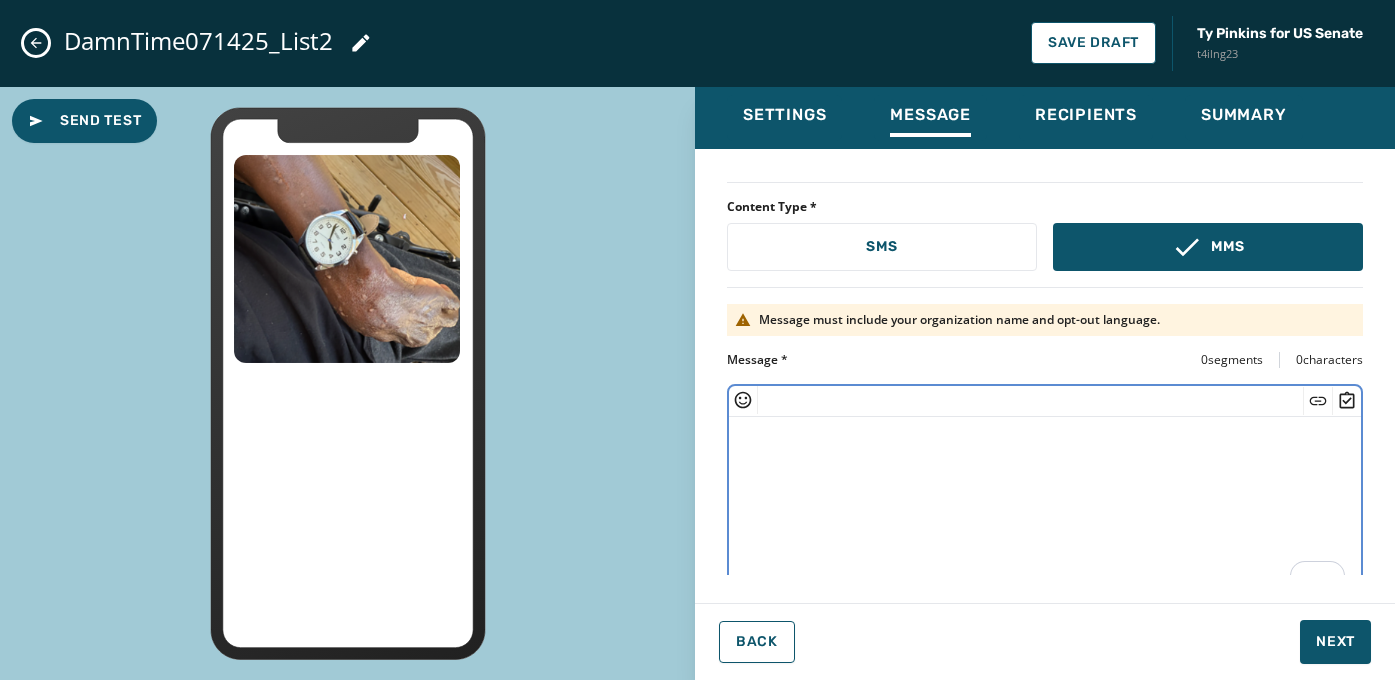 paste on "**********" 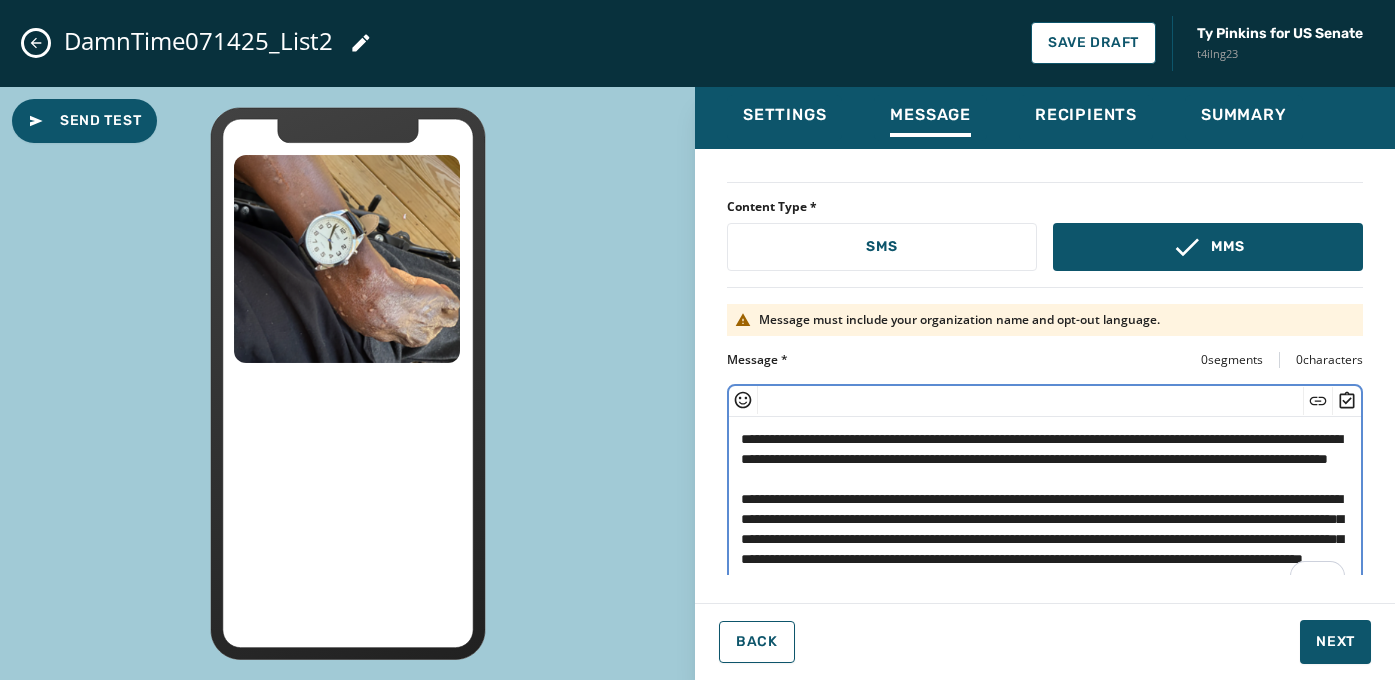scroll, scrollTop: 147, scrollLeft: 0, axis: vertical 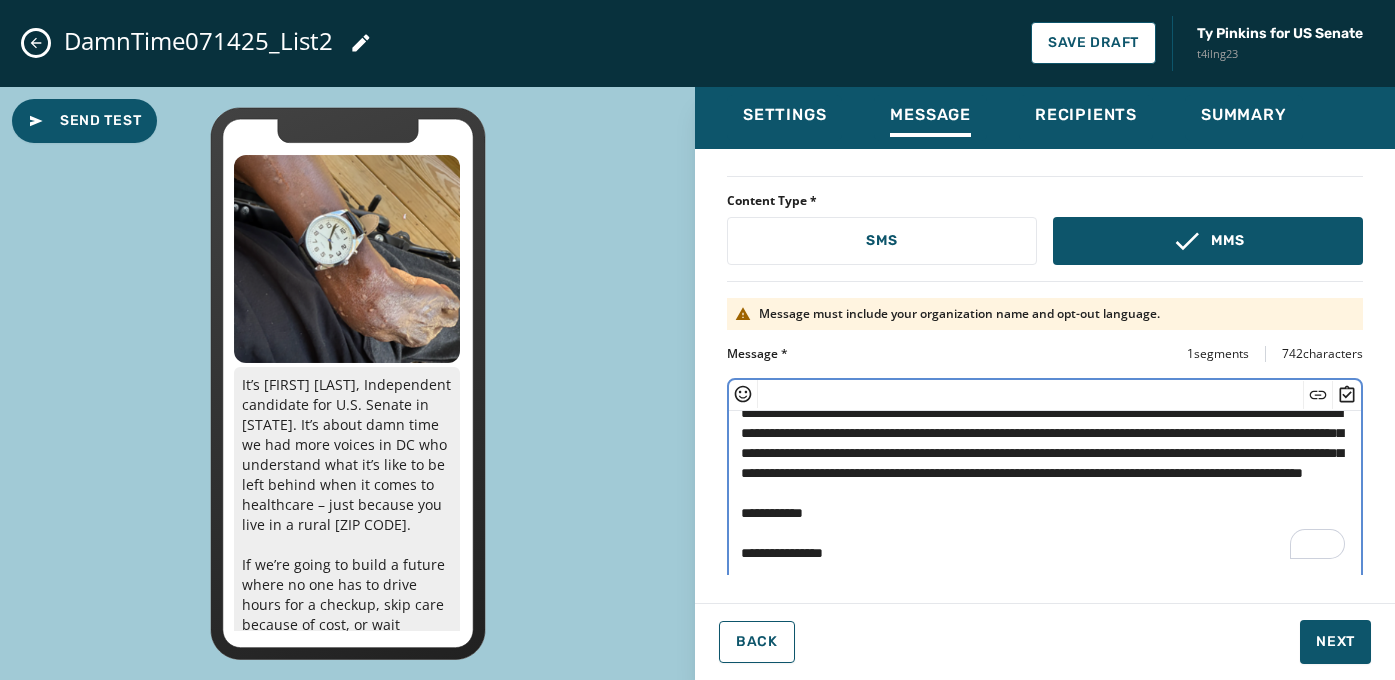 click on "**********" at bounding box center [1045, 493] 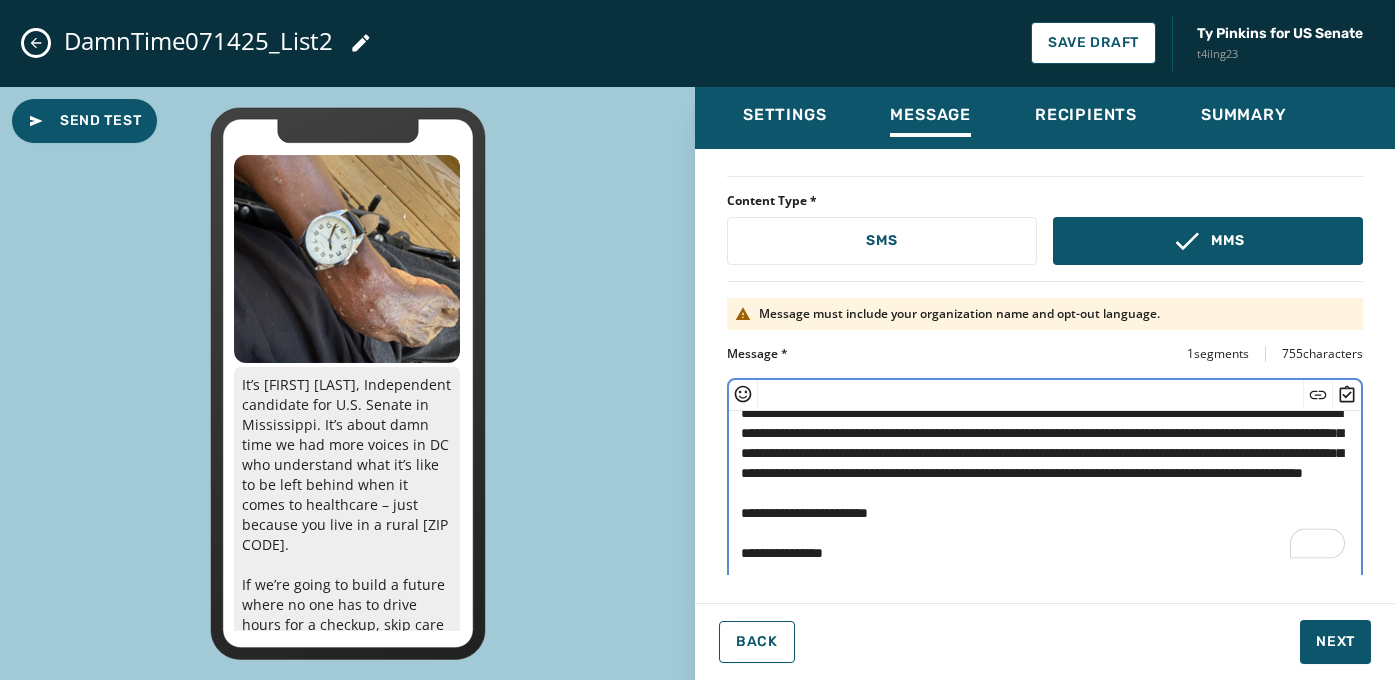 scroll, scrollTop: 0, scrollLeft: 0, axis: both 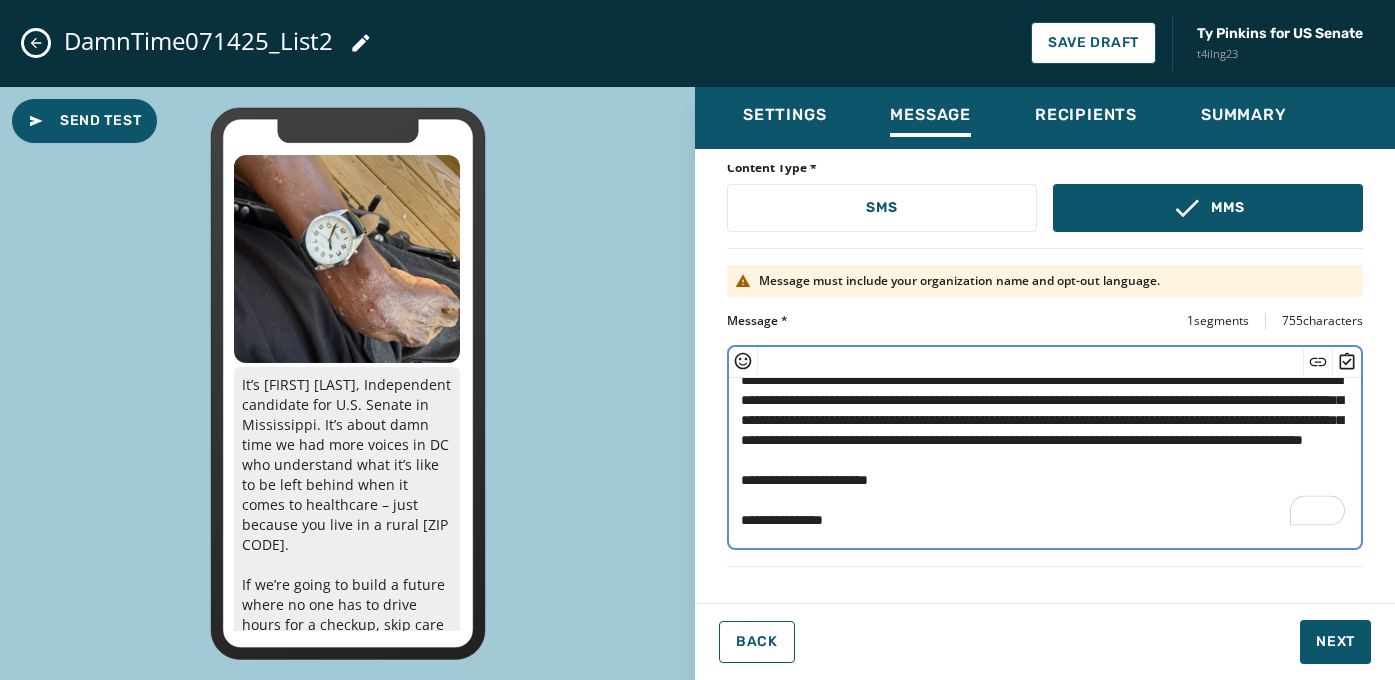 drag, startPoint x: 972, startPoint y: 399, endPoint x: 1028, endPoint y: 429, distance: 63.529522 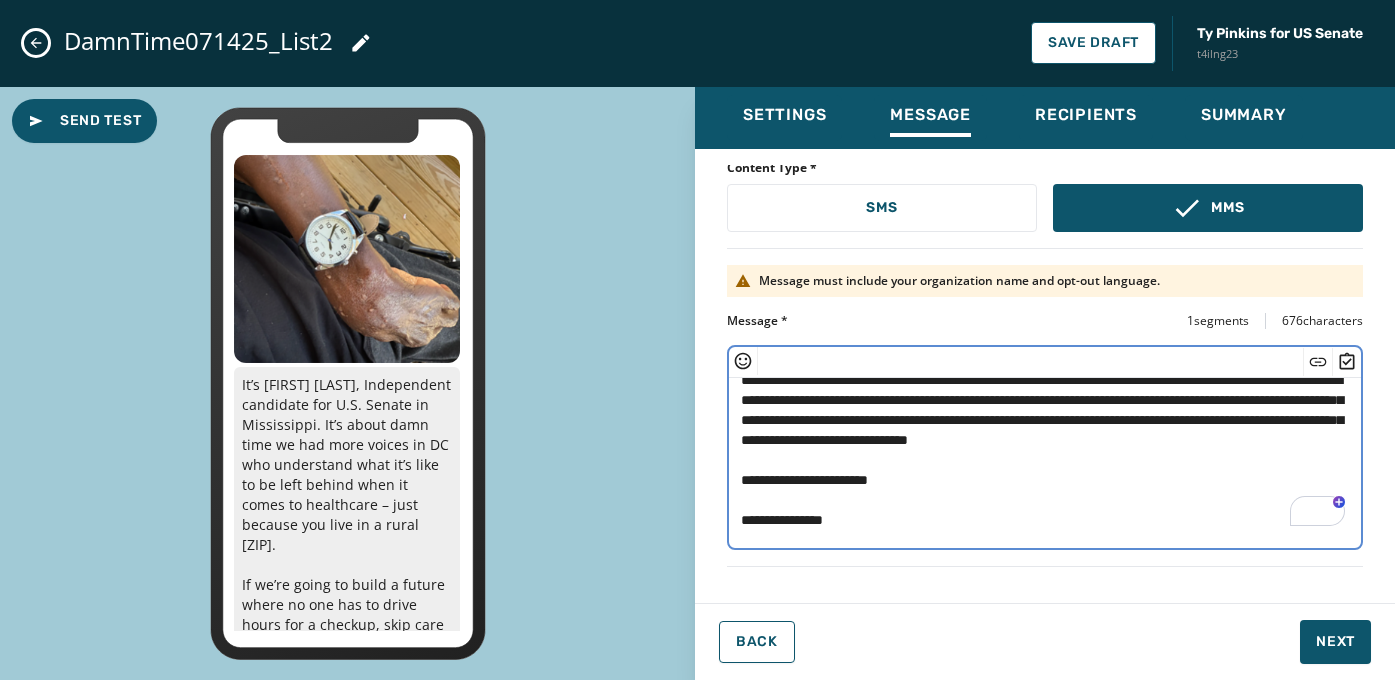 paste on "****" 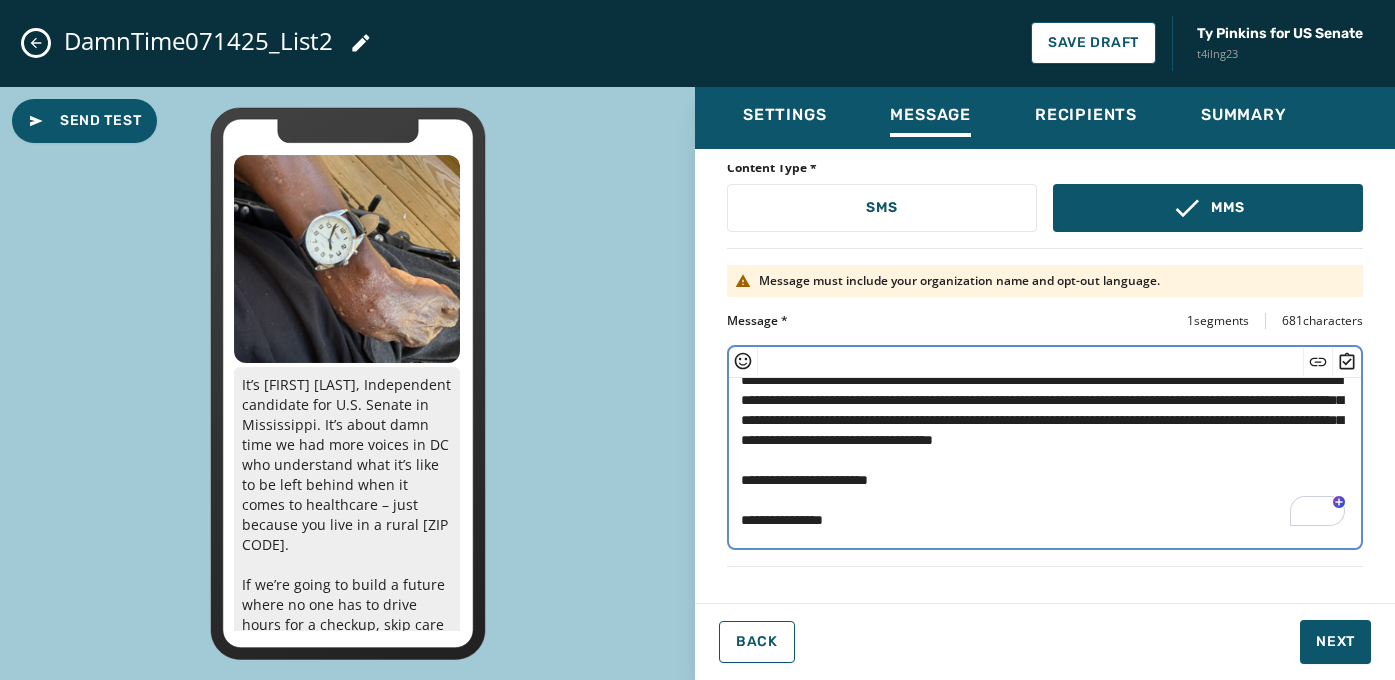 scroll, scrollTop: 18, scrollLeft: 0, axis: vertical 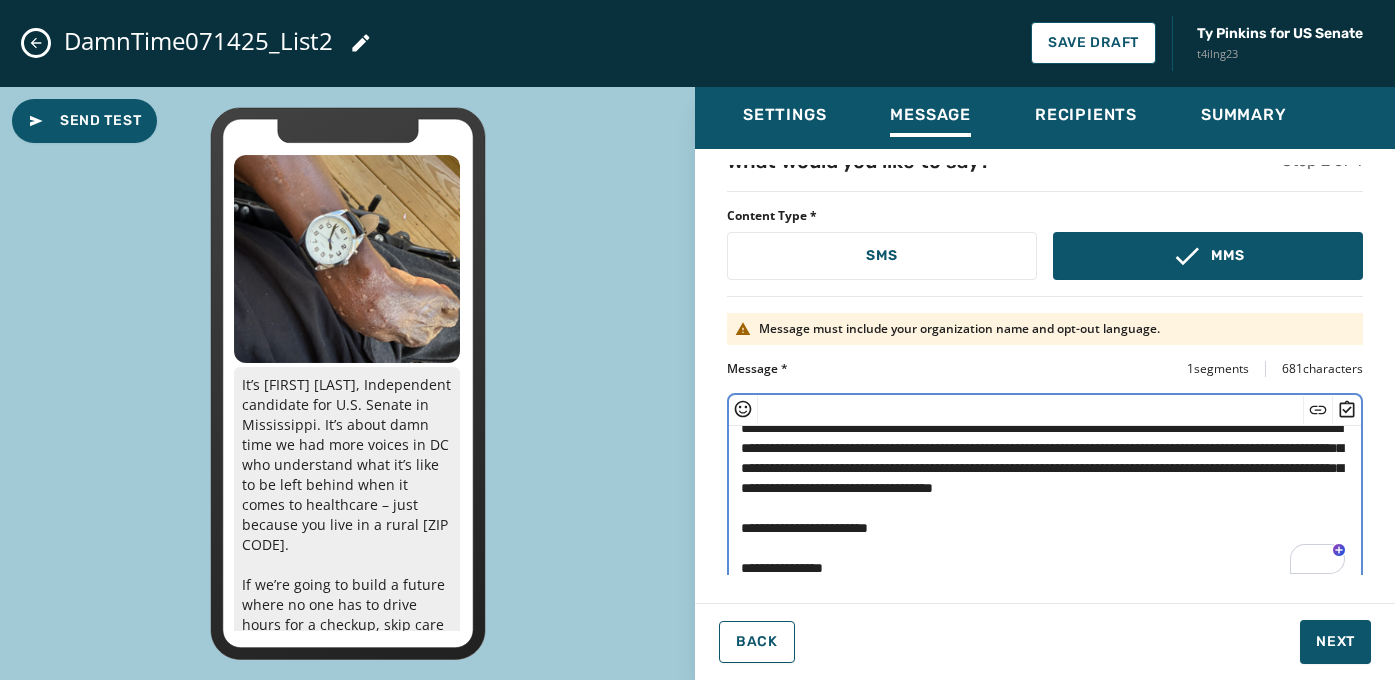 click 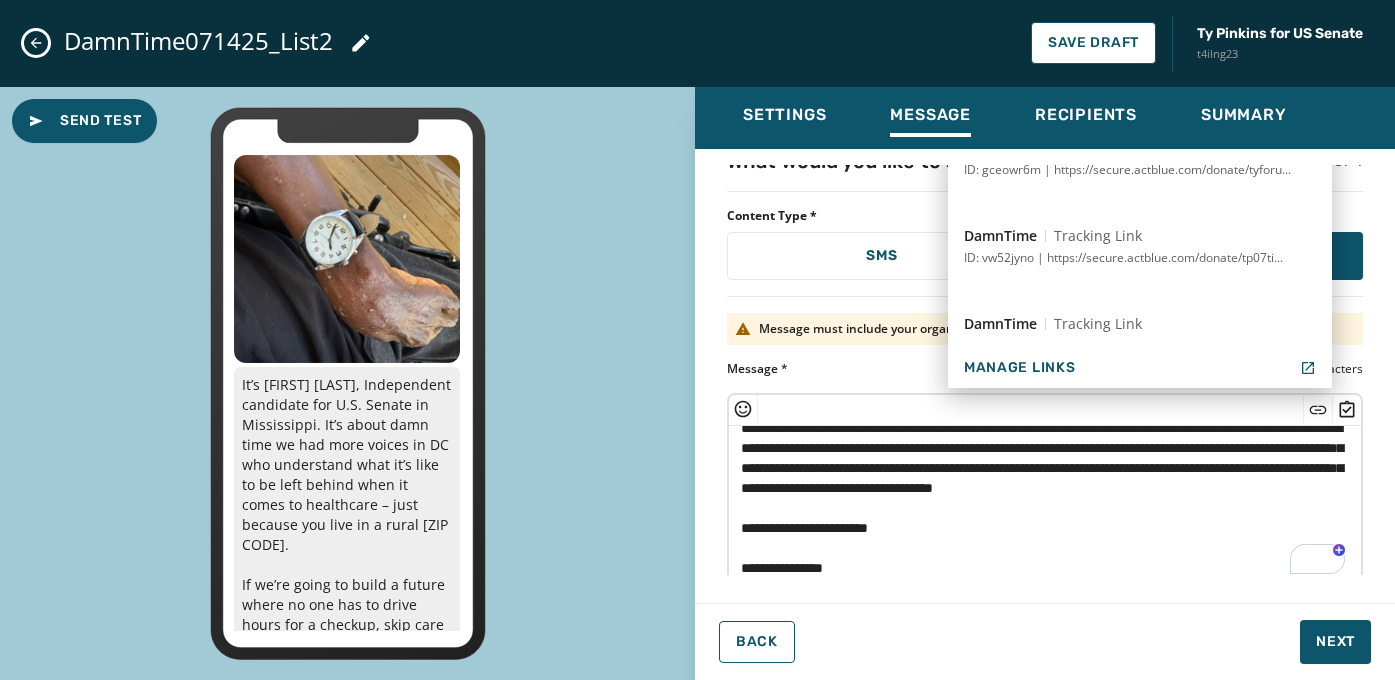 scroll, scrollTop: 964, scrollLeft: 0, axis: vertical 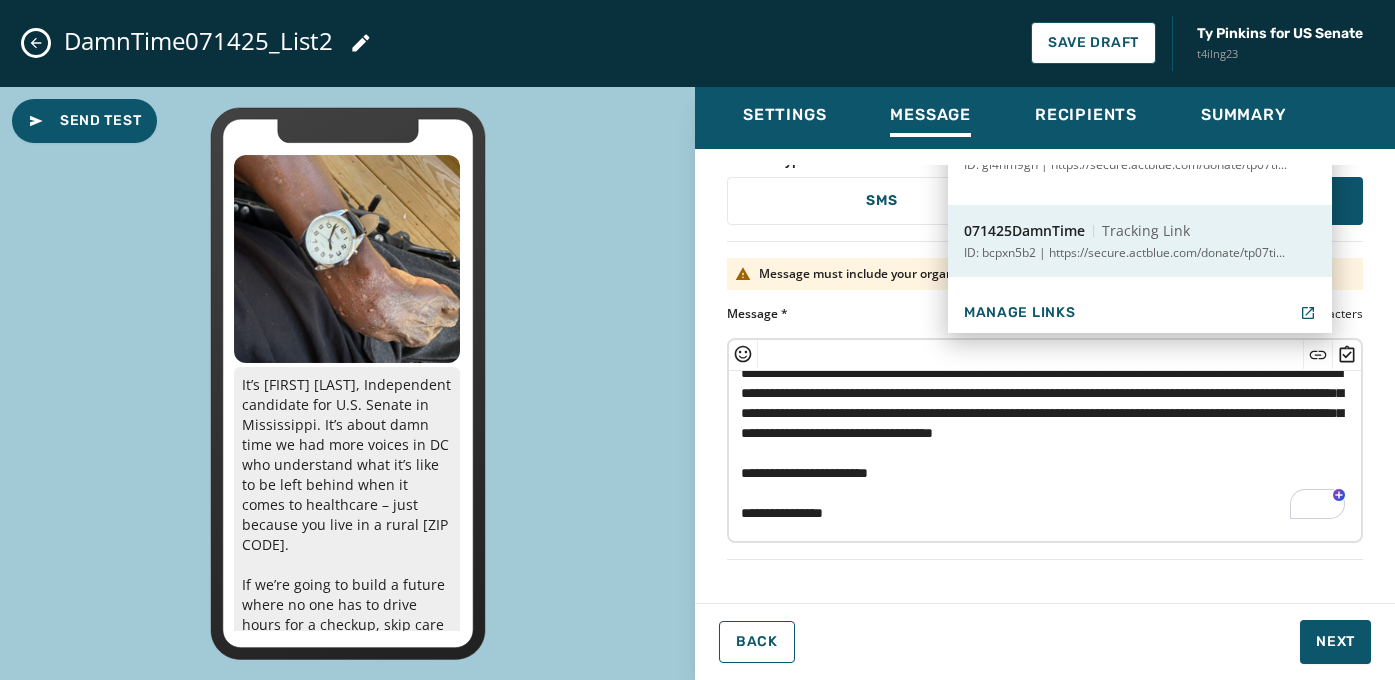 click on "ID: bcpxn5b2 | https://secure.actblue.com/donate/tp07ti..." at bounding box center [1124, 253] 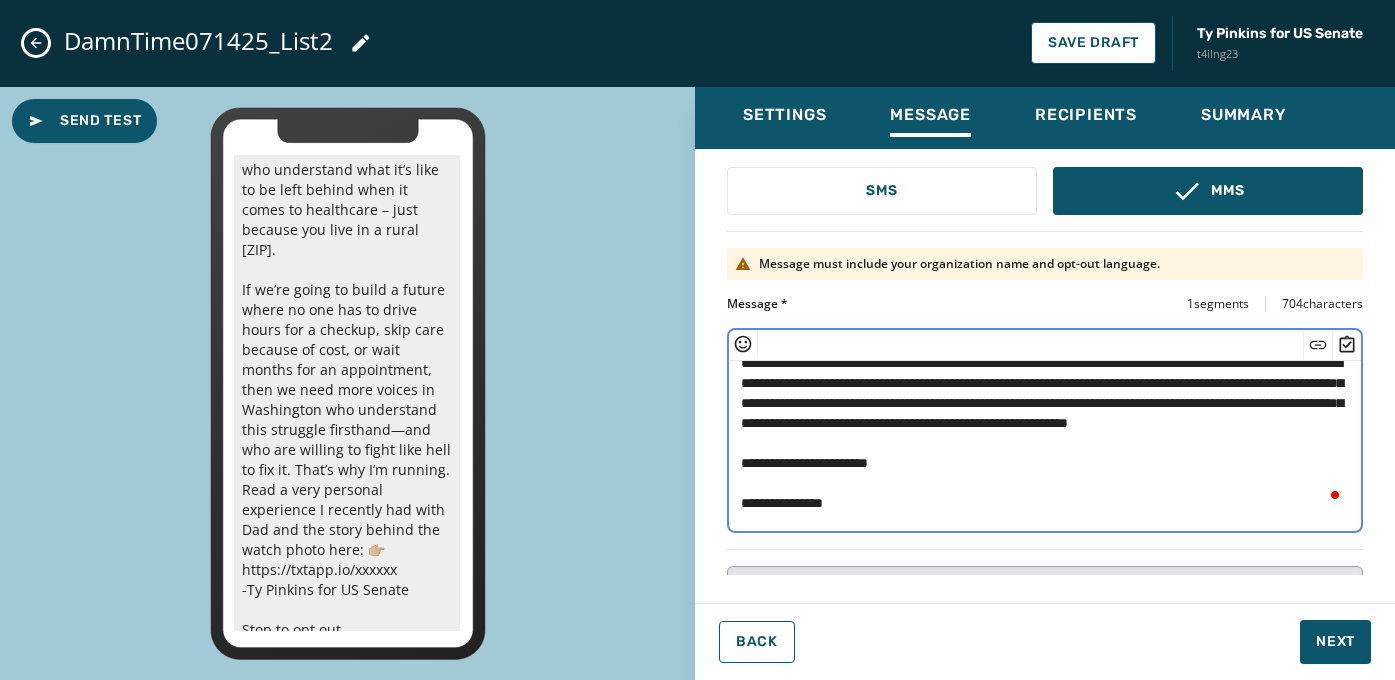 click on "**********" at bounding box center (1045, 443) 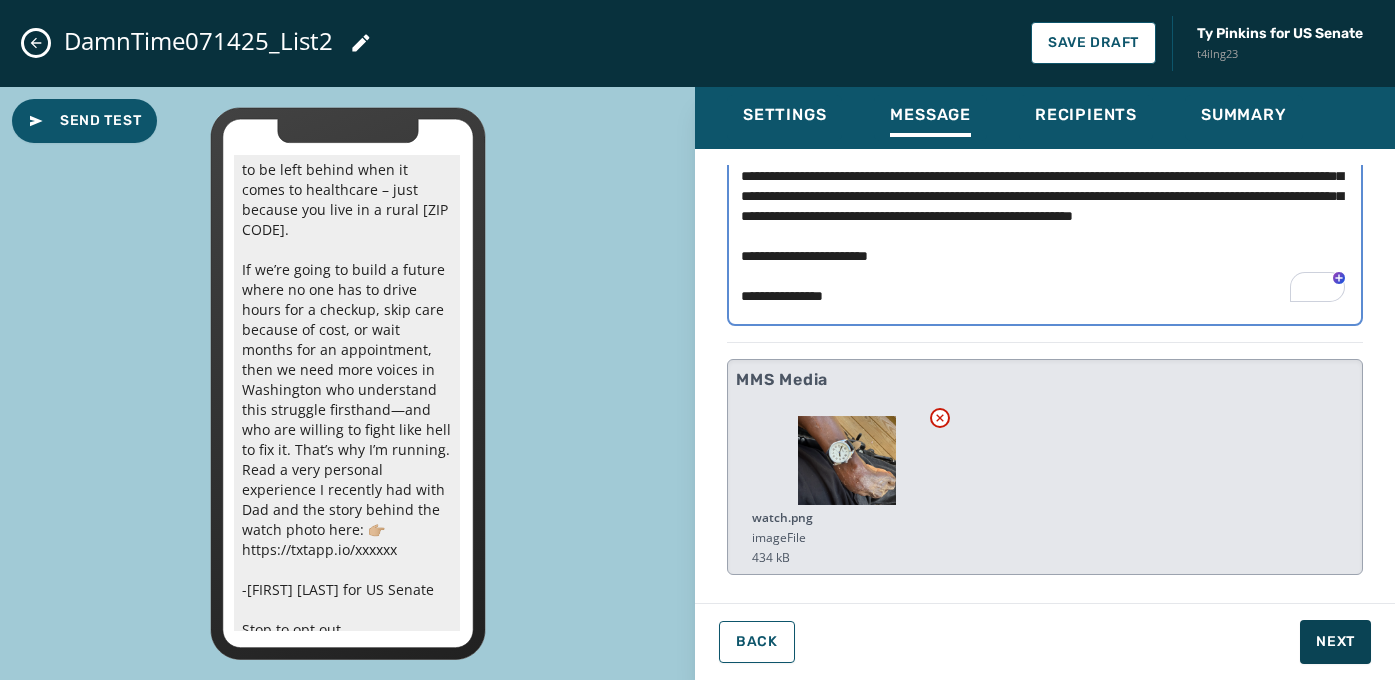type on "**********" 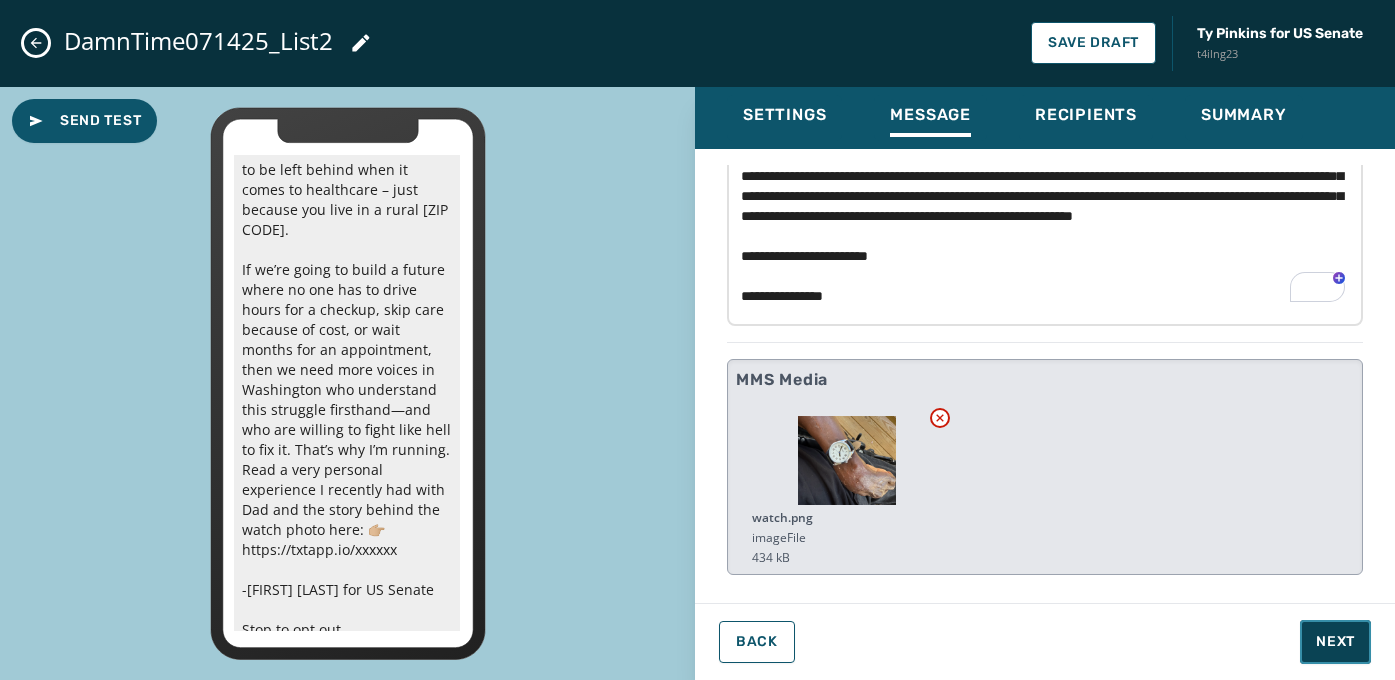 click on "Next" at bounding box center (1335, 642) 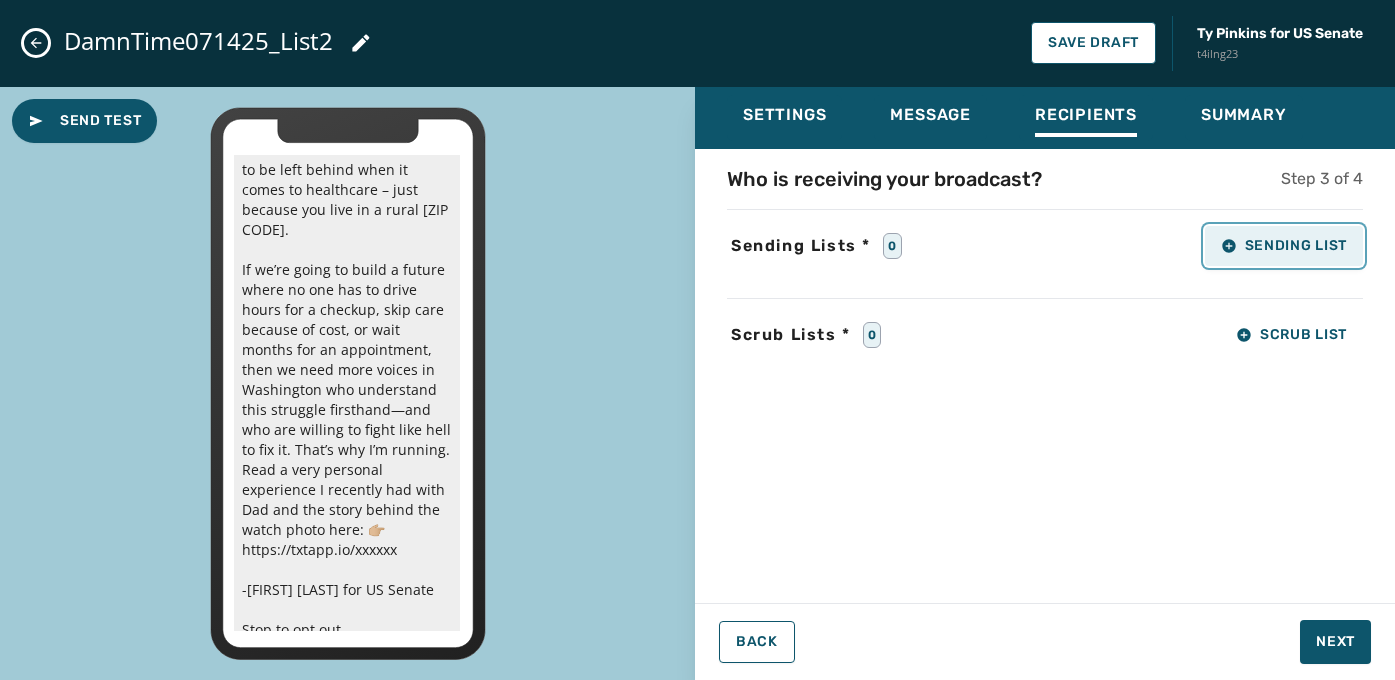click on "Sending List" at bounding box center [1284, 246] 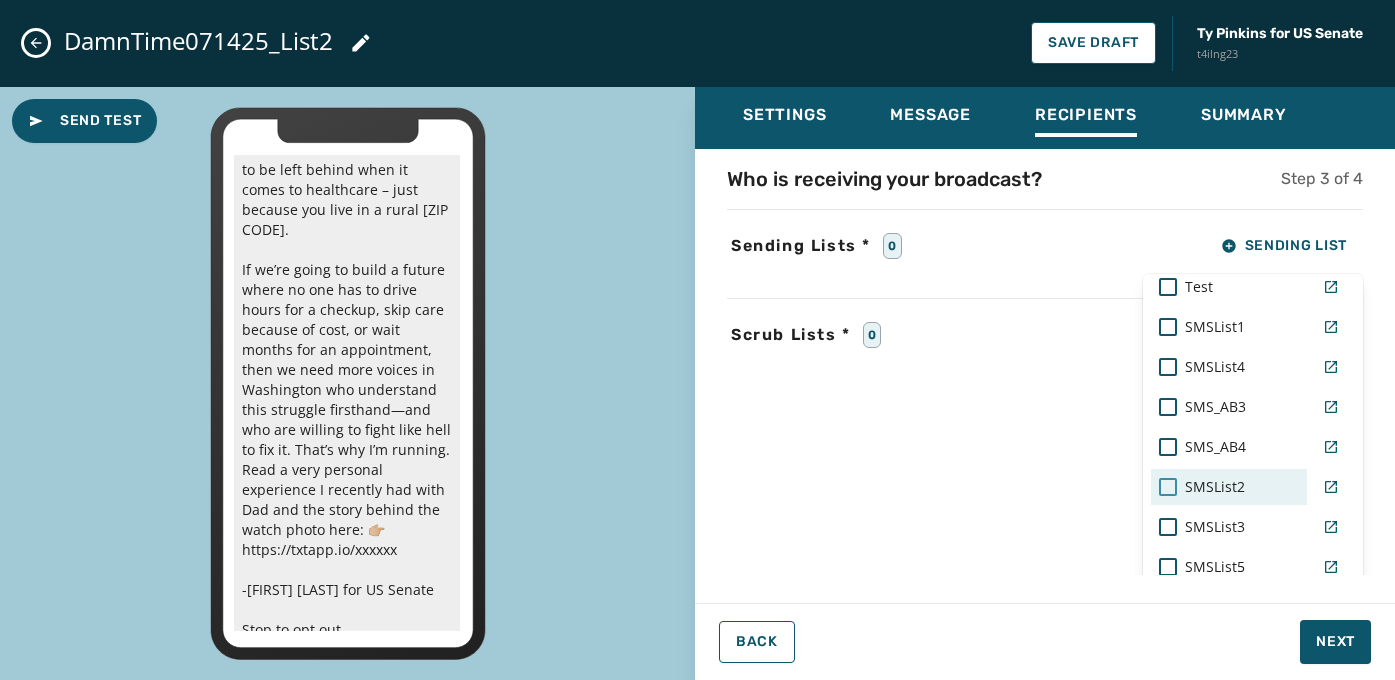 click at bounding box center (1168, 487) 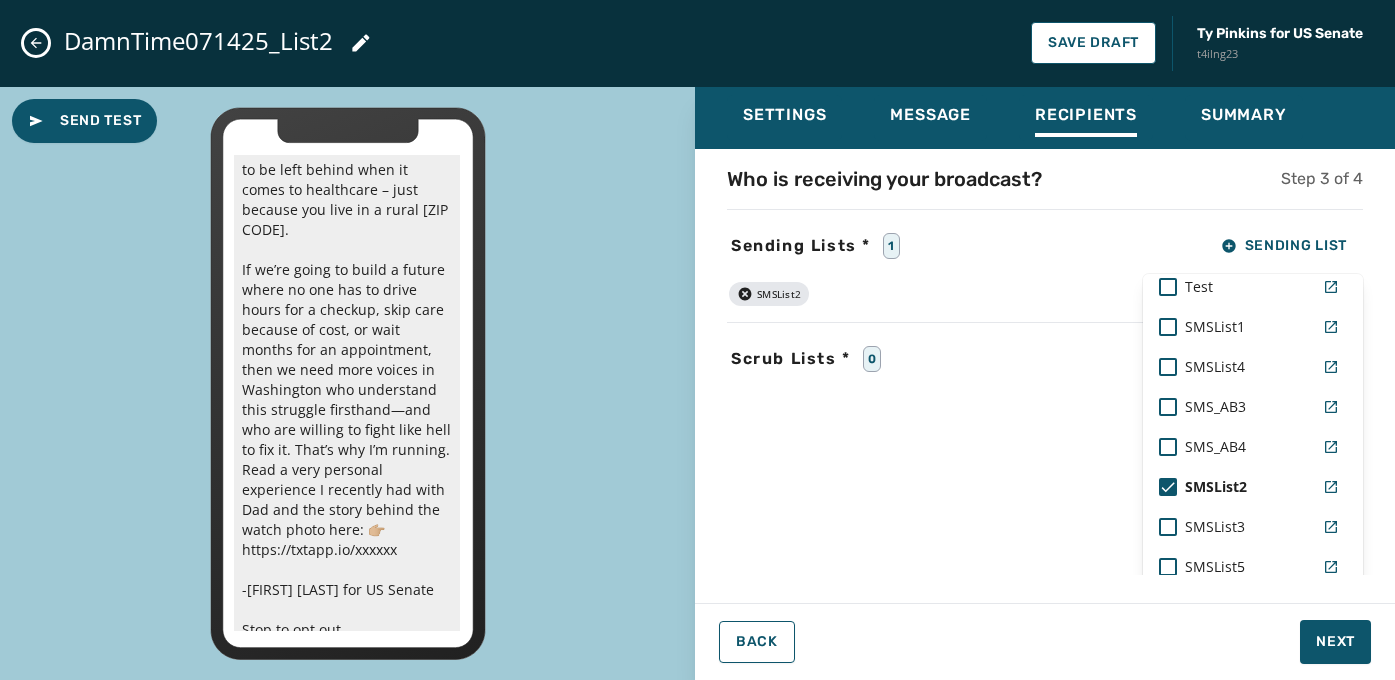 drag, startPoint x: 983, startPoint y: 515, endPoint x: 1017, endPoint y: 519, distance: 34.234486 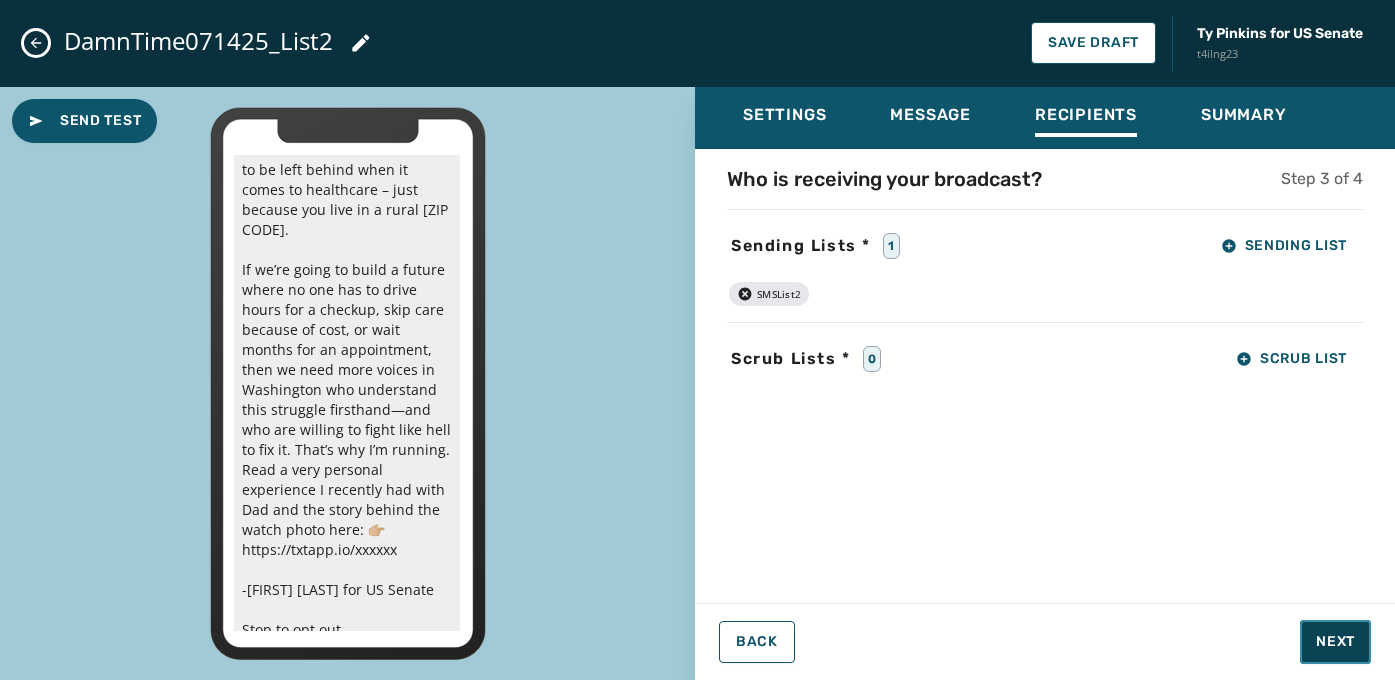click on "Next" at bounding box center (1335, 642) 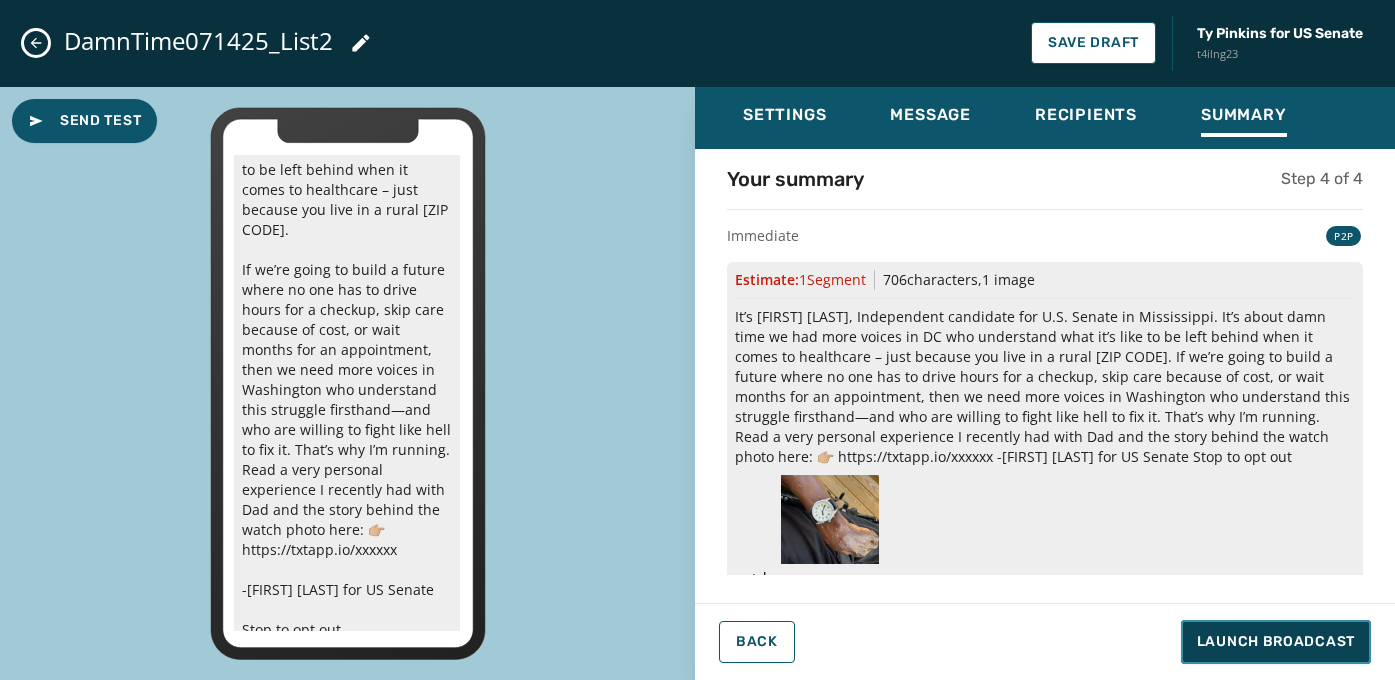 click on "Launch Broadcast" at bounding box center [1276, 642] 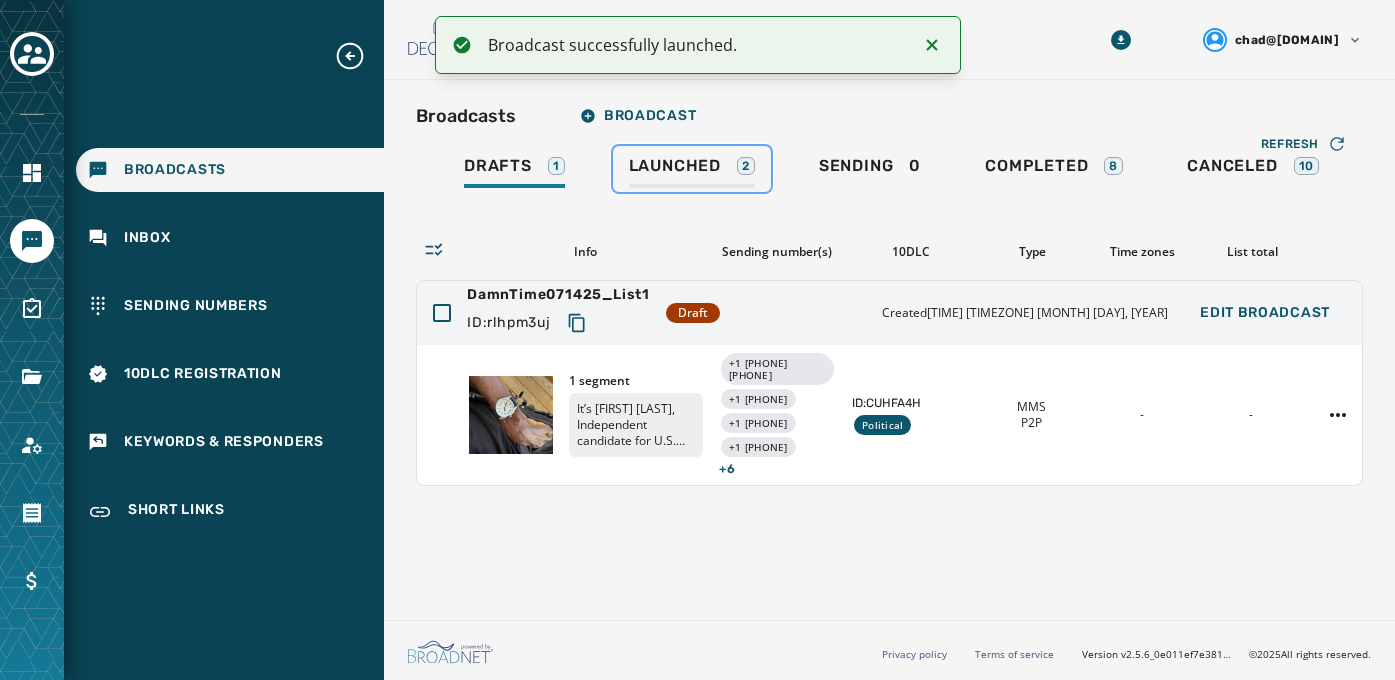 click on "Launched" at bounding box center [675, 166] 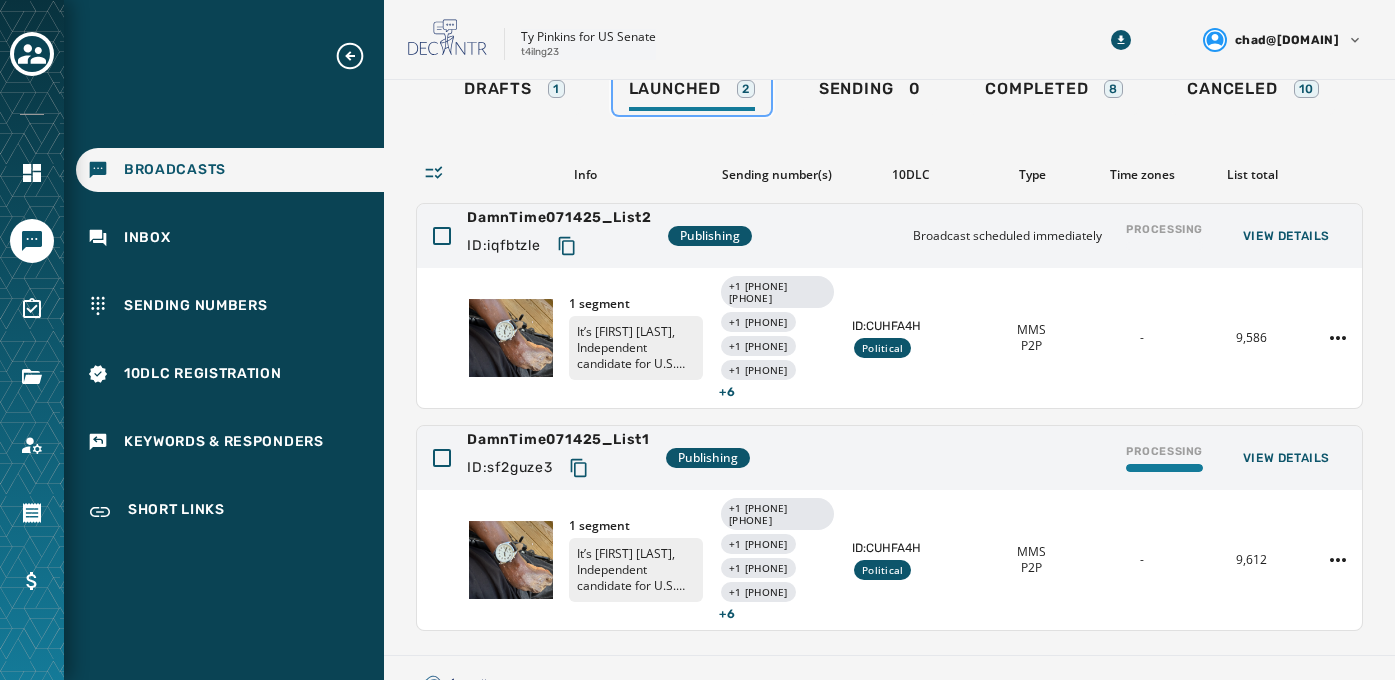 scroll, scrollTop: 87, scrollLeft: 0, axis: vertical 